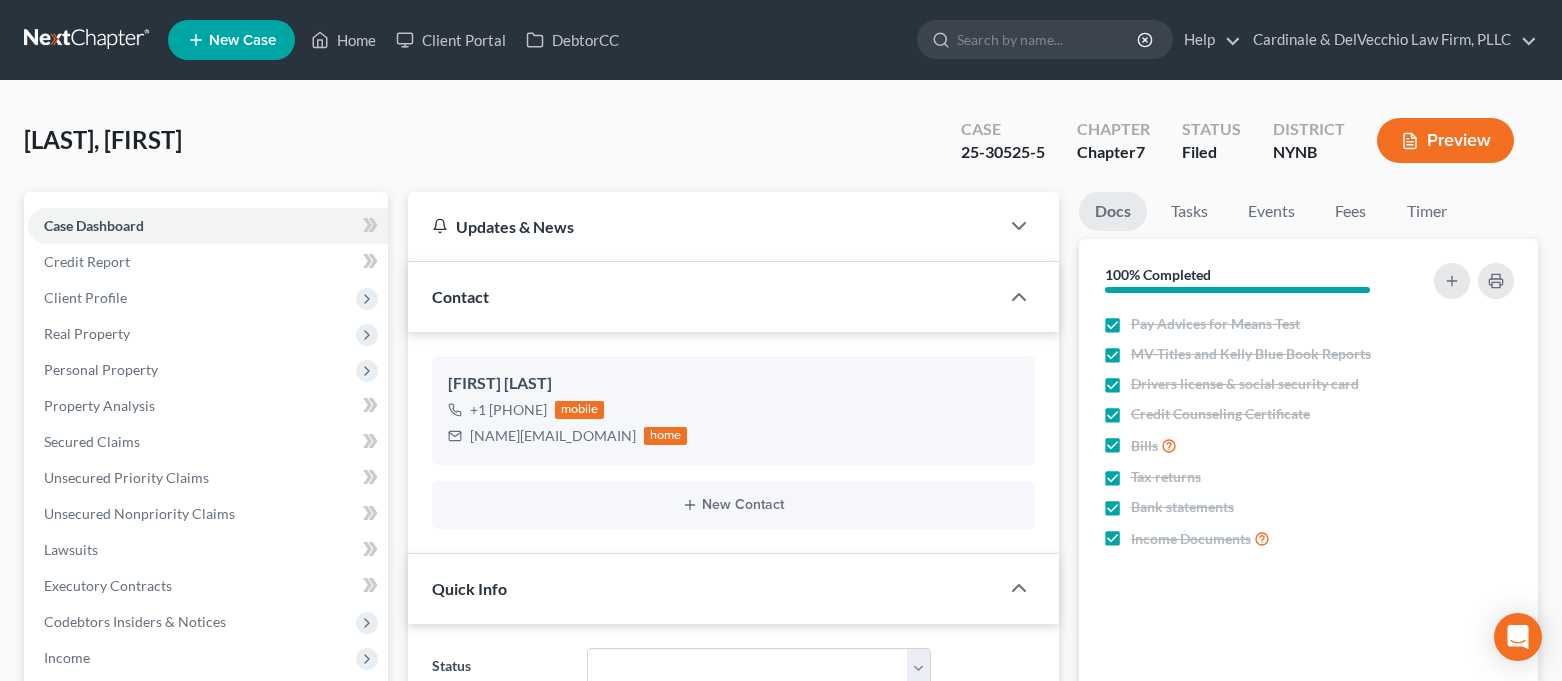 select on "0" 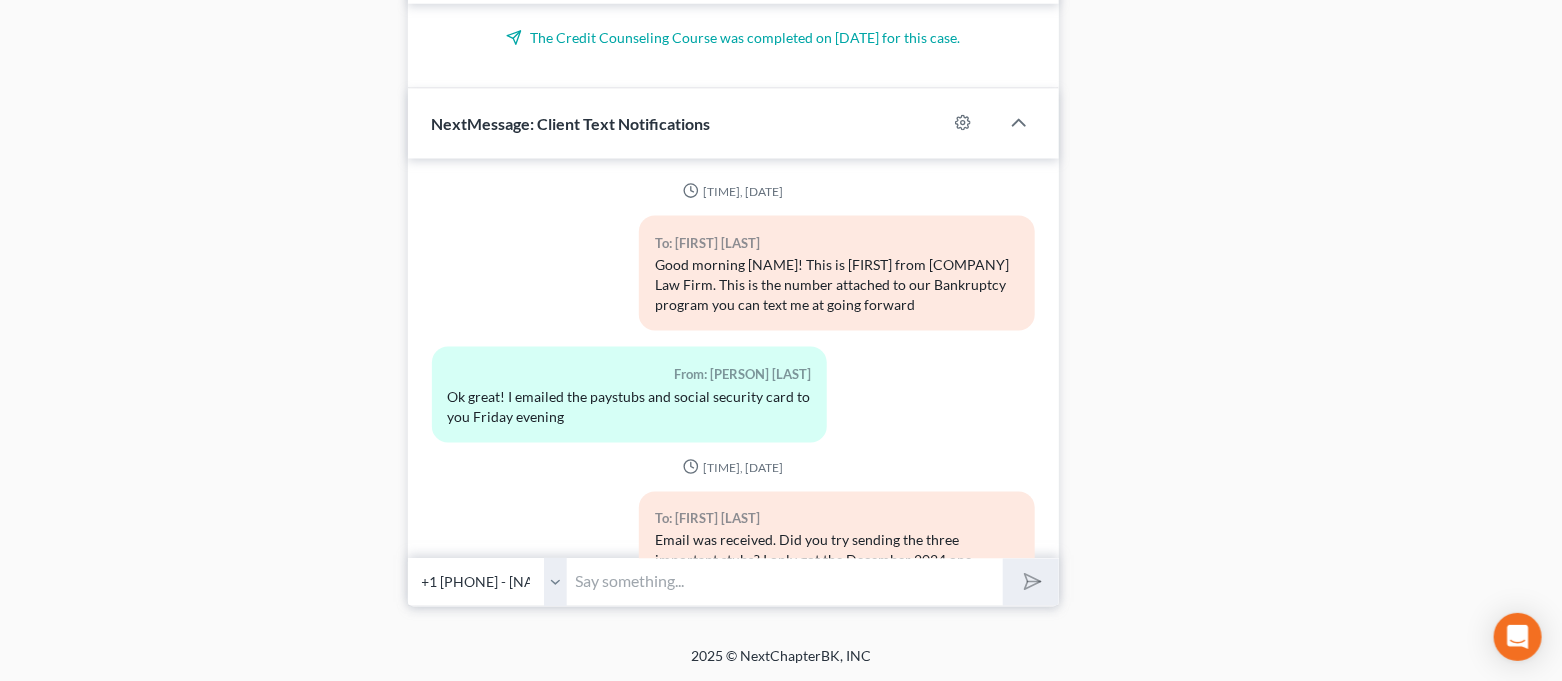 scroll, scrollTop: 6349, scrollLeft: 0, axis: vertical 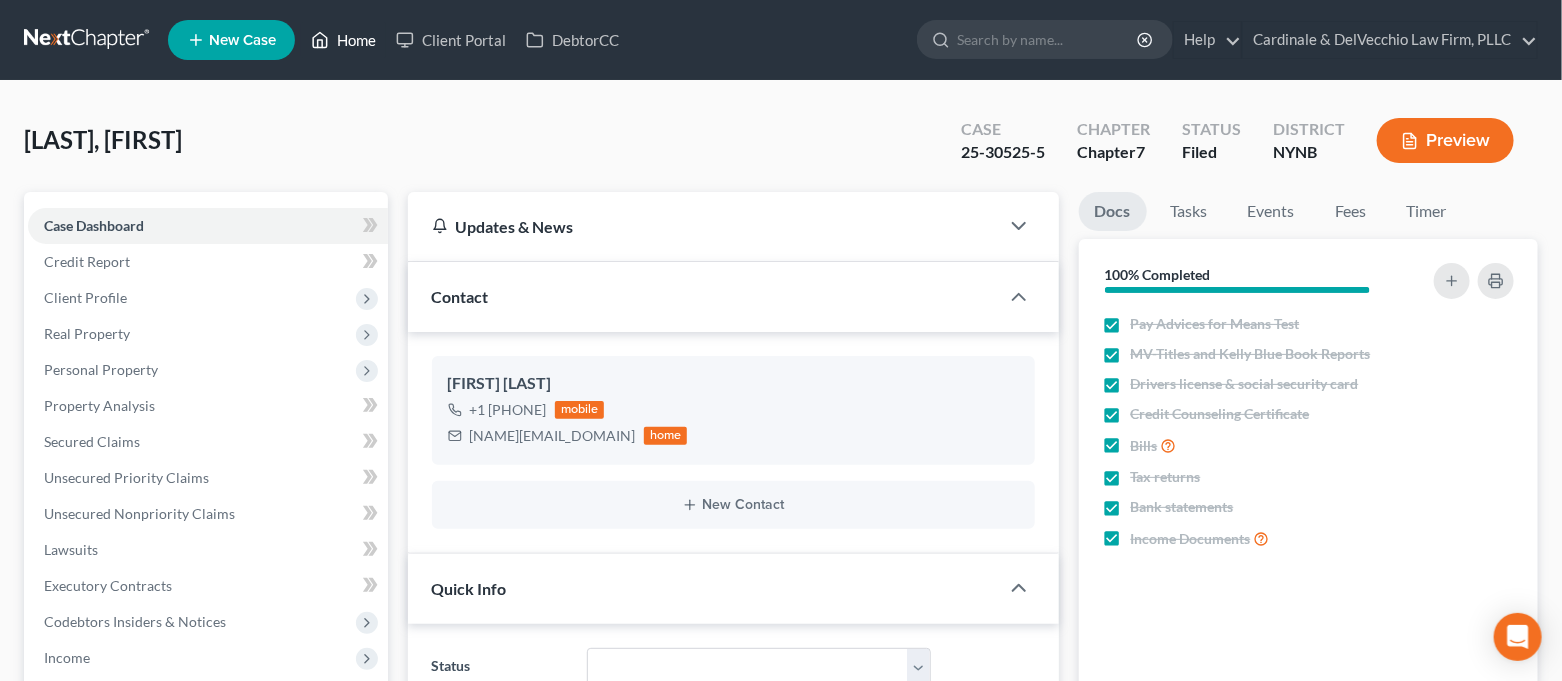 click on "Home" at bounding box center (343, 40) 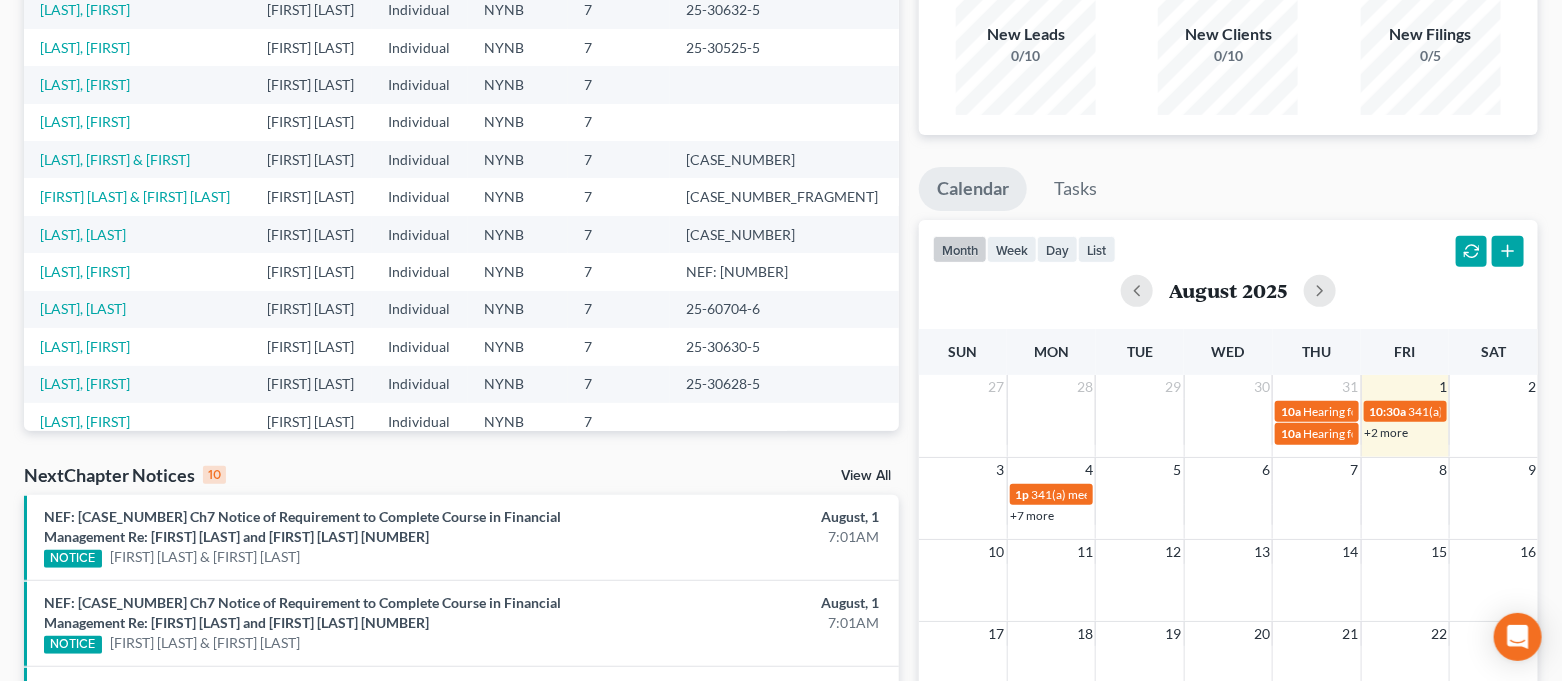 scroll, scrollTop: 533, scrollLeft: 0, axis: vertical 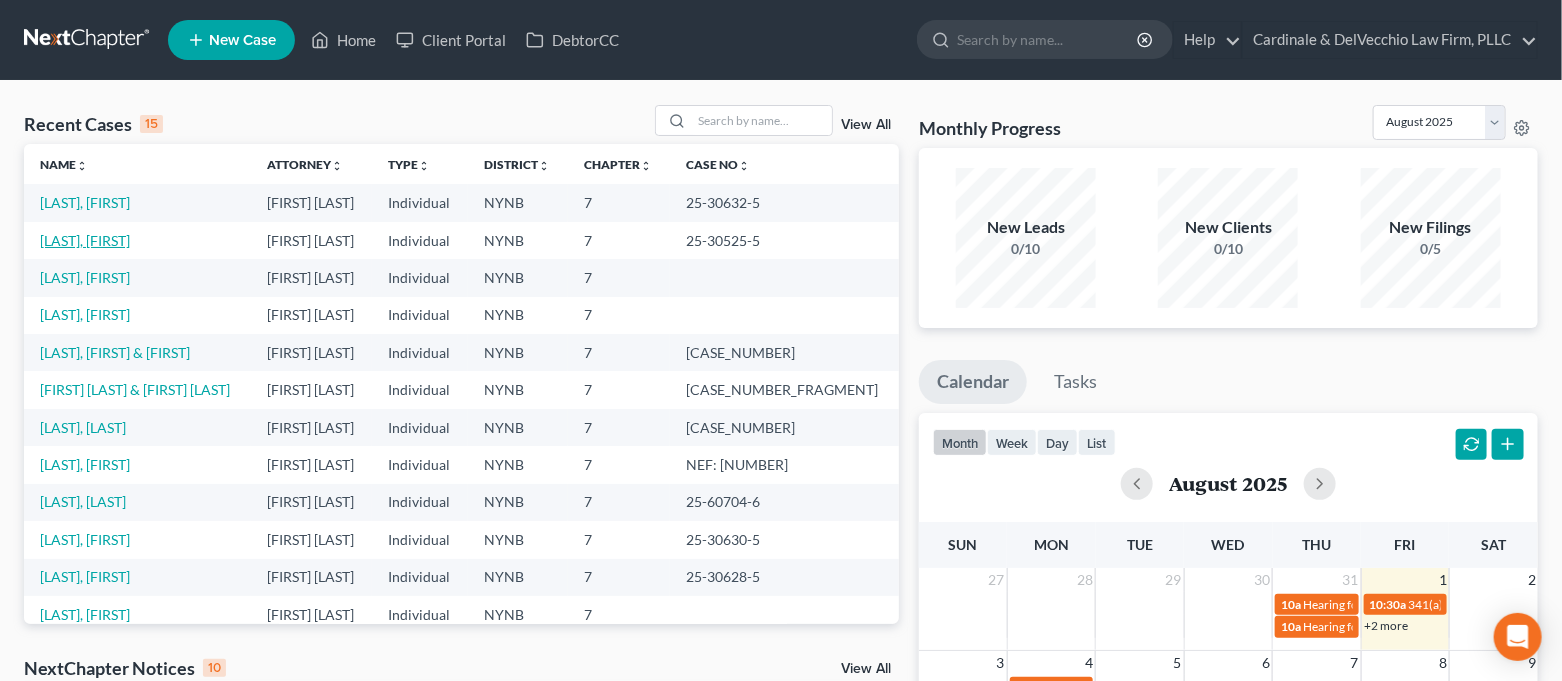 click on "[LAST], [FIRST]" at bounding box center [85, 240] 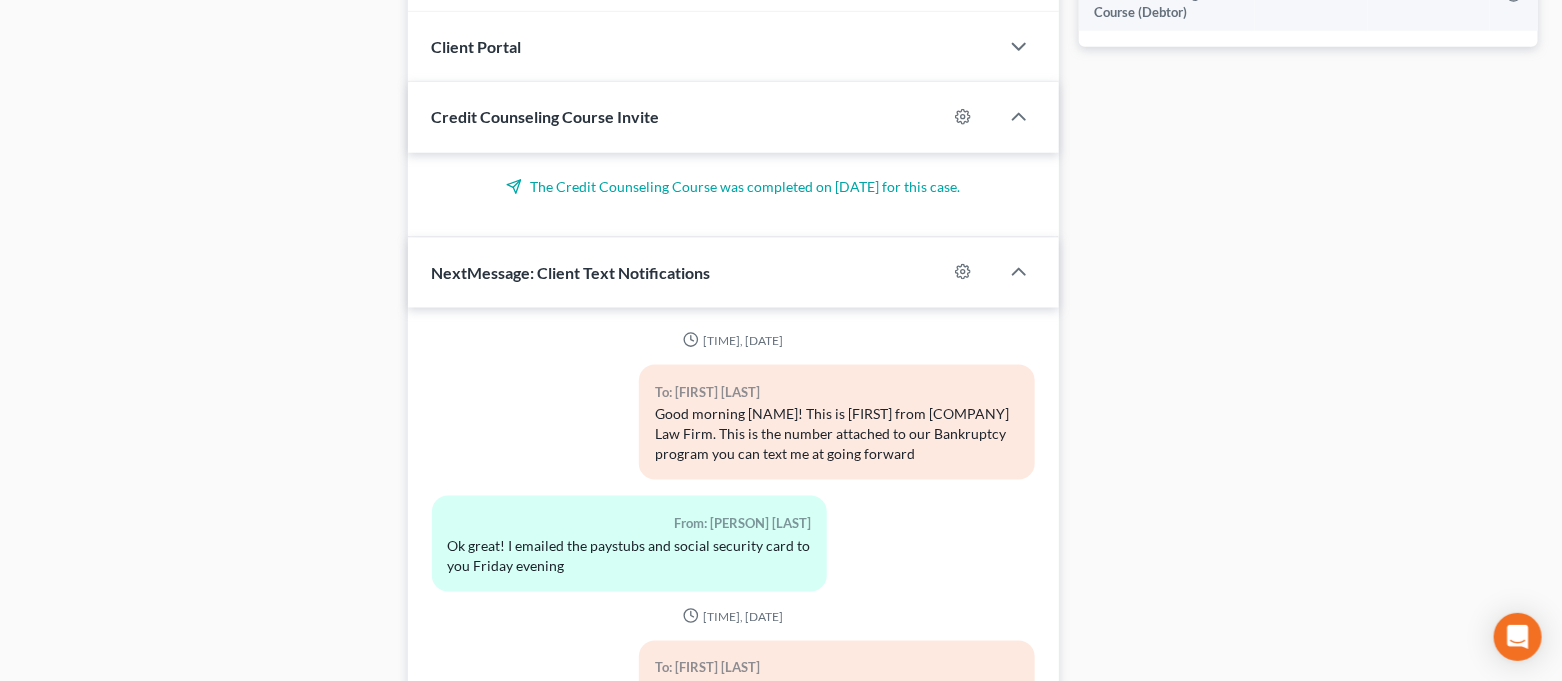 scroll, scrollTop: 1174, scrollLeft: 0, axis: vertical 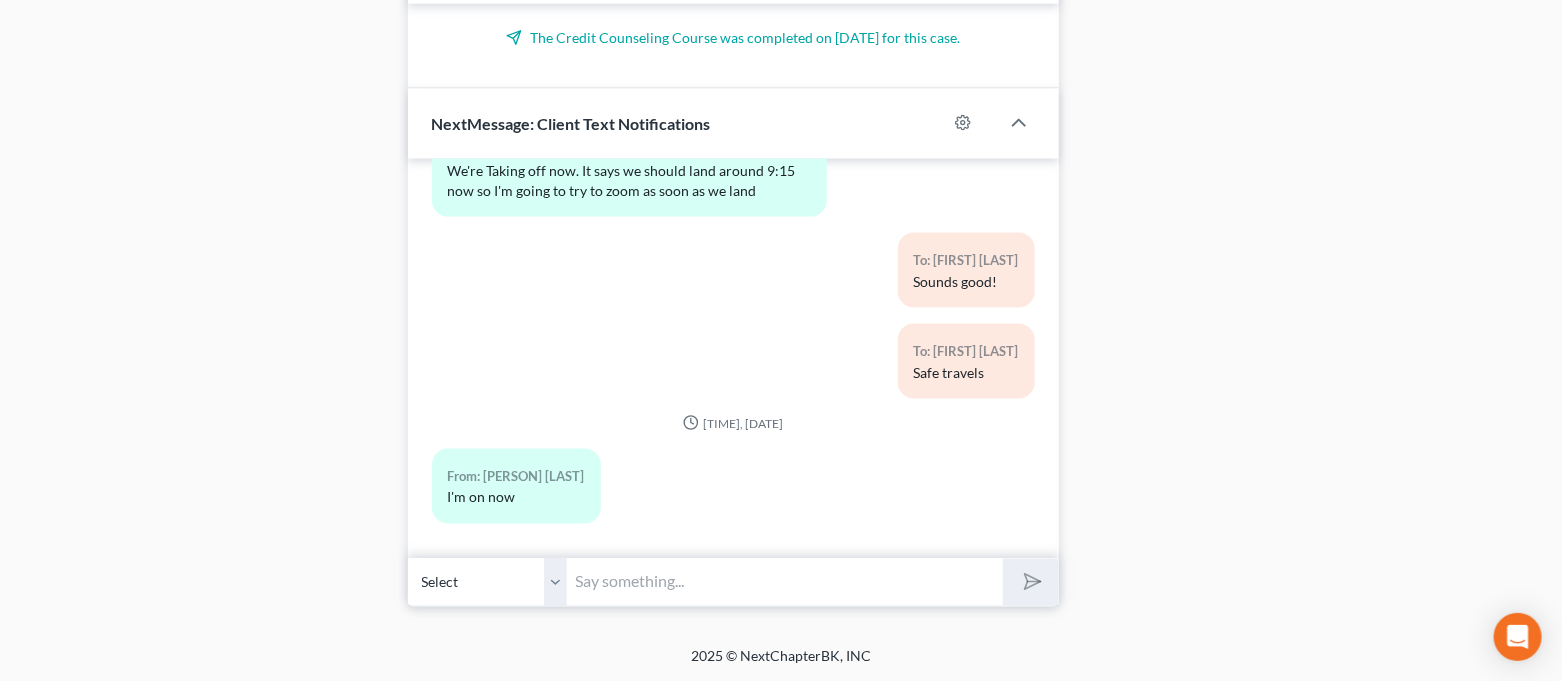 click at bounding box center [786, 582] 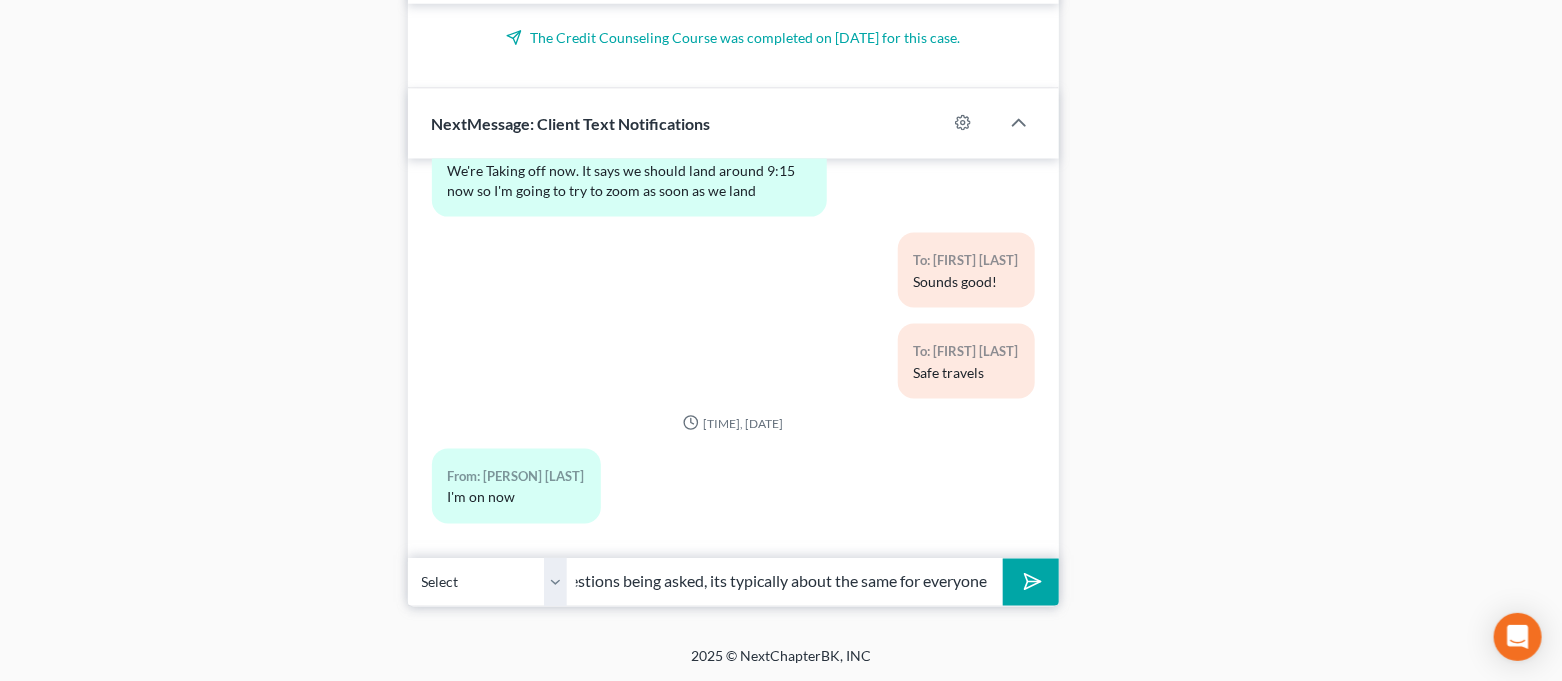 scroll, scrollTop: 0, scrollLeft: 197, axis: horizontal 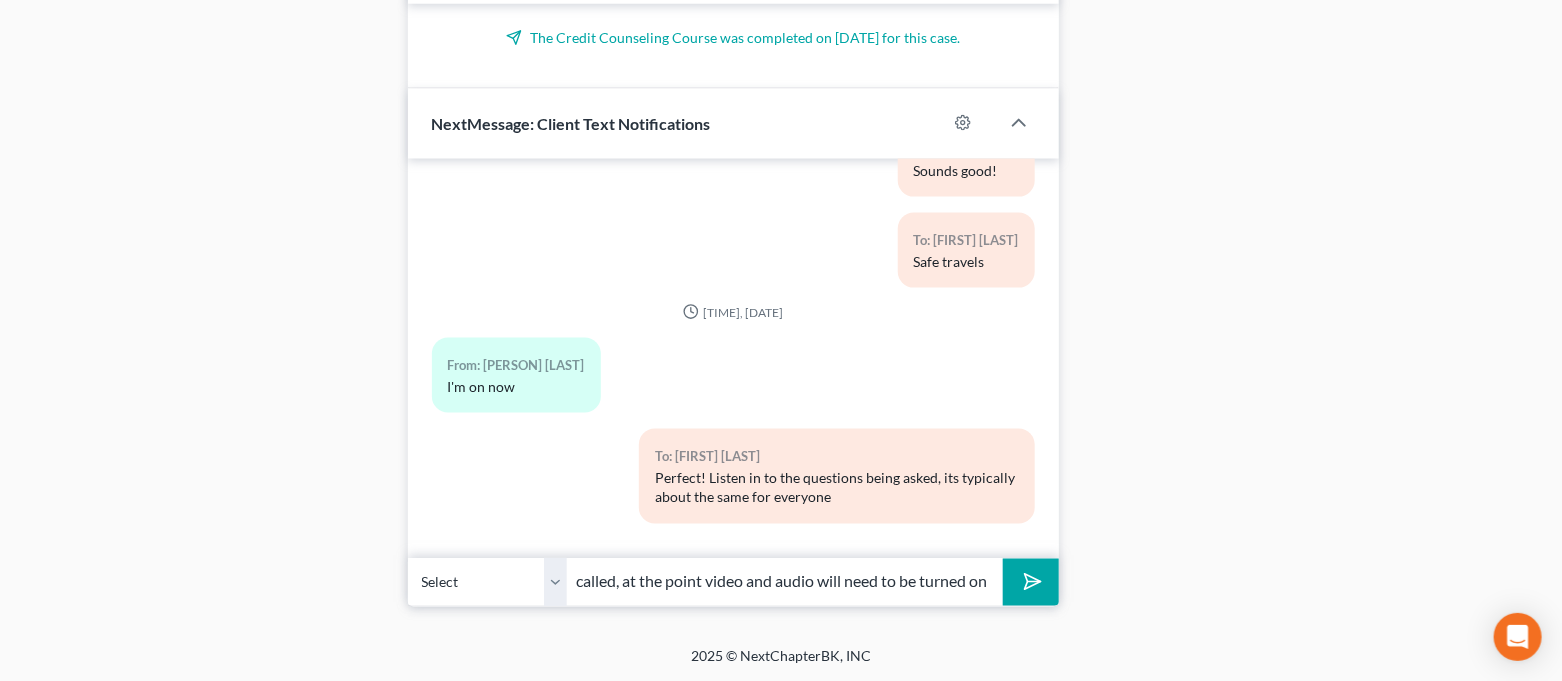 type on "Keep camera and audio off until your name is called, at the point video and audio will need to be turned on" 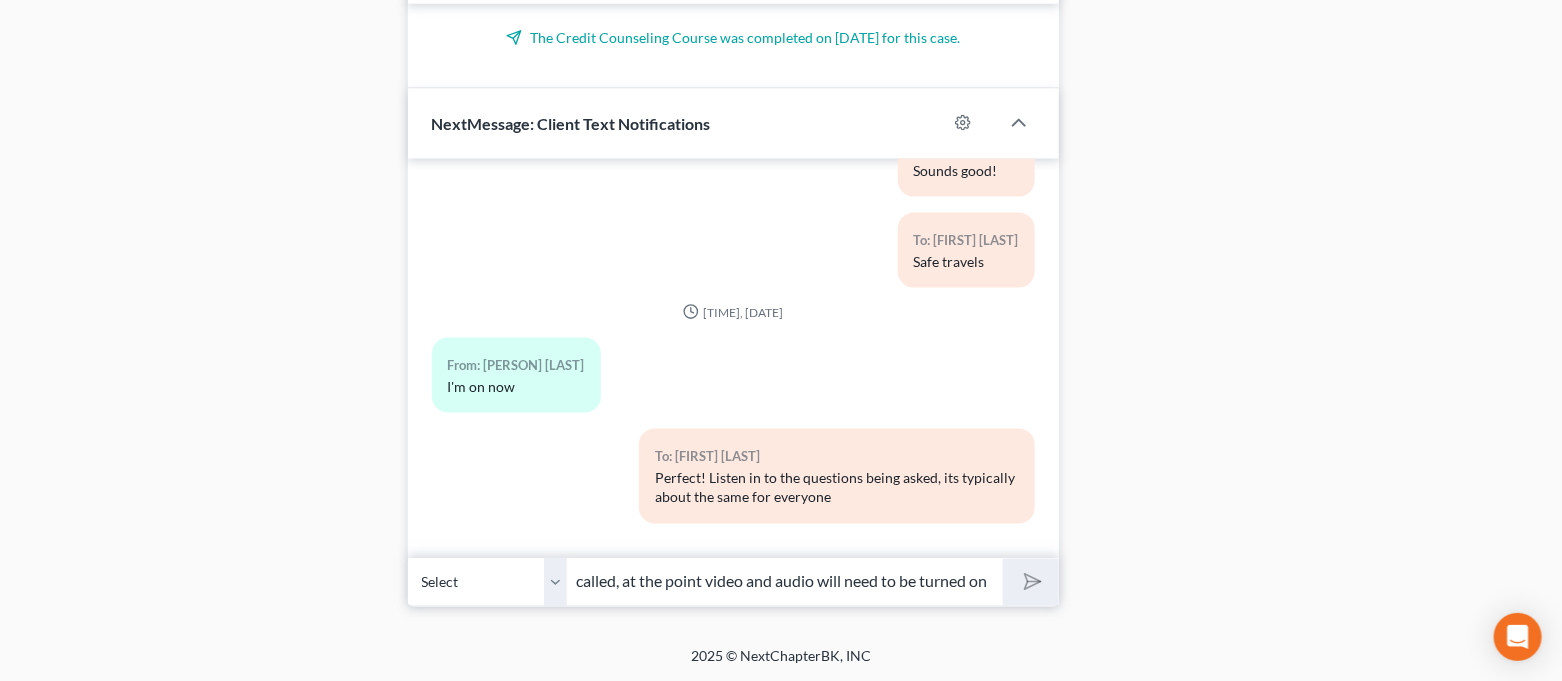 type 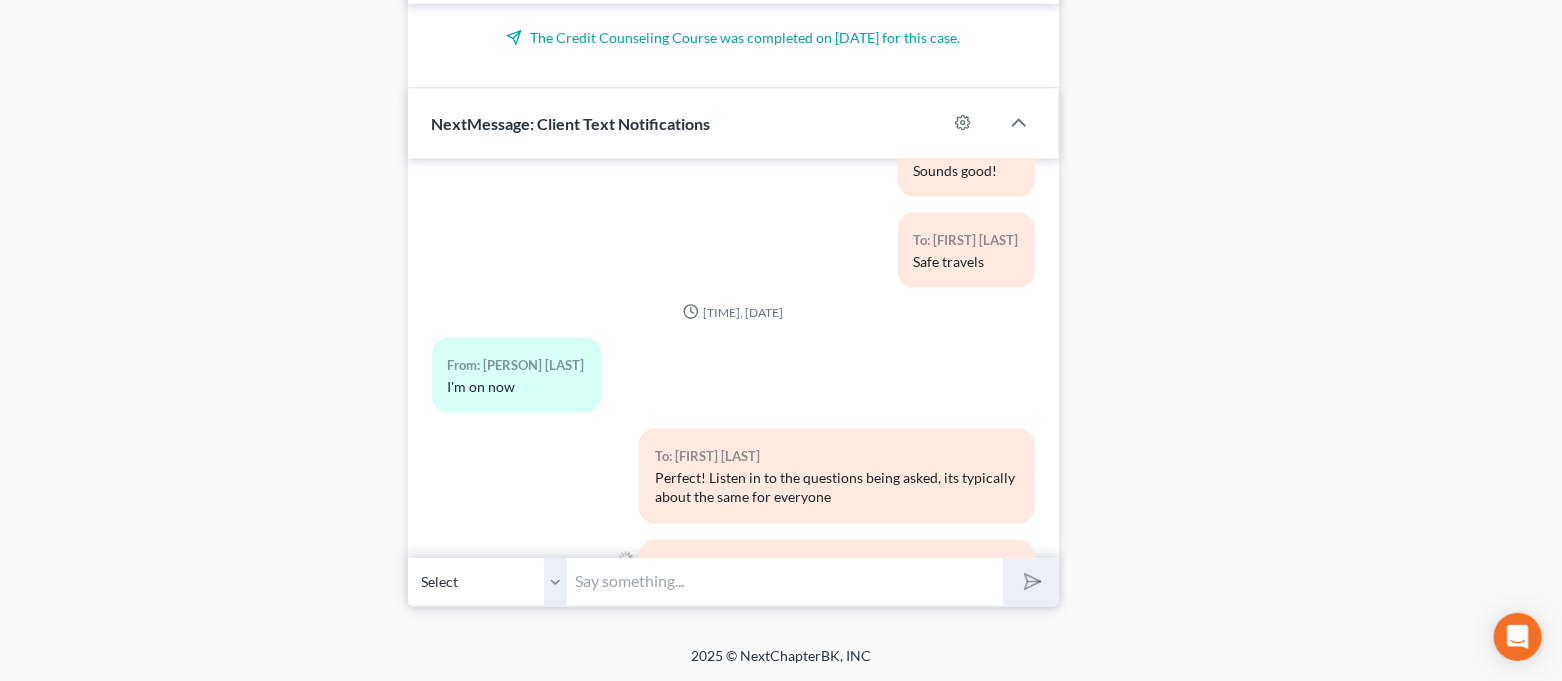 scroll, scrollTop: 0, scrollLeft: 0, axis: both 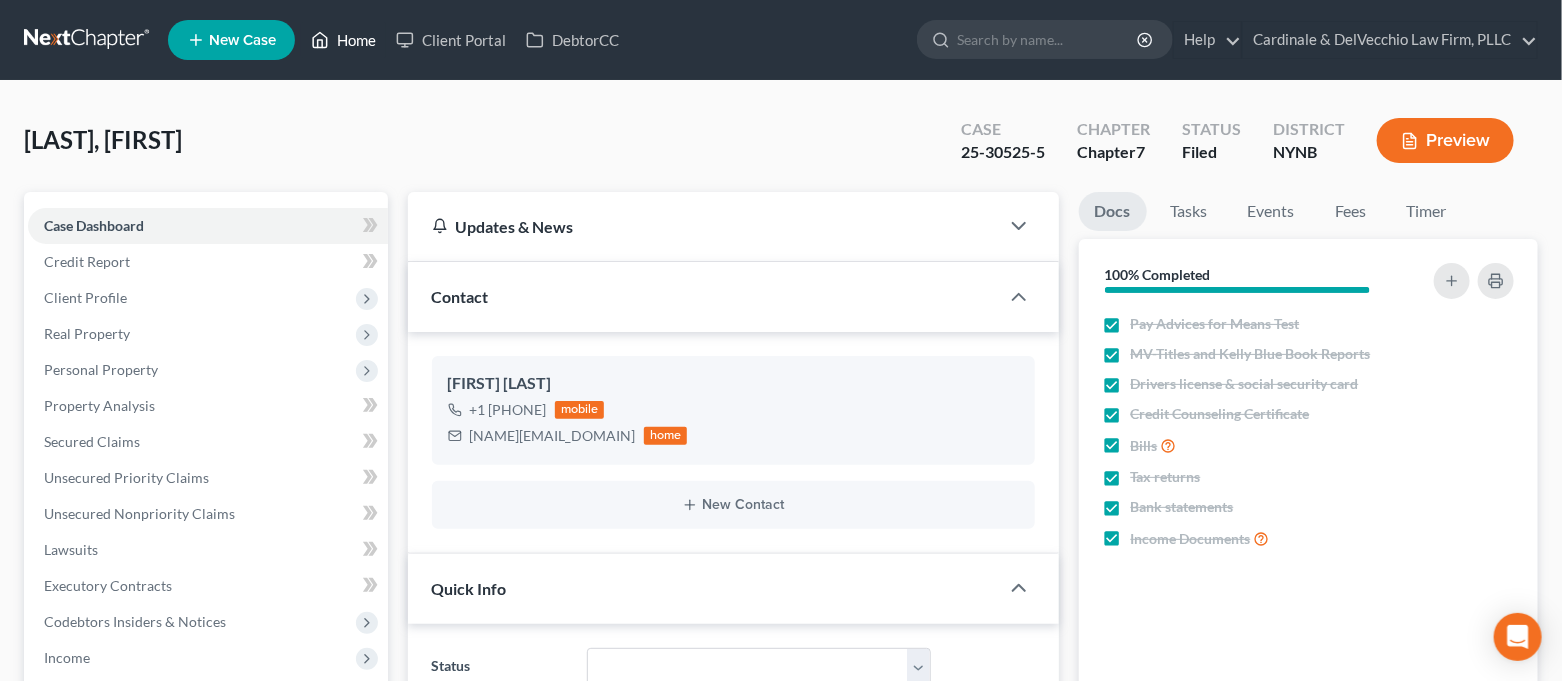 click on "Home" at bounding box center [343, 40] 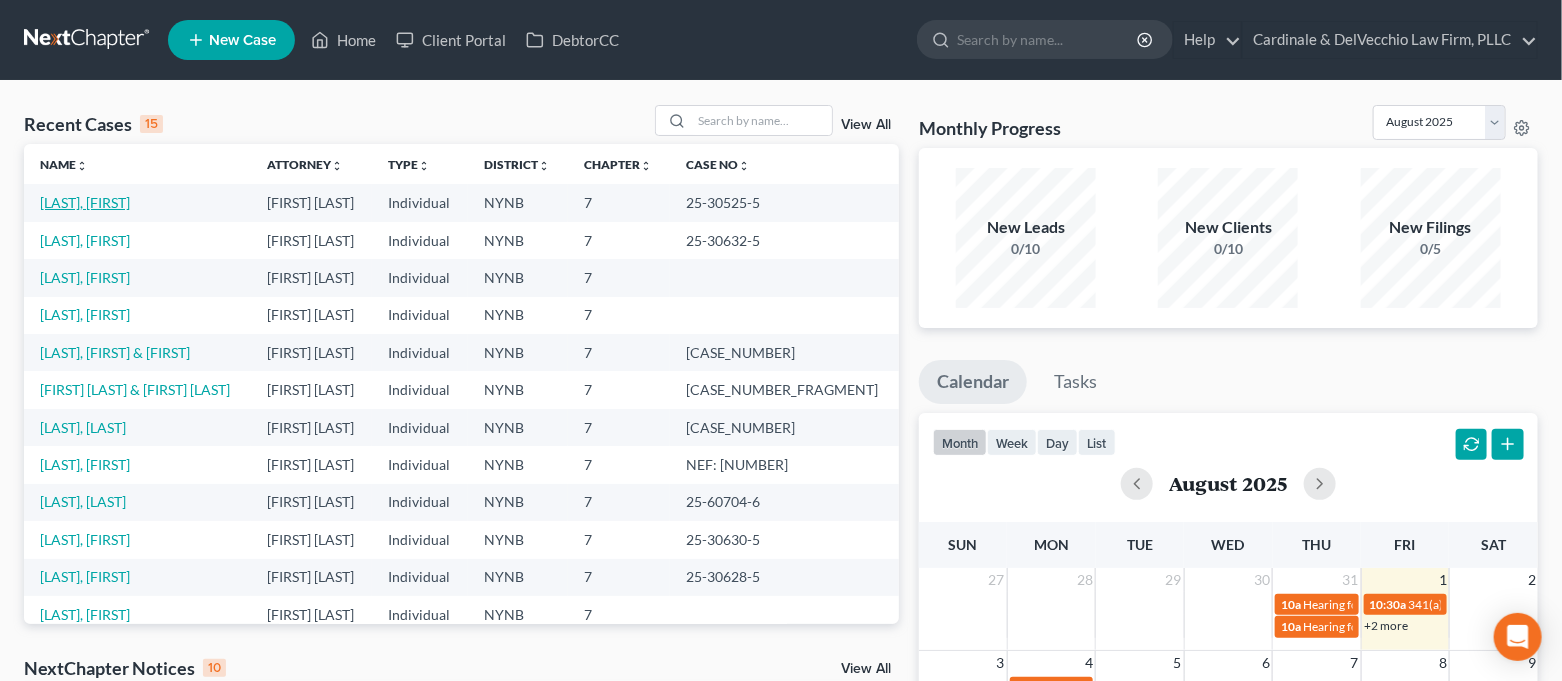 click on "[LAST], [FIRST]" at bounding box center (85, 202) 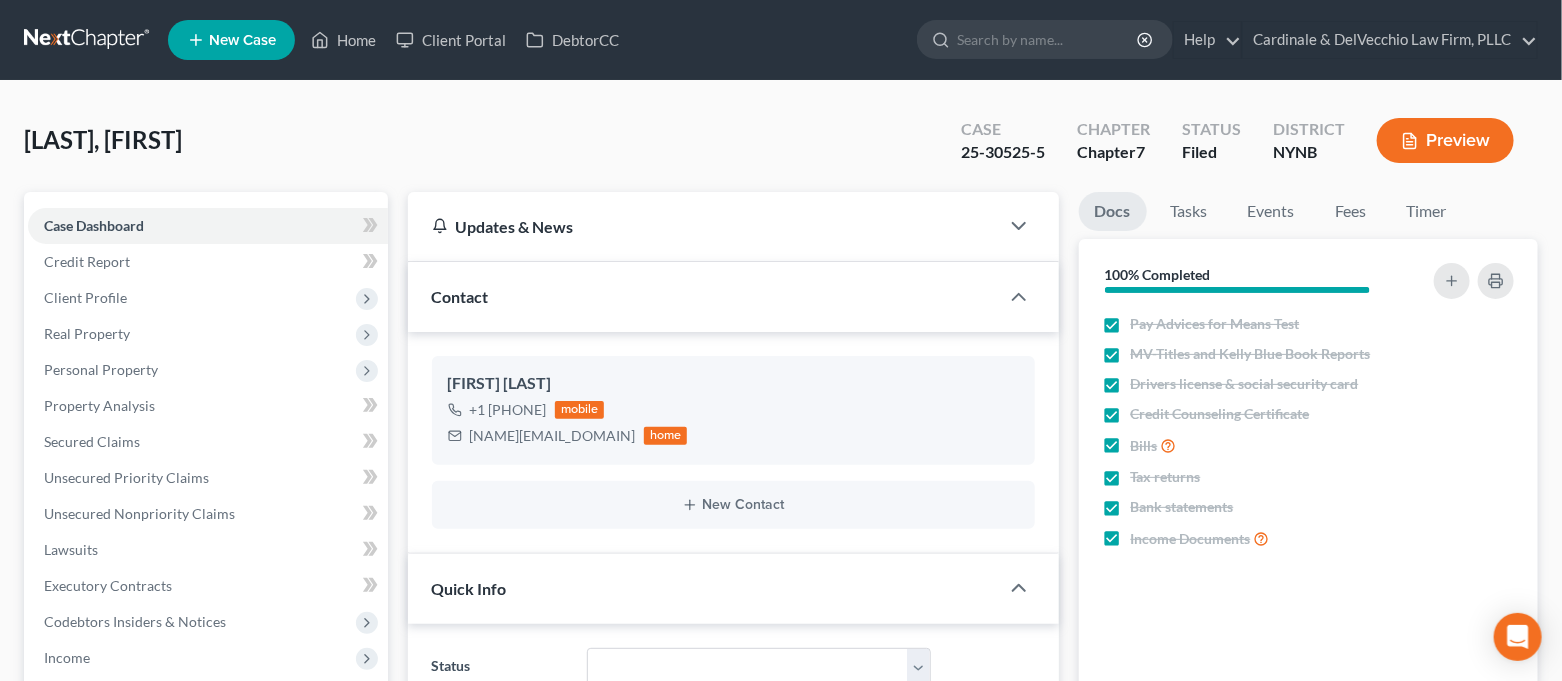 scroll, scrollTop: 6788, scrollLeft: 0, axis: vertical 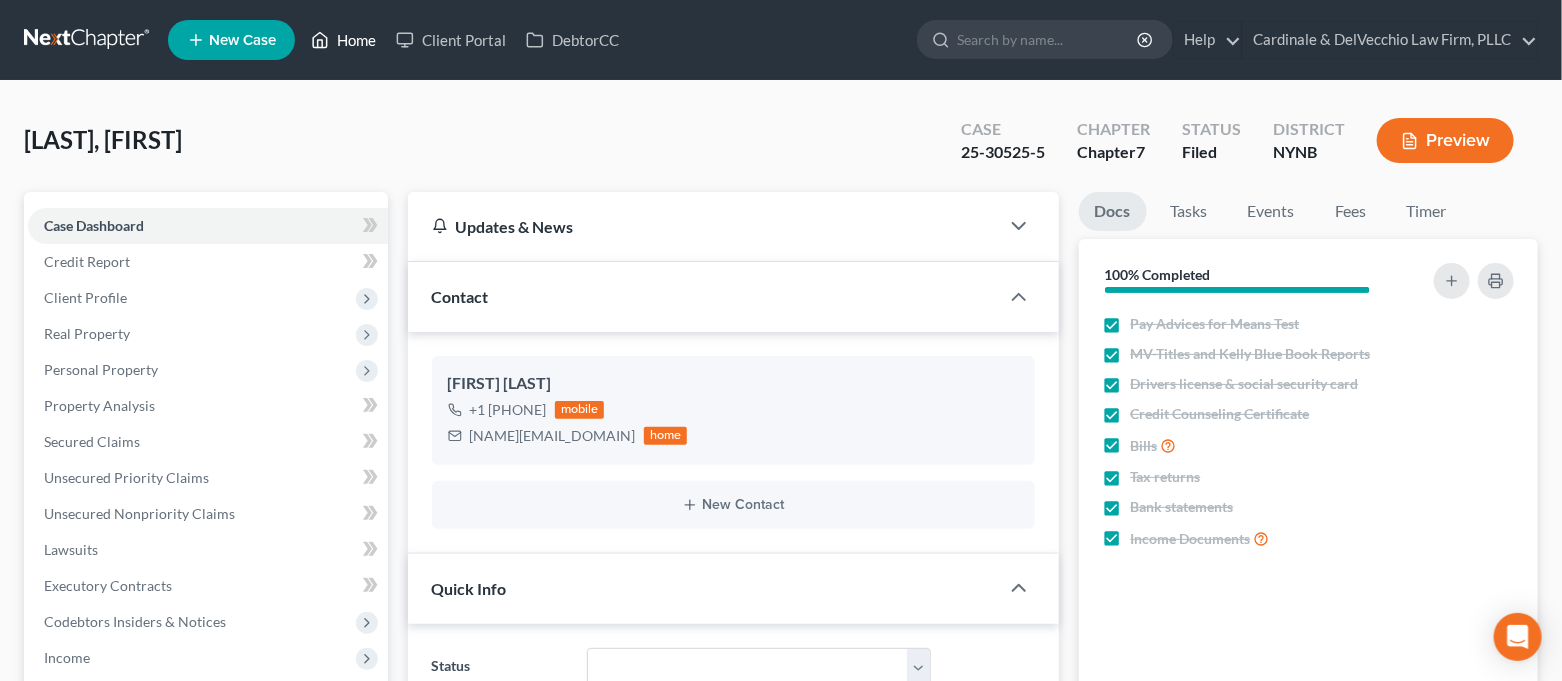 click on "Home" at bounding box center [343, 40] 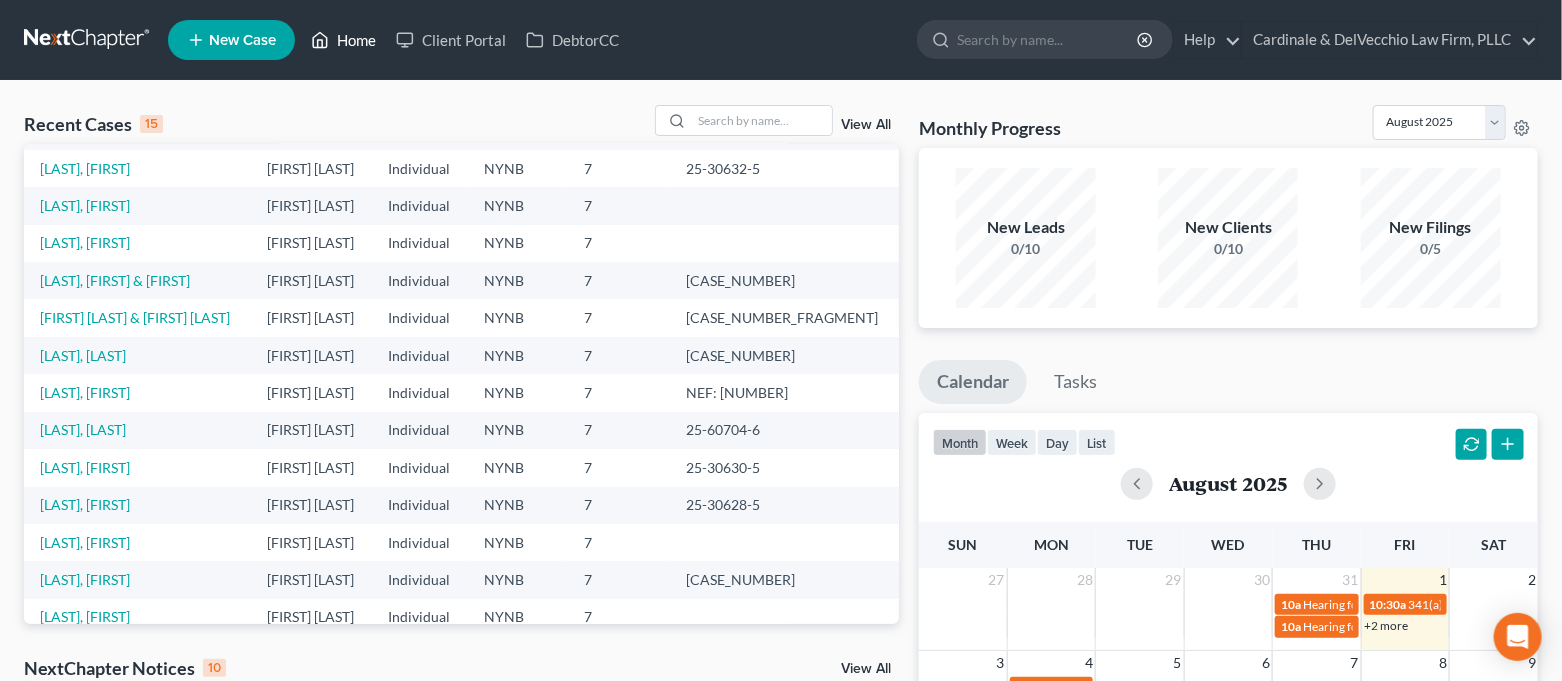 scroll, scrollTop: 137, scrollLeft: 0, axis: vertical 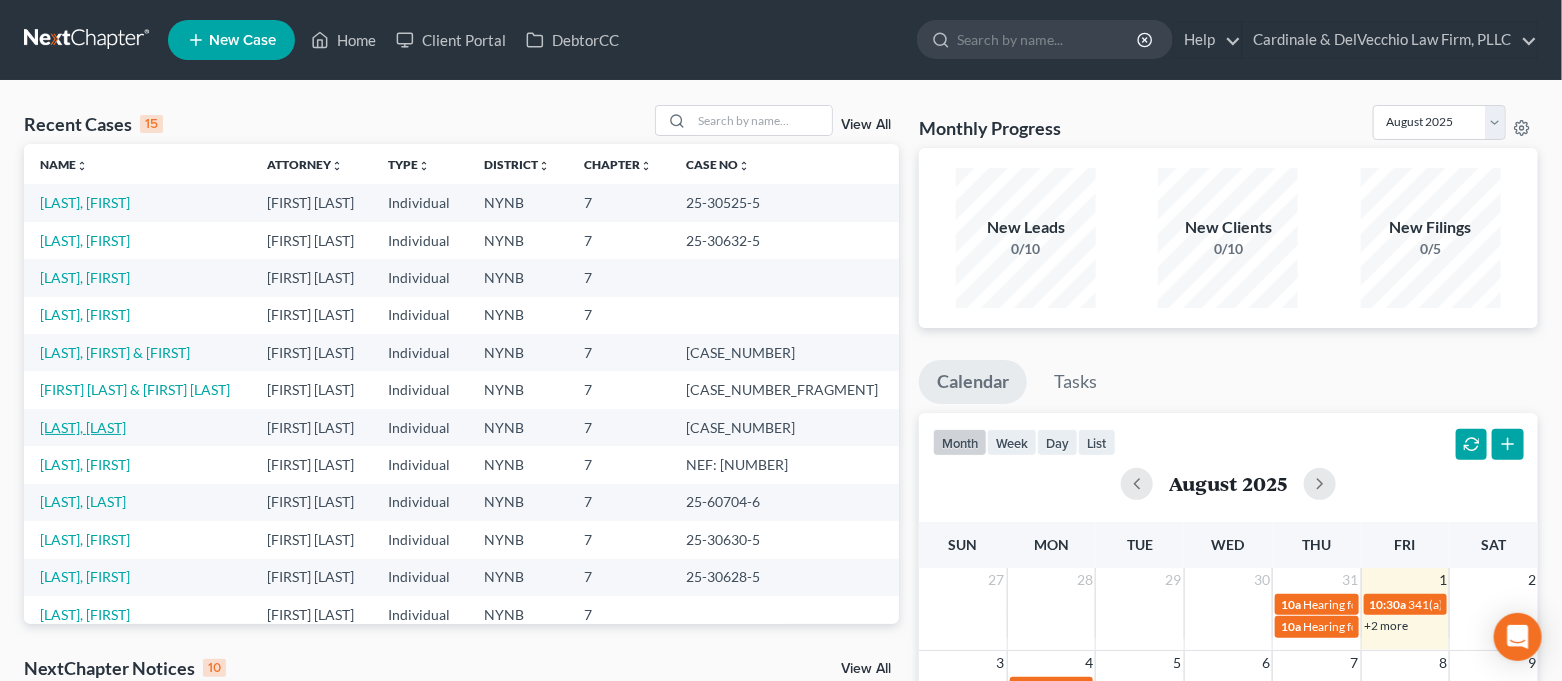 click on "[LAST], [LAST]" at bounding box center [83, 427] 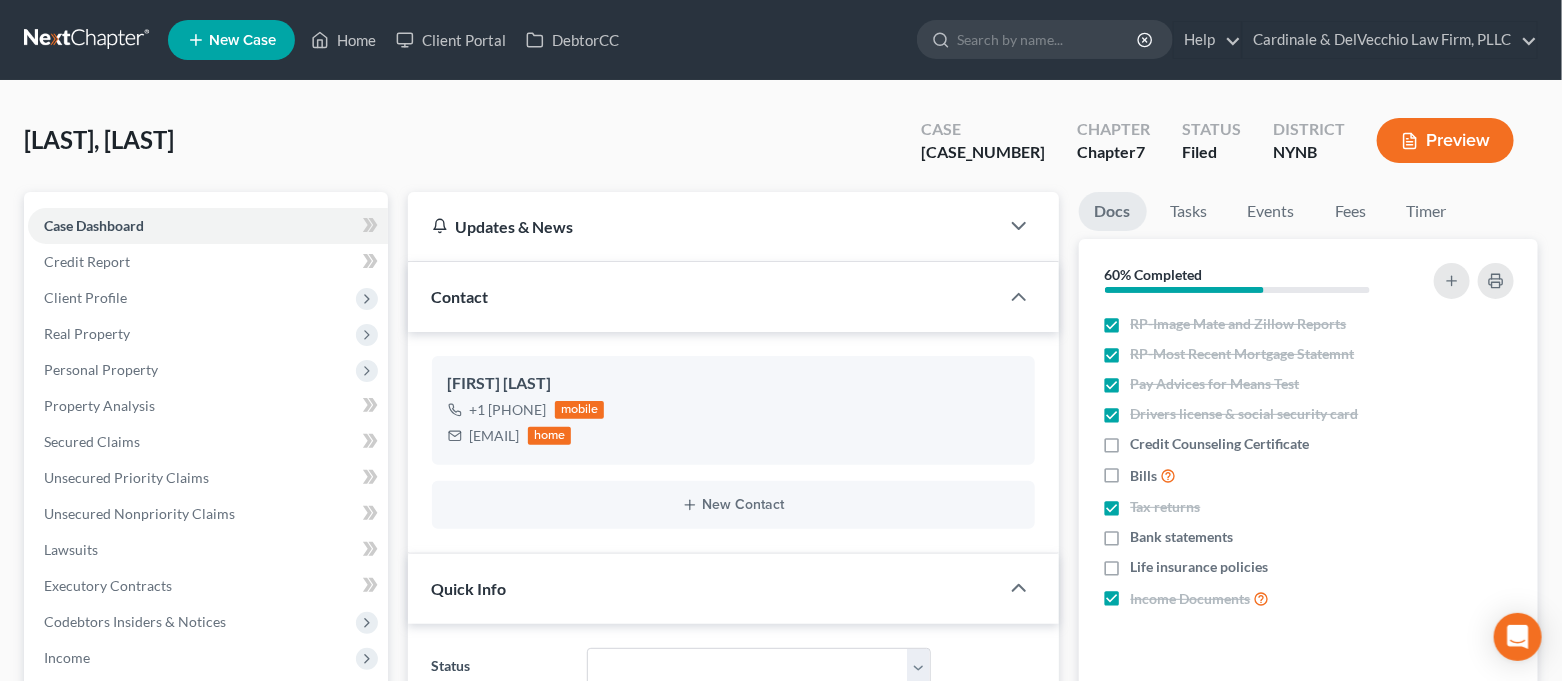 scroll, scrollTop: 9242, scrollLeft: 0, axis: vertical 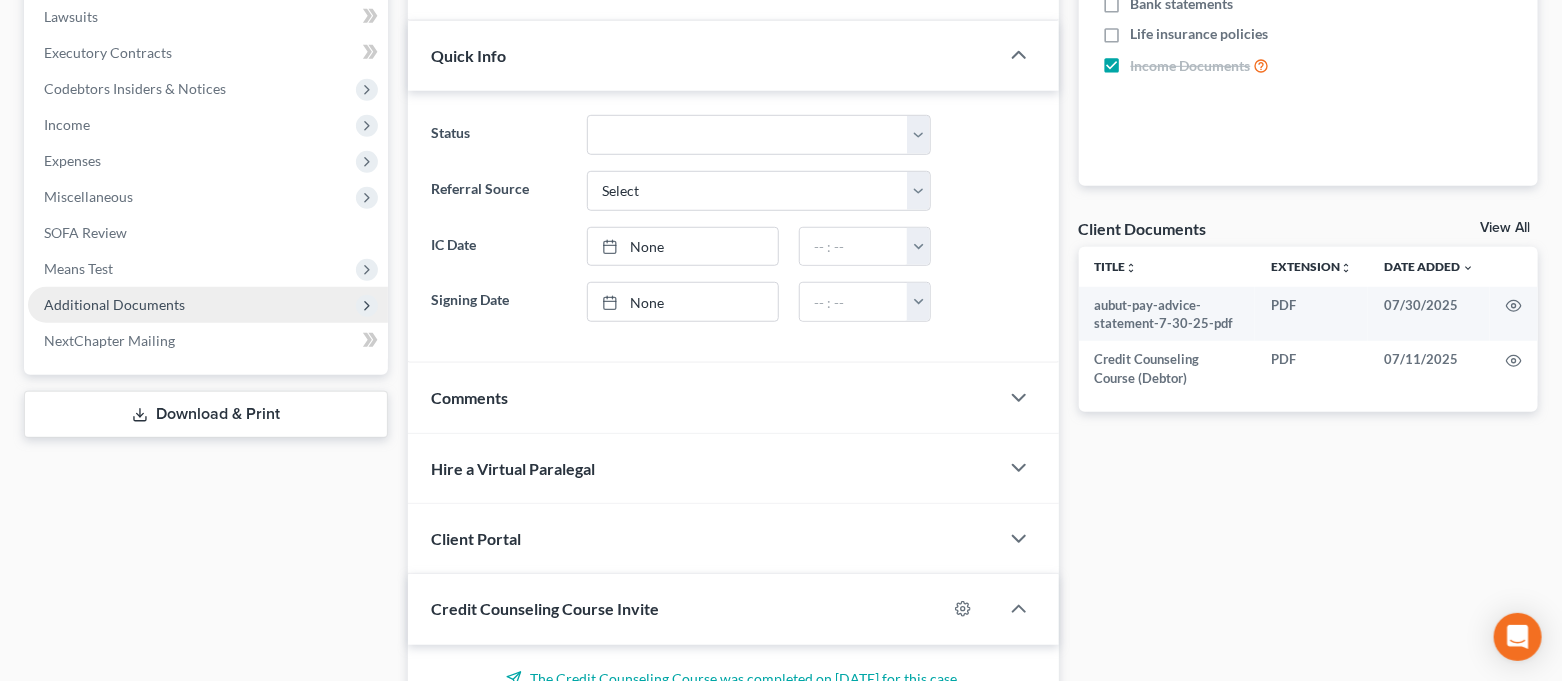 click on "Additional Documents" at bounding box center [114, 304] 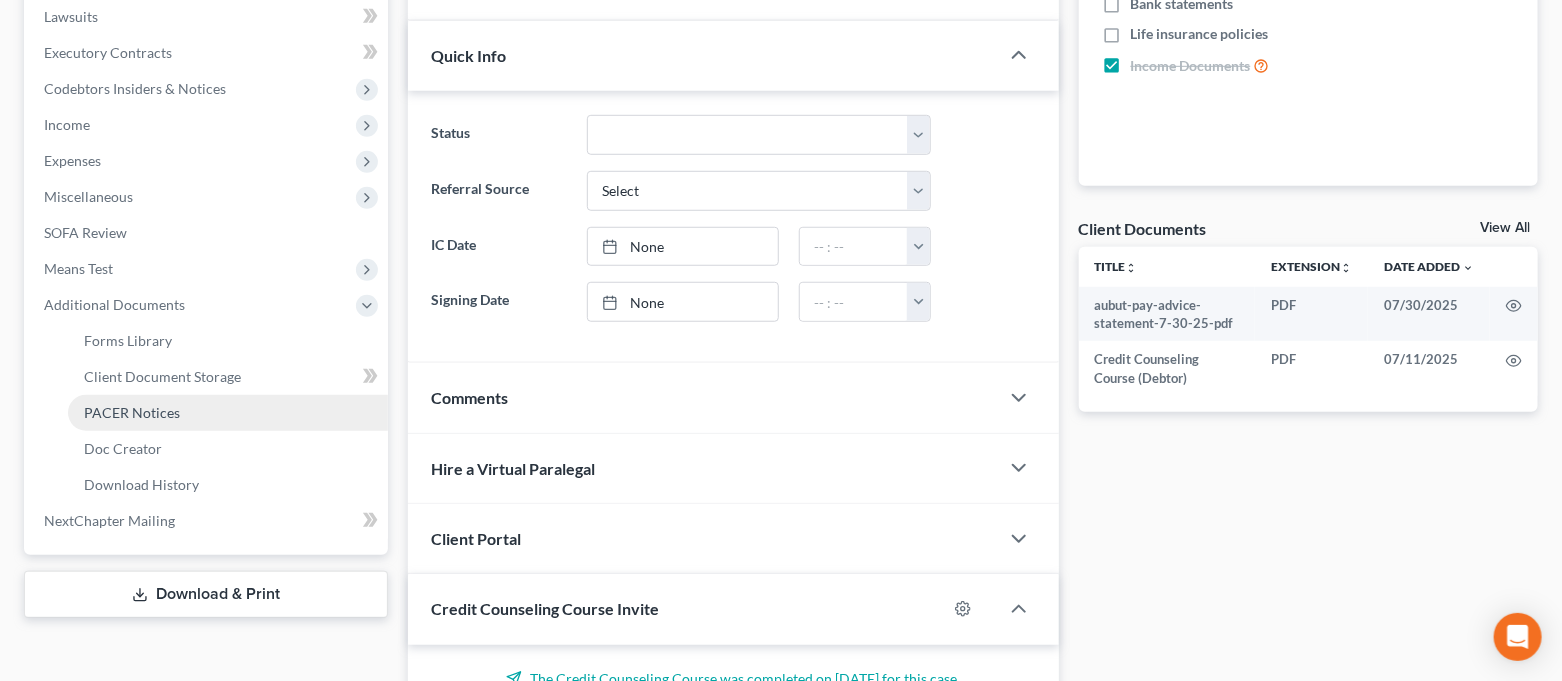click on "PACER Notices" at bounding box center [132, 412] 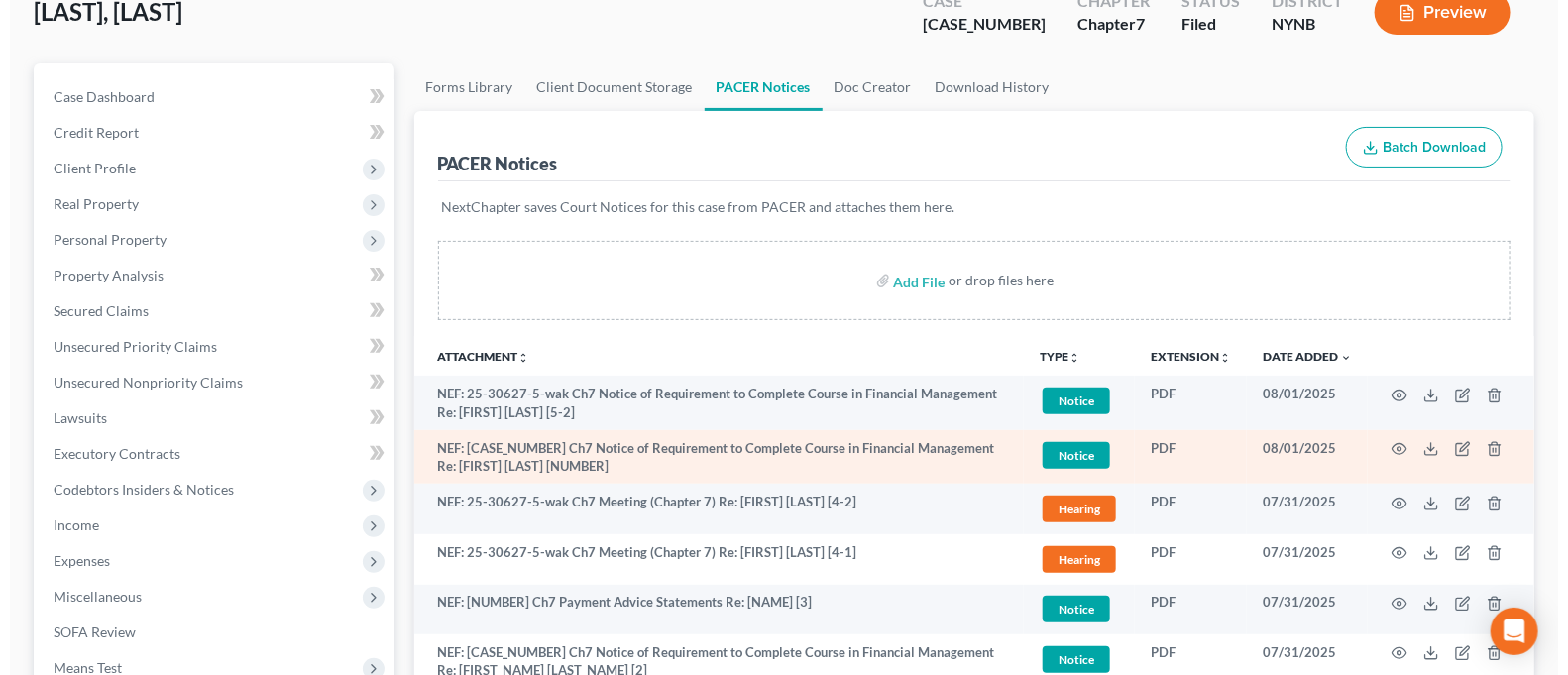 scroll, scrollTop: 264, scrollLeft: 0, axis: vertical 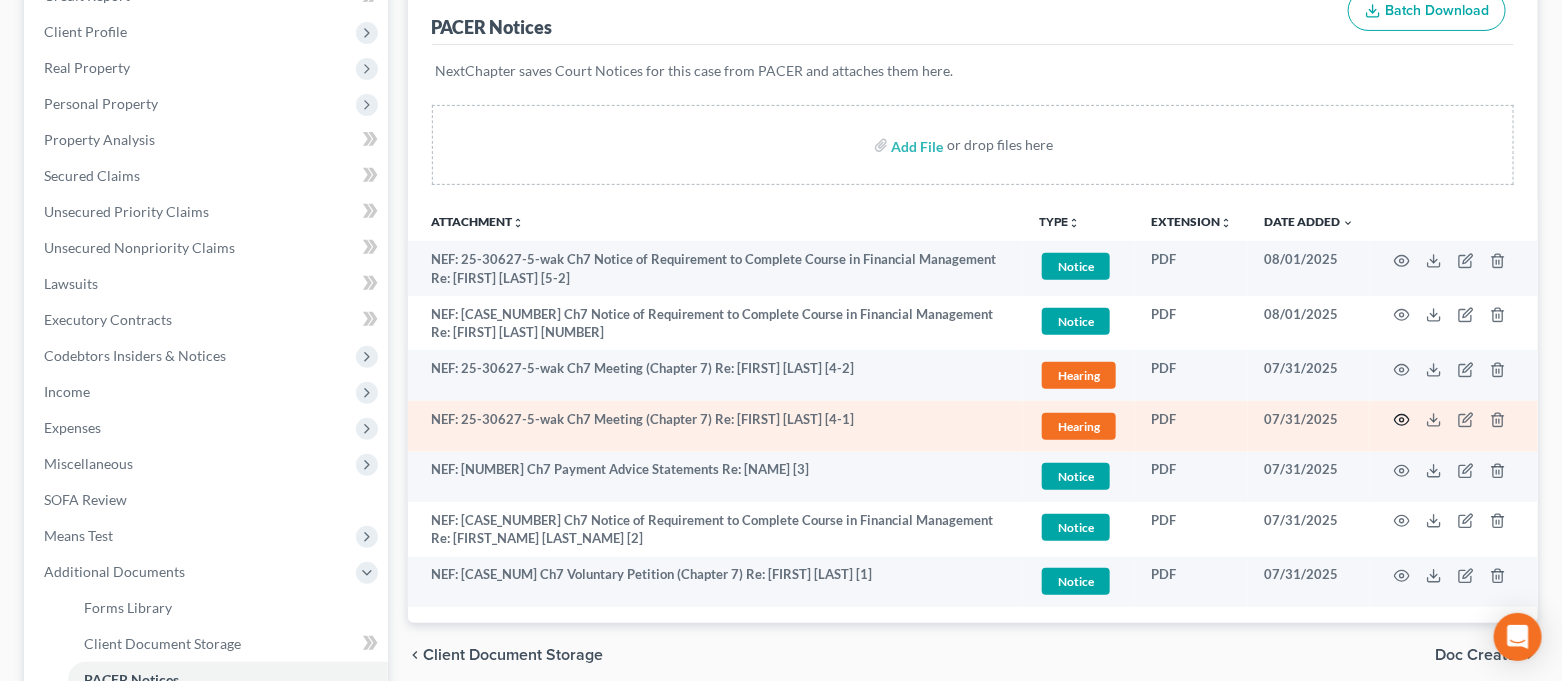 click 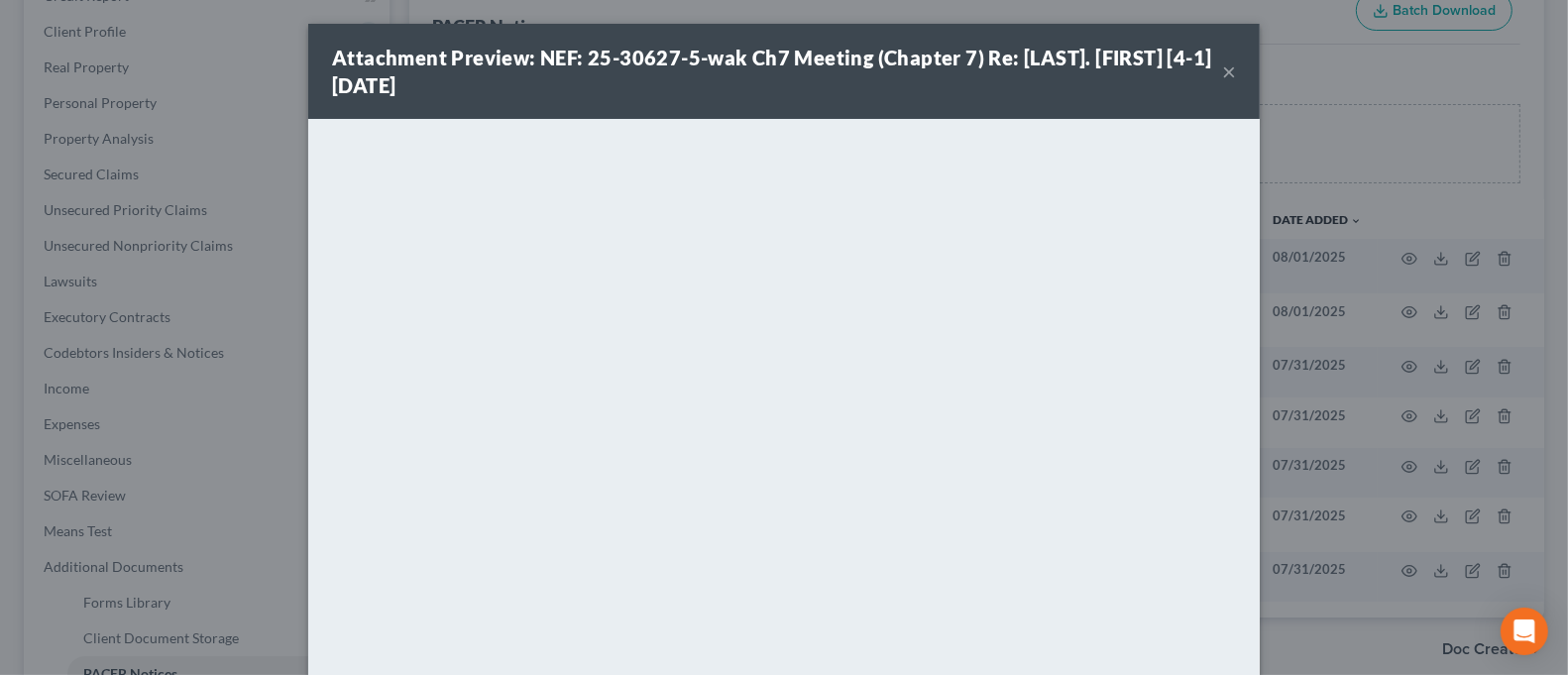 click on "Attachment Preview: NEF: [NUMBER] Ch7 Meeting (Chapter 7) Re: [PERSON] [LAST] [NUMBER] [DATE] ×
Download" at bounding box center [784, 337] 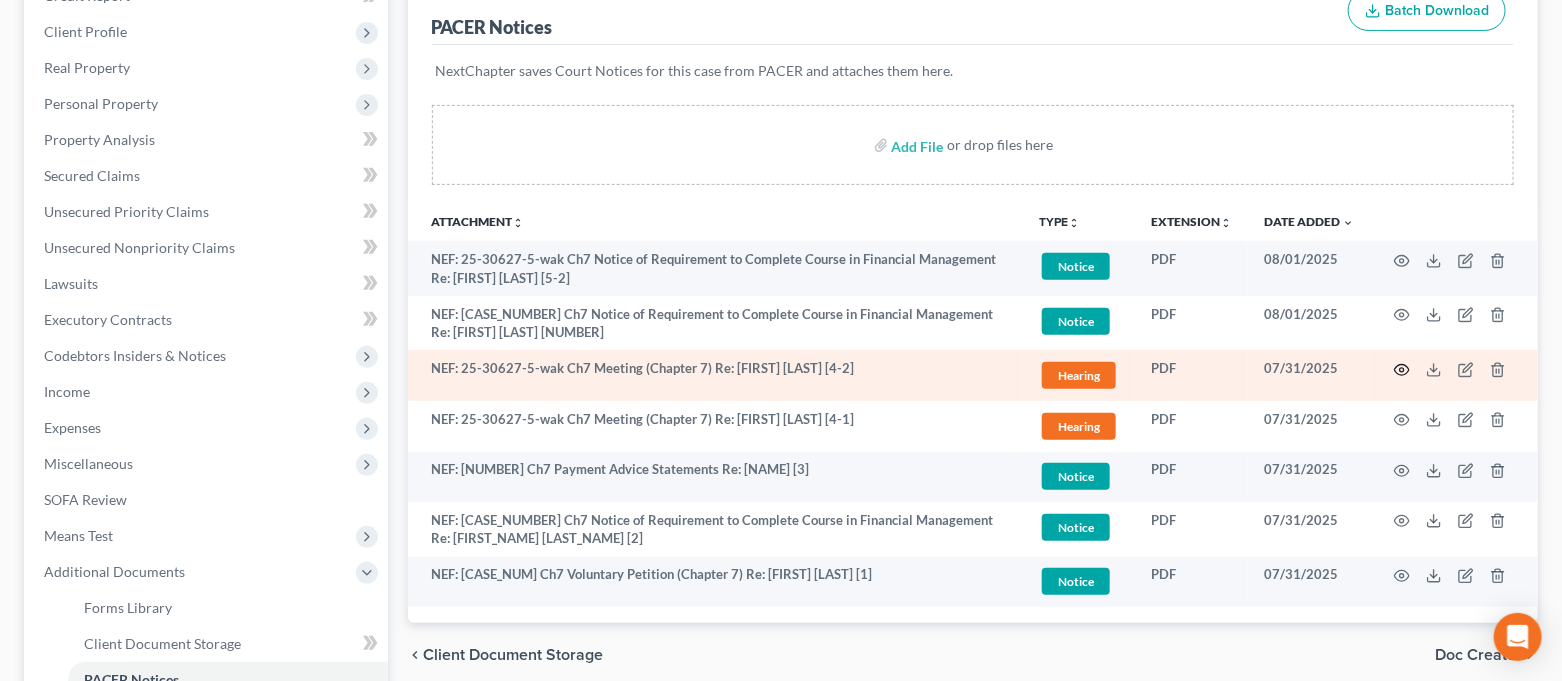 click 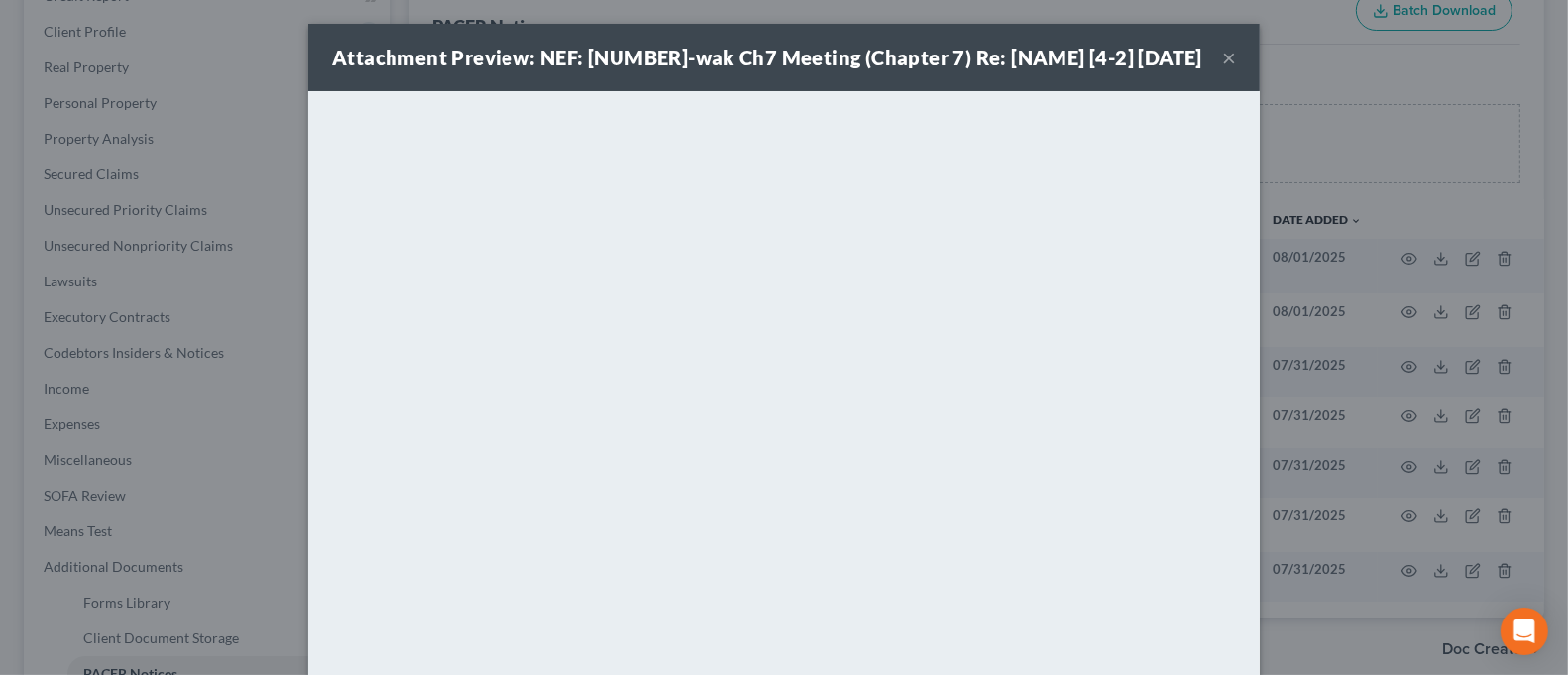click on "×" at bounding box center (1229, 57) 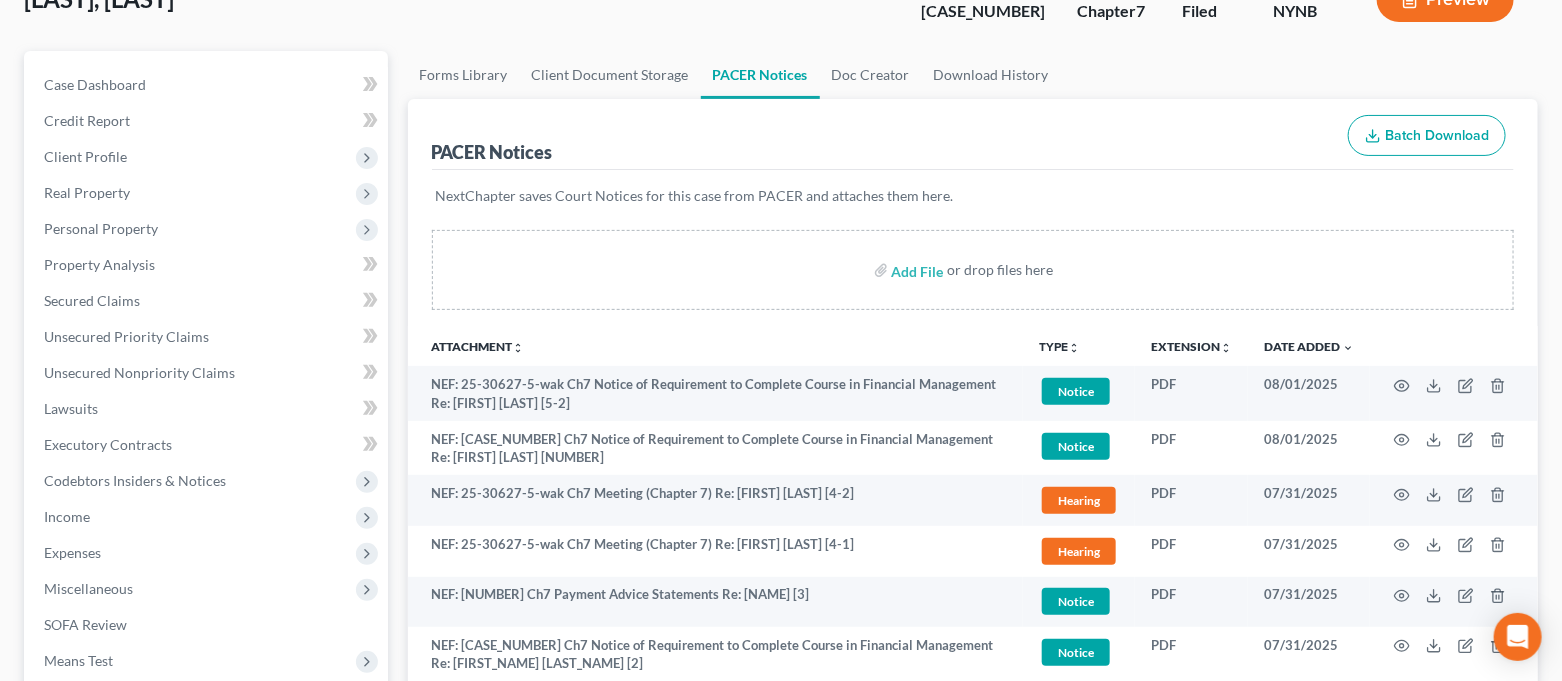 scroll, scrollTop: 0, scrollLeft: 0, axis: both 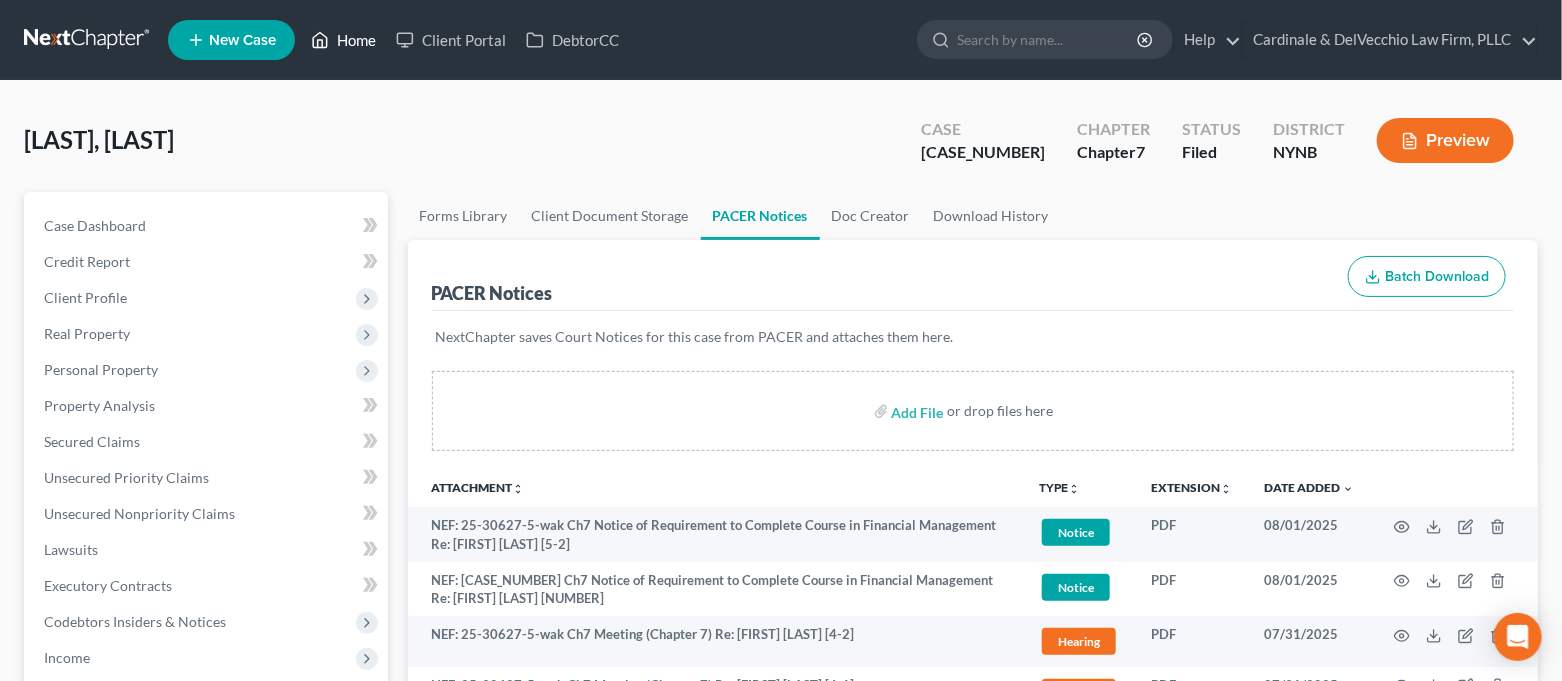 click on "Home" at bounding box center [343, 40] 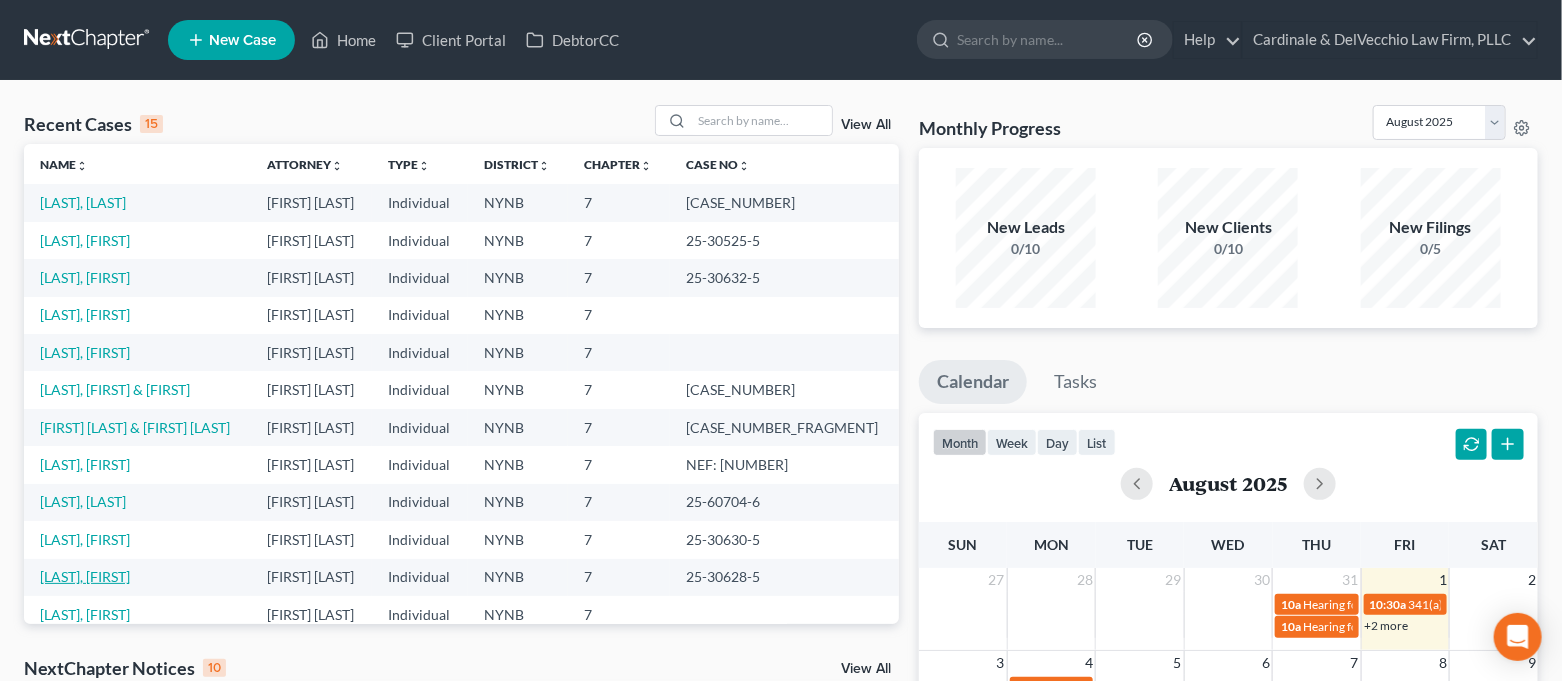 click on "[LAST], [FIRST]" at bounding box center (85, 576) 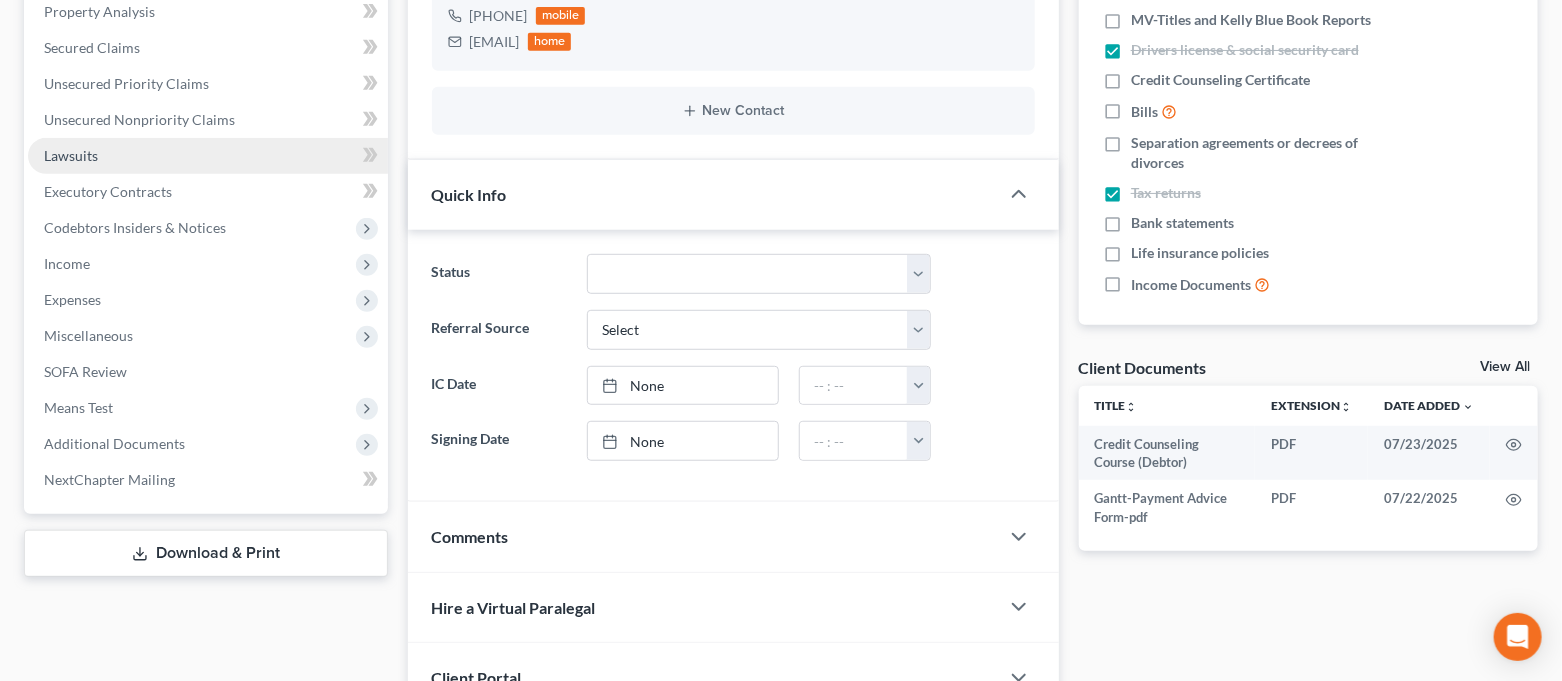 scroll, scrollTop: 533, scrollLeft: 0, axis: vertical 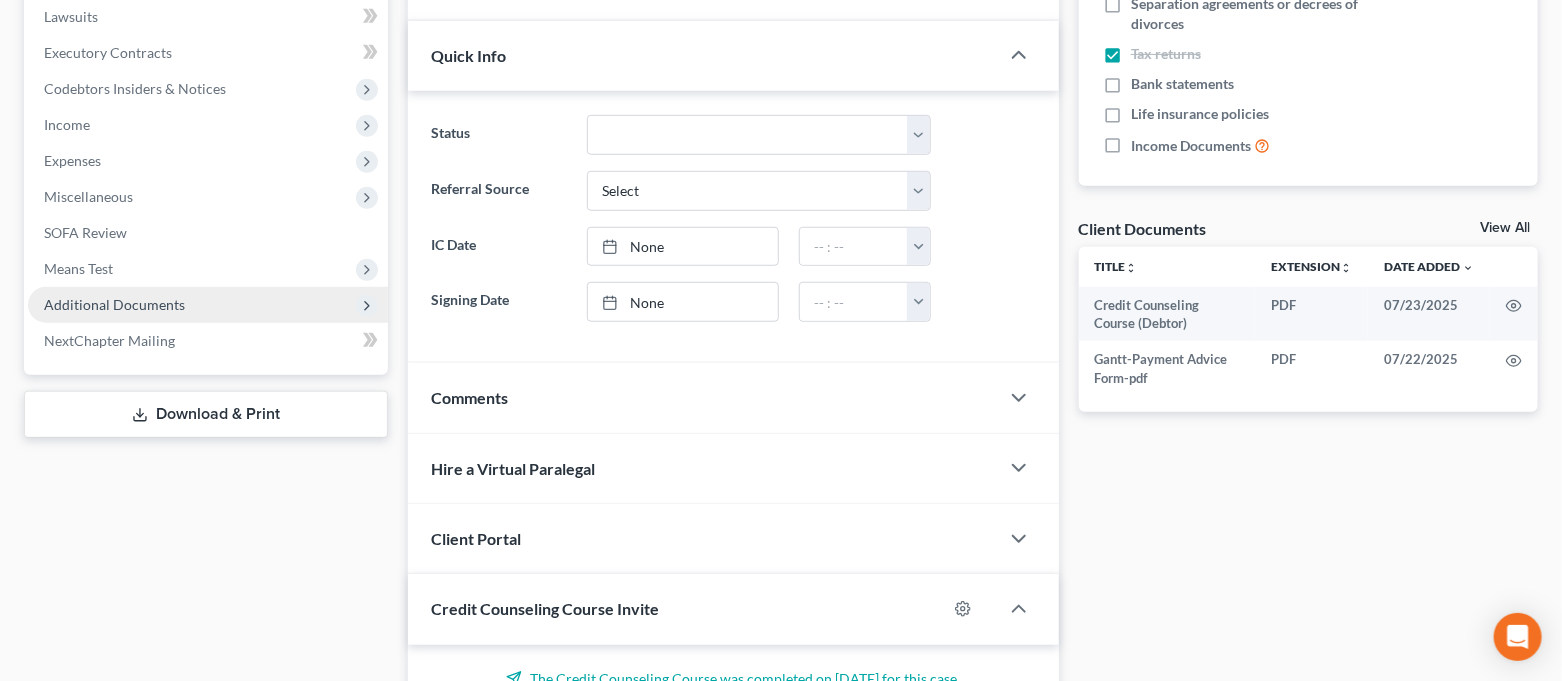 click on "Additional Documents" at bounding box center [114, 304] 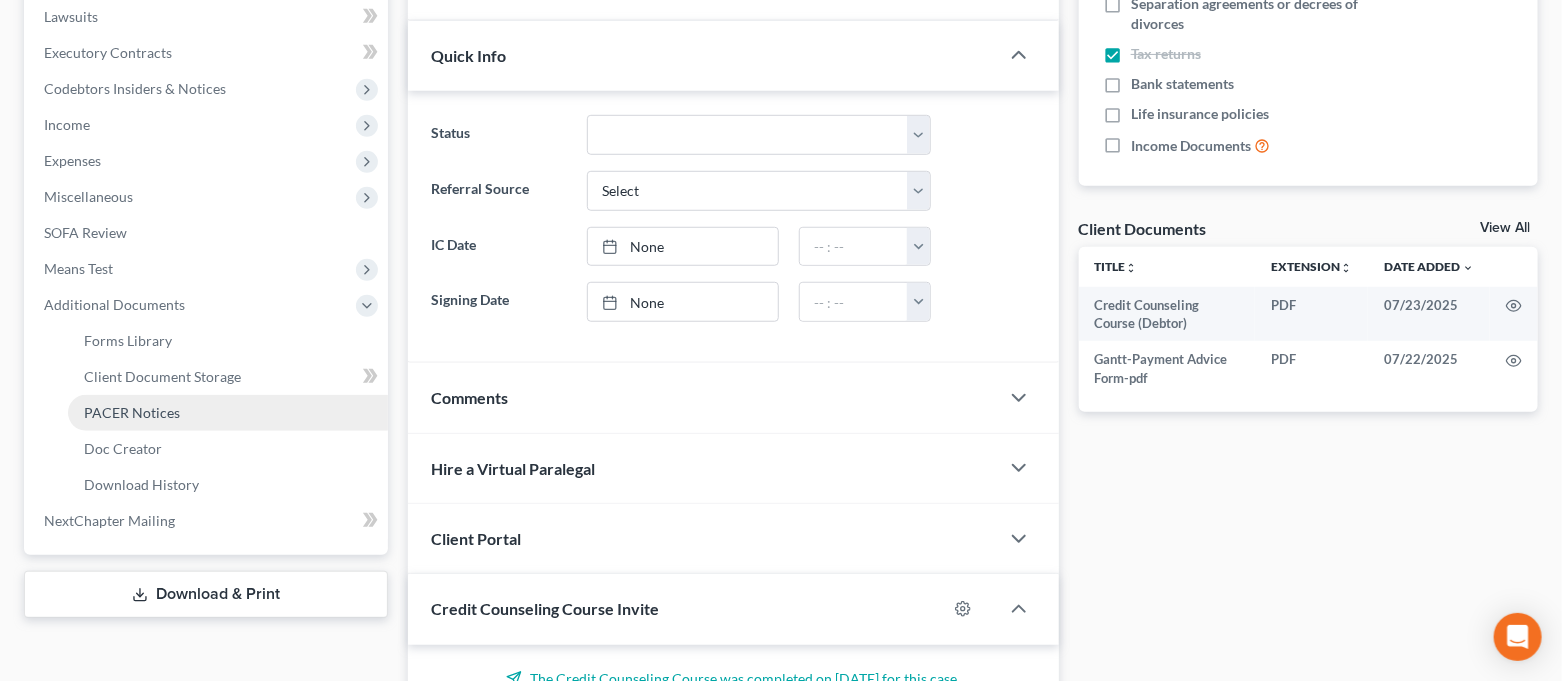 click on "PACER Notices" at bounding box center [228, 413] 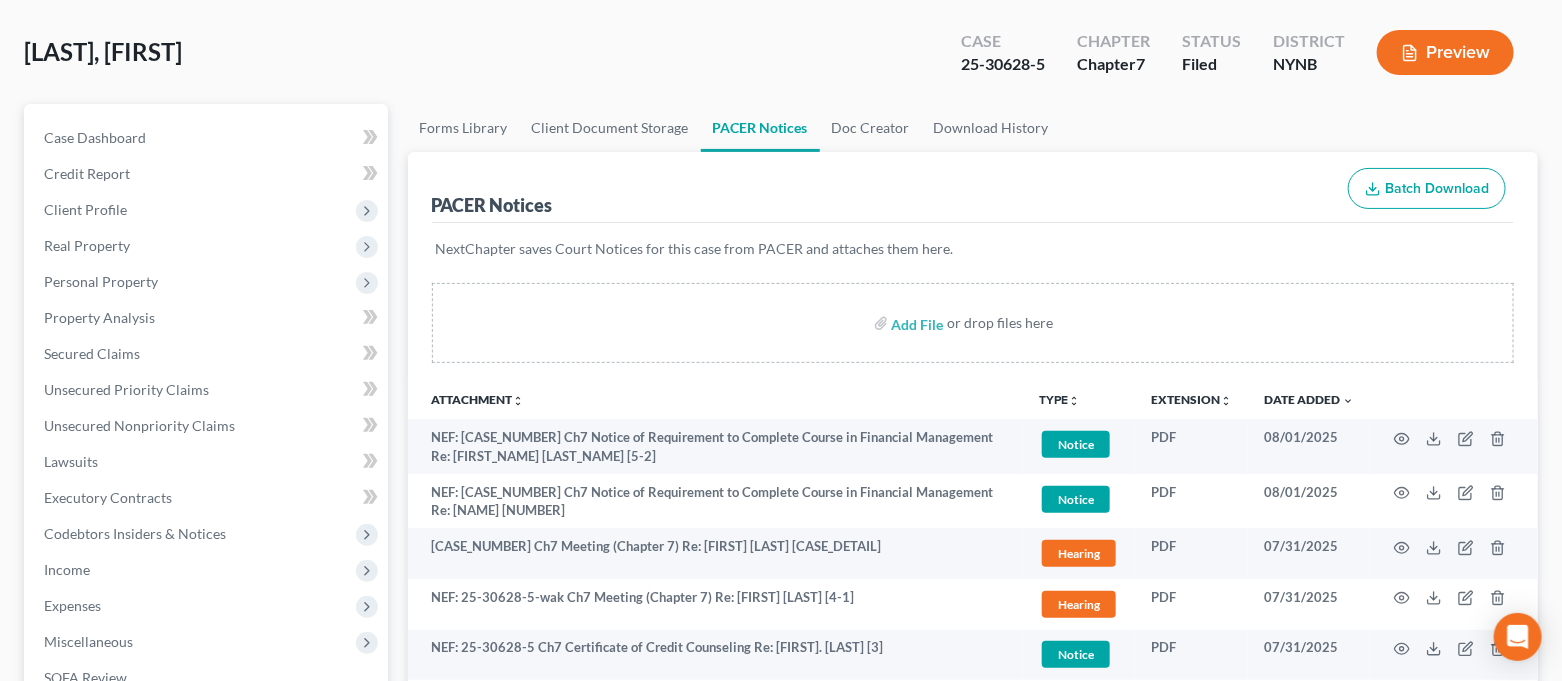 scroll, scrollTop: 133, scrollLeft: 0, axis: vertical 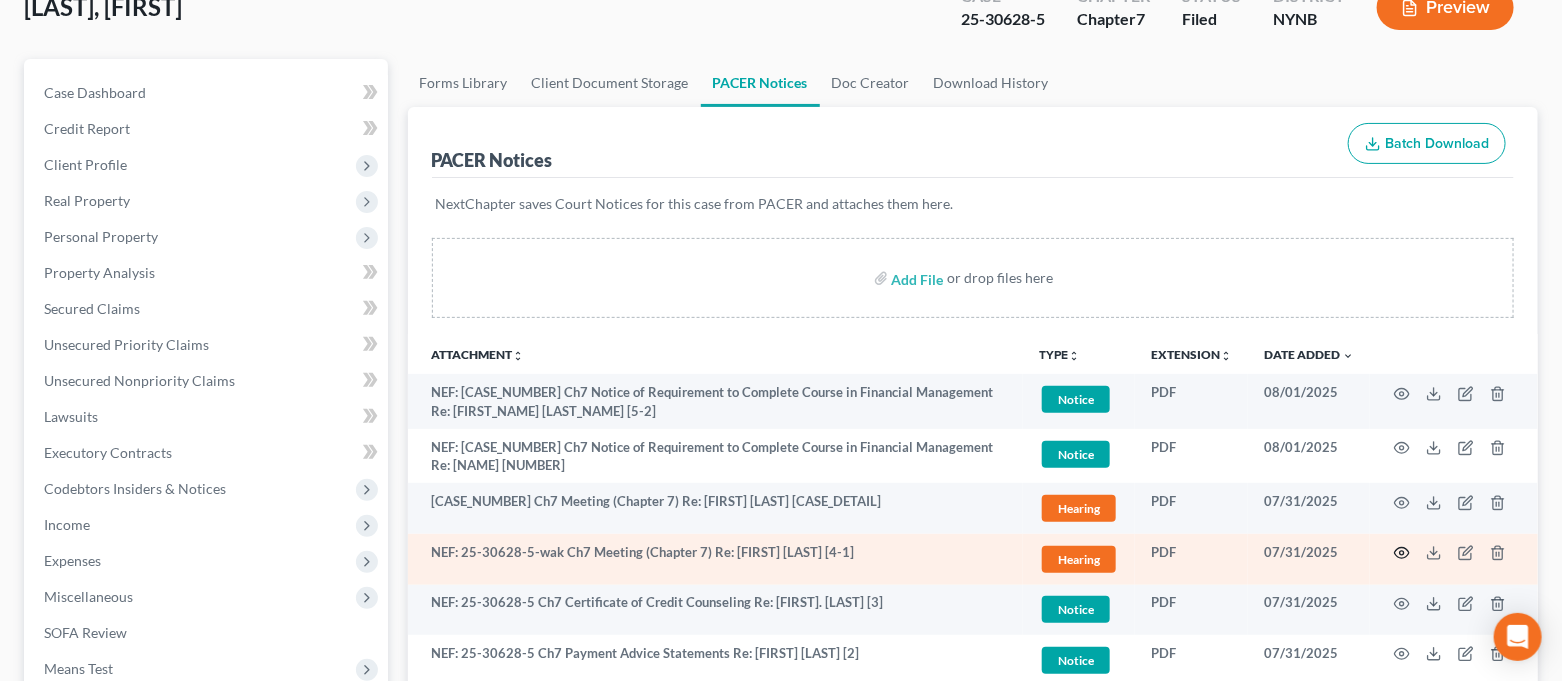 click 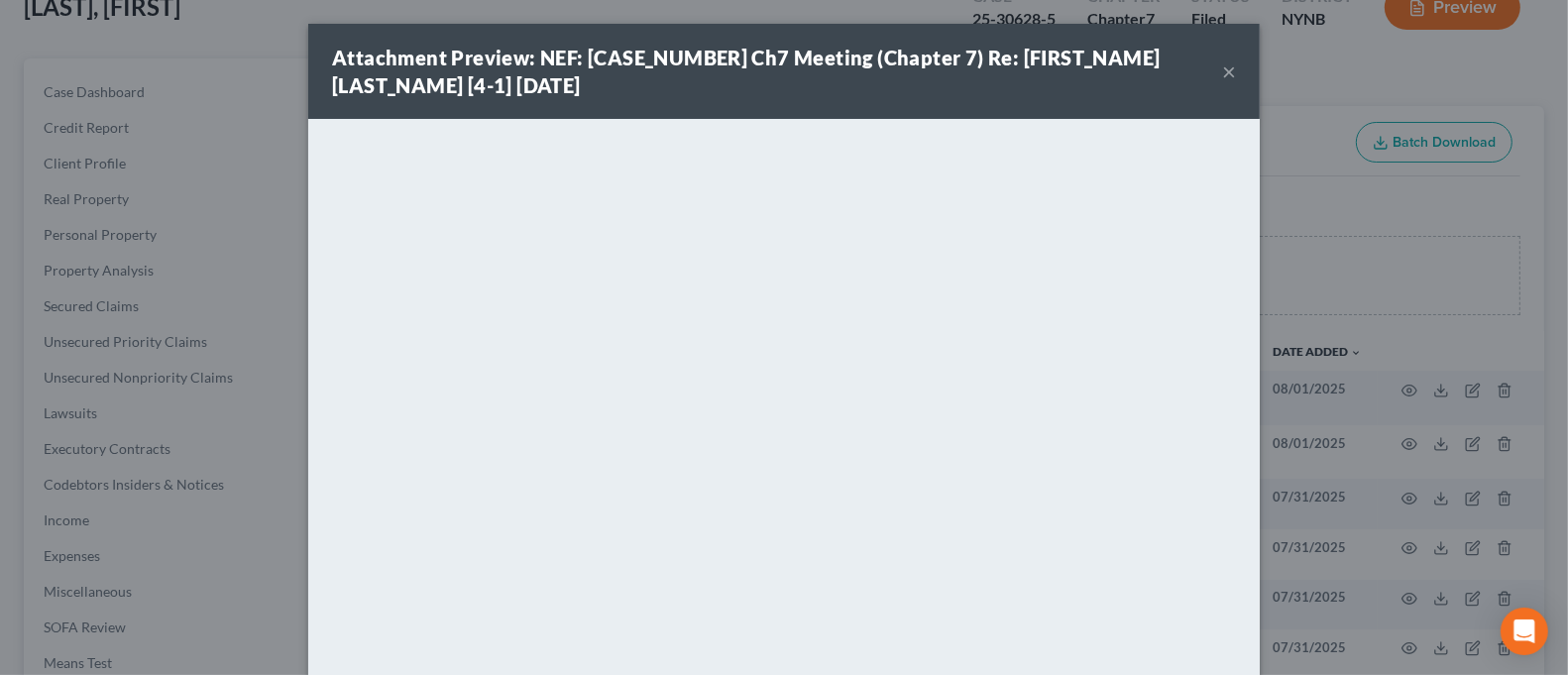 click on "Attachment Preview: [CASE_NUMBER] Ch7 Meeting (Chapter 7) Re: [FIRST] [LAST] [CASE_DETAIL] [DATE]" at bounding box center [784, 337] 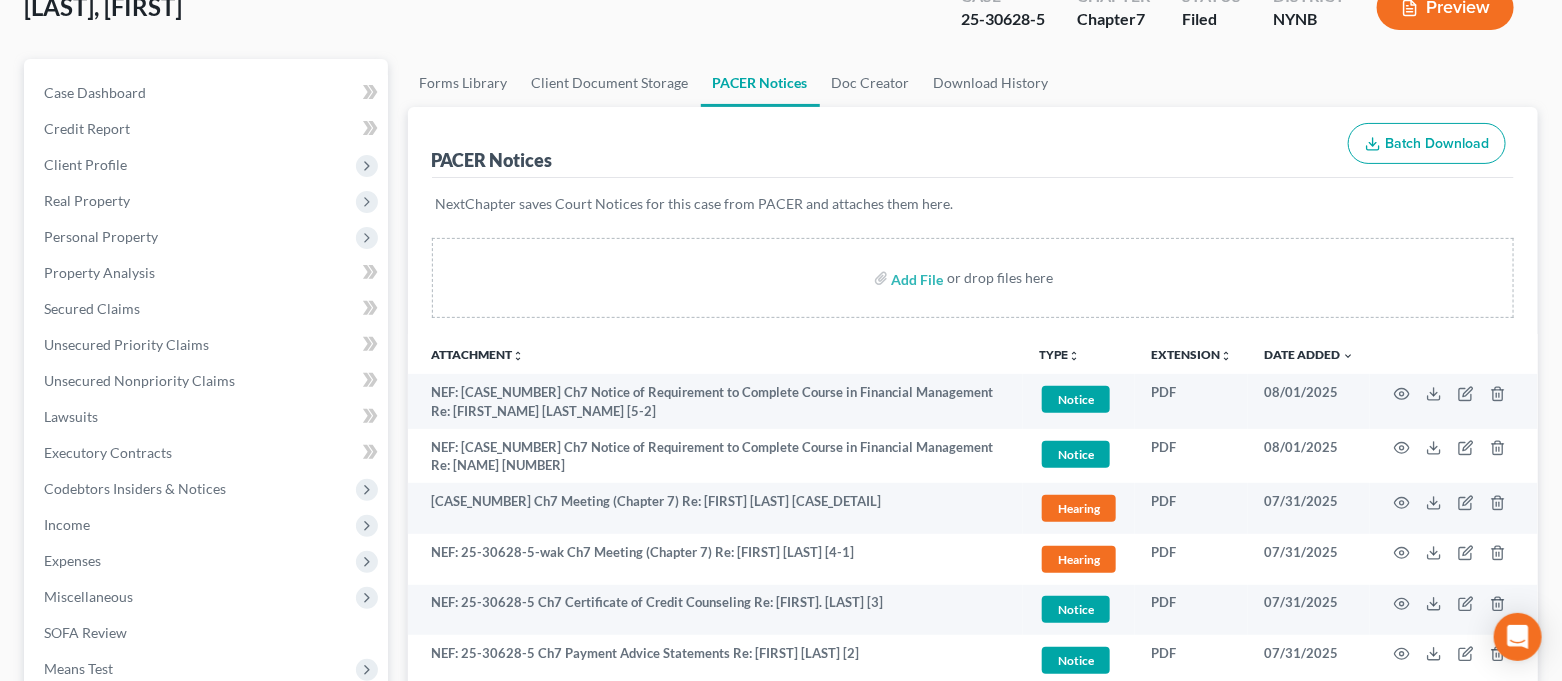 scroll, scrollTop: 0, scrollLeft: 0, axis: both 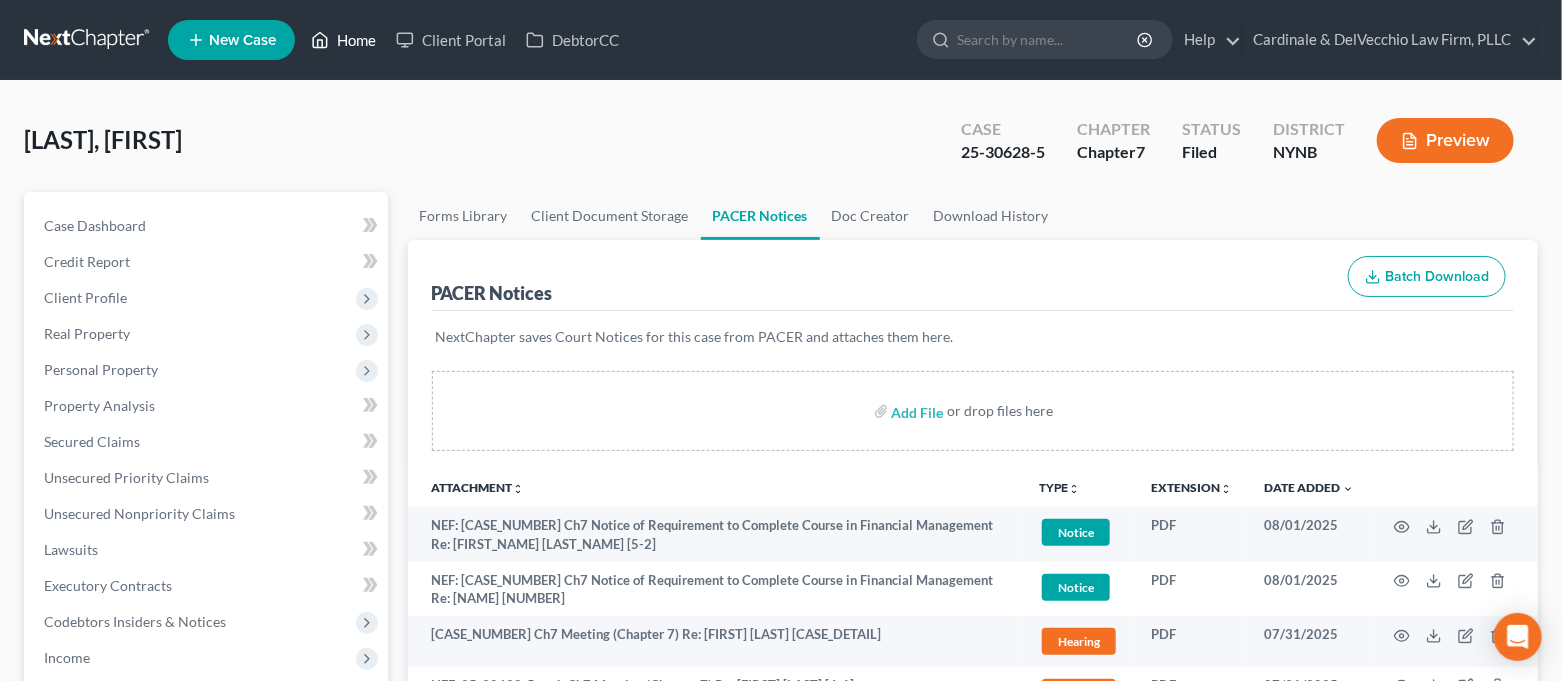 click on "Home" at bounding box center (343, 40) 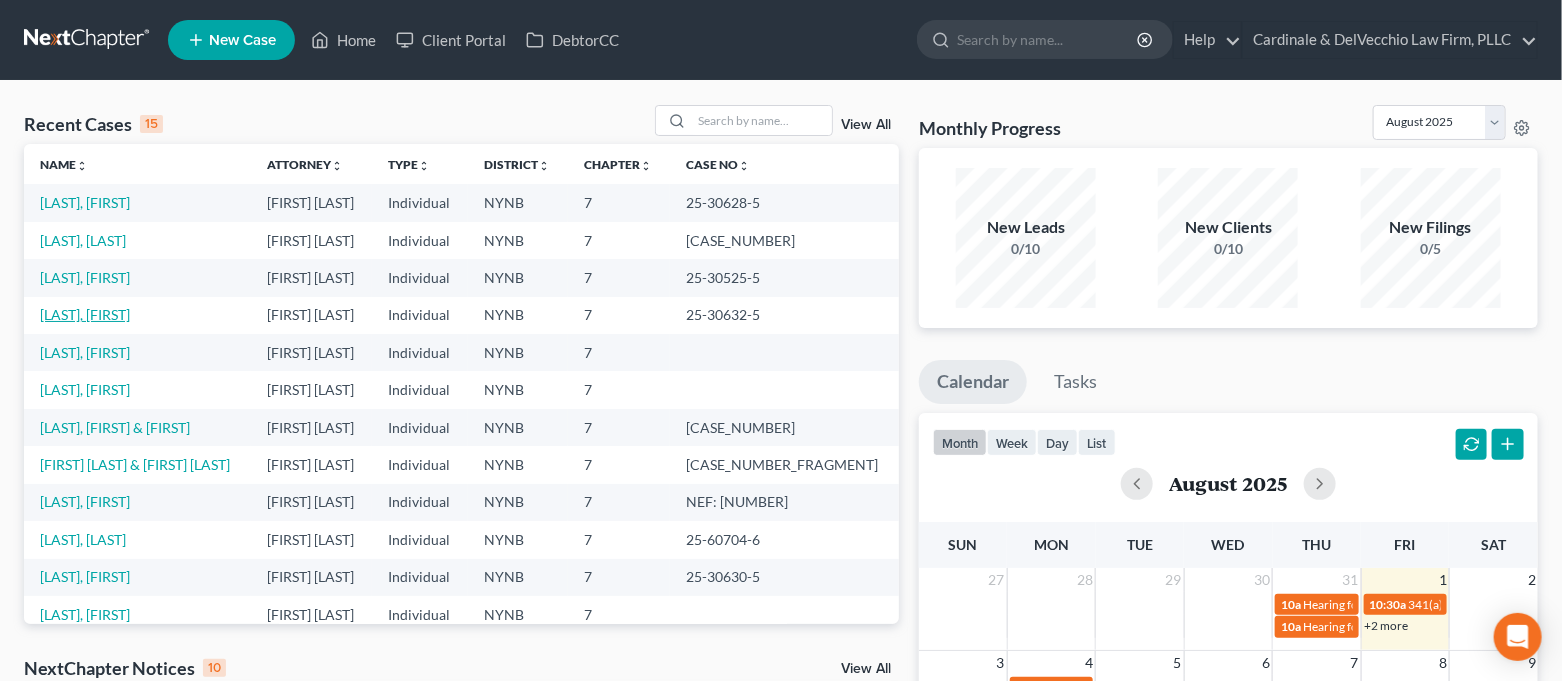 click on "[LAST], [FIRST]" at bounding box center (85, 314) 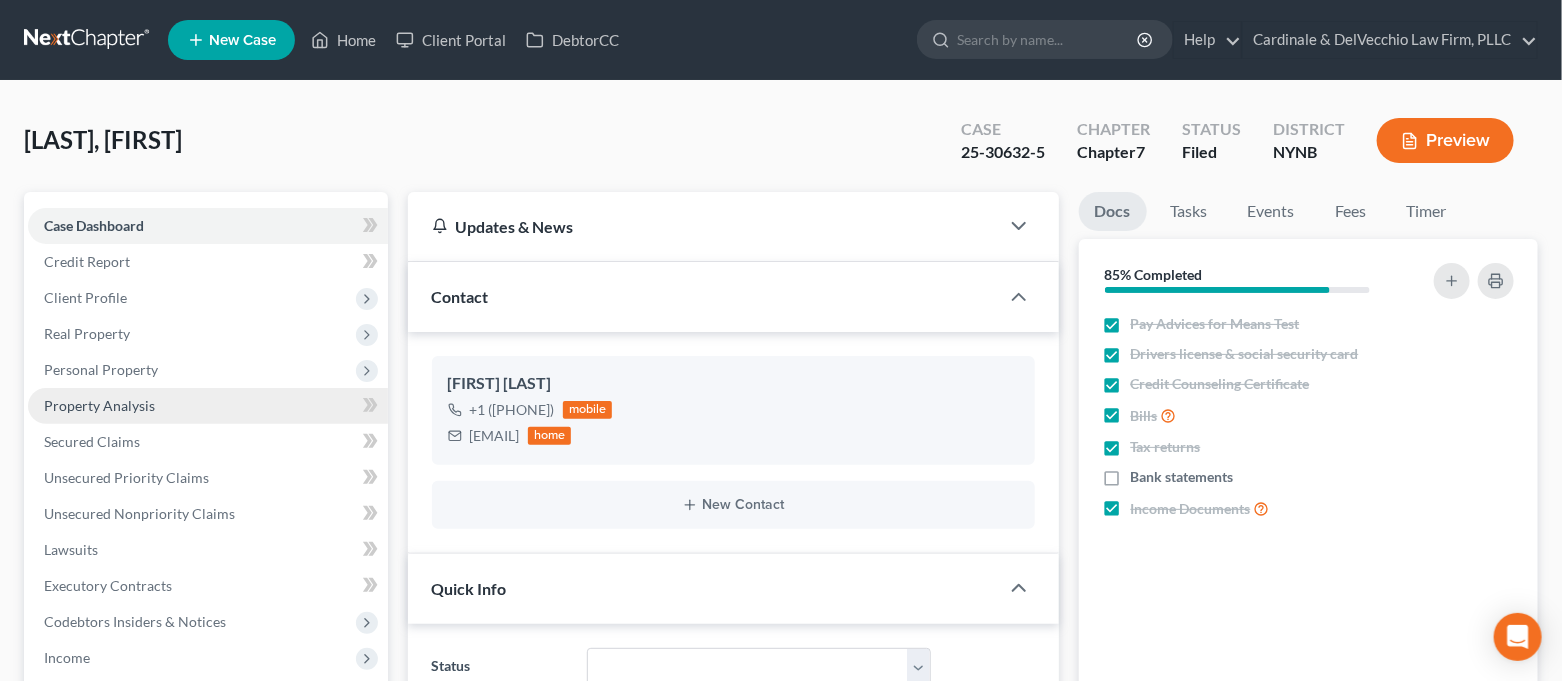 scroll, scrollTop: 266, scrollLeft: 0, axis: vertical 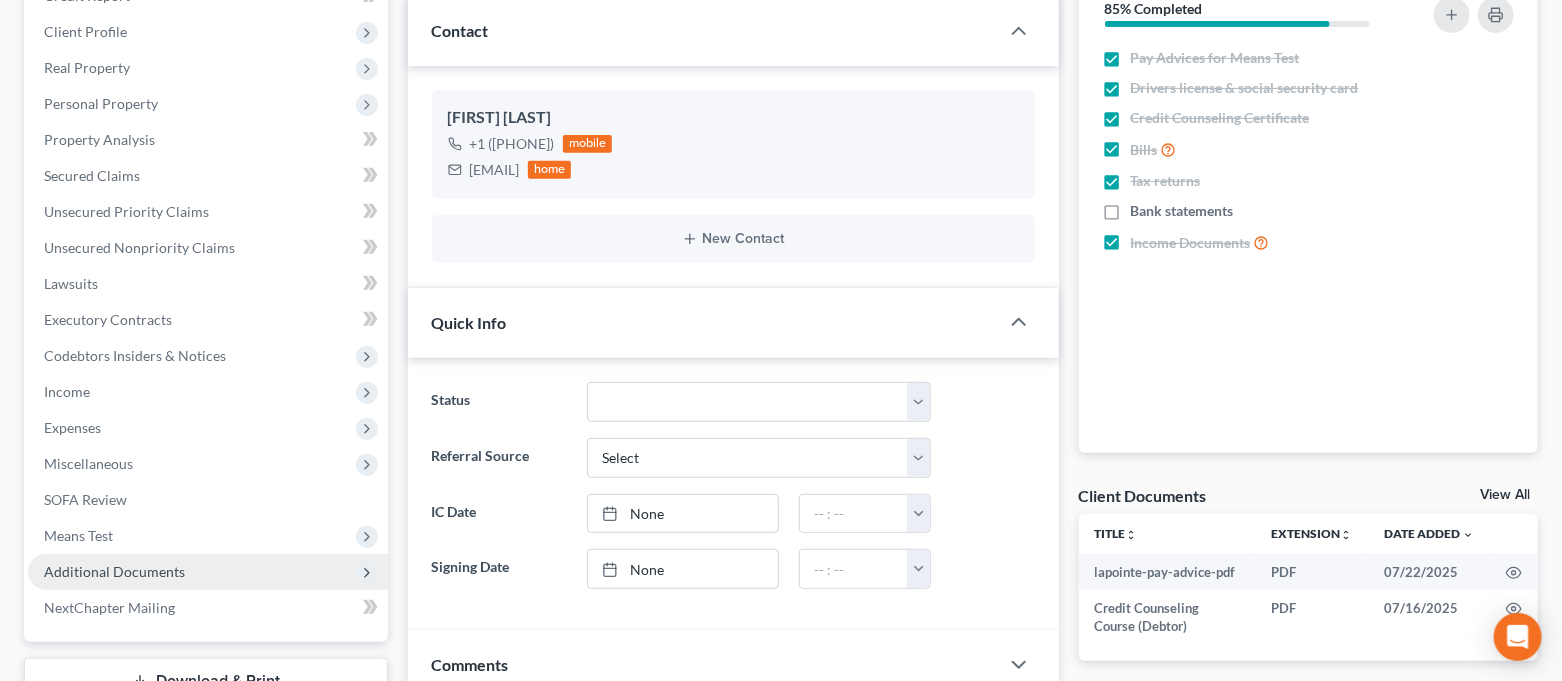 click on "Additional Documents" at bounding box center (114, 571) 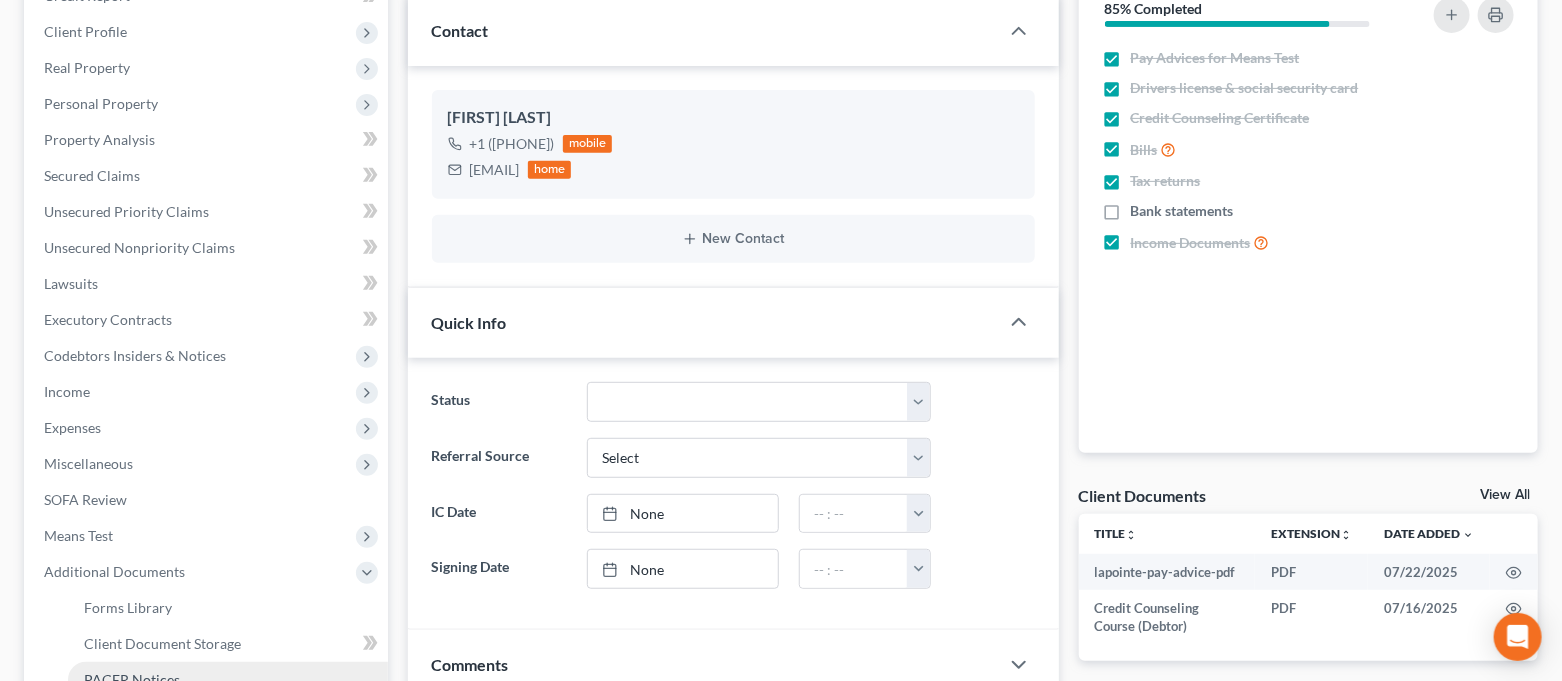 click on "PACER Notices" at bounding box center (228, 680) 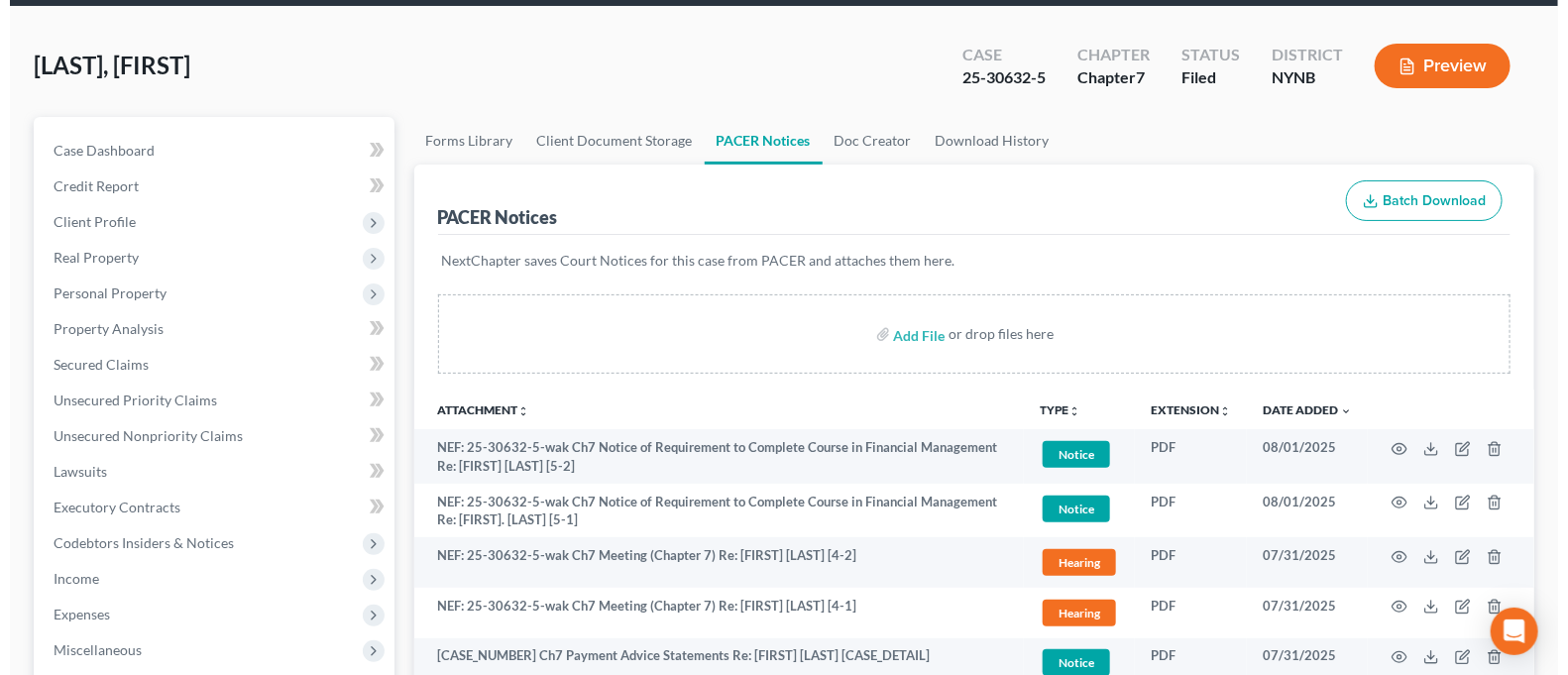 scroll, scrollTop: 132, scrollLeft: 0, axis: vertical 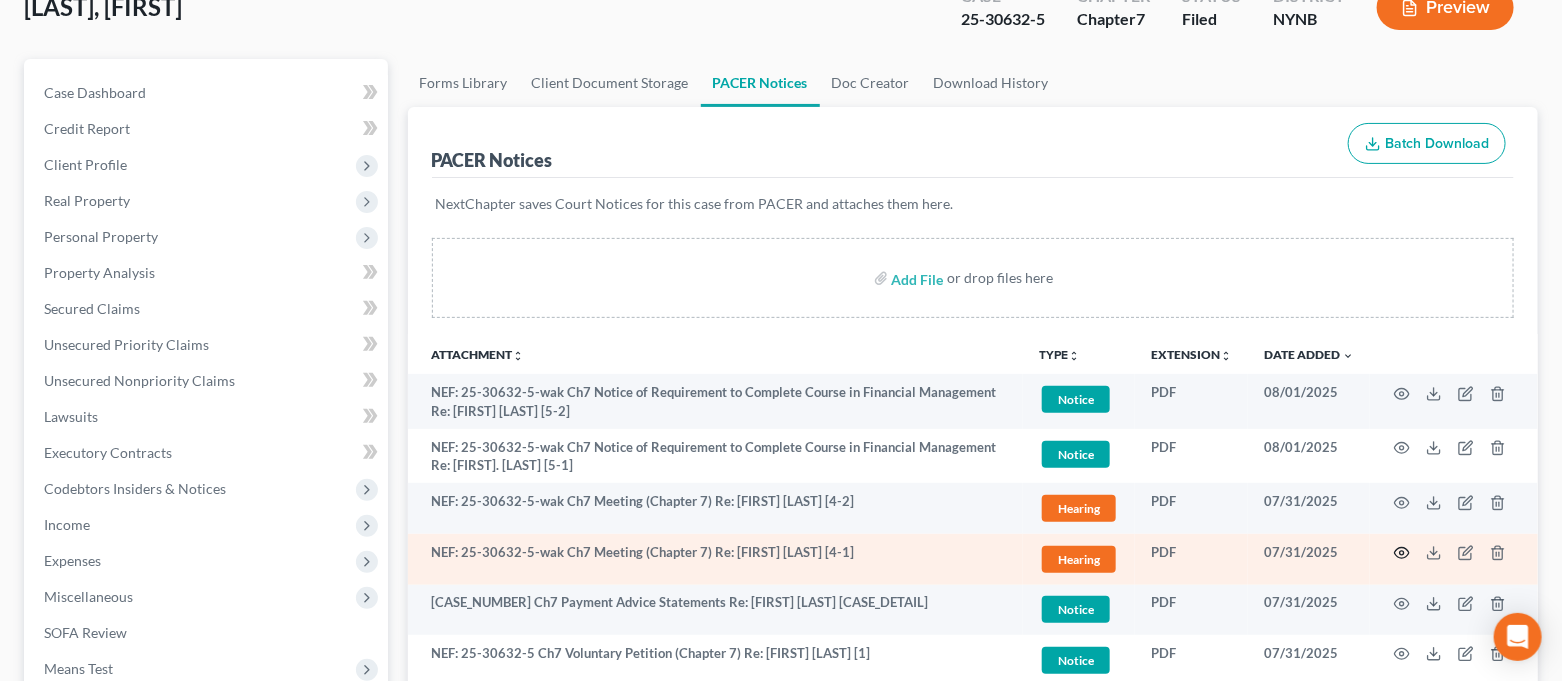 click 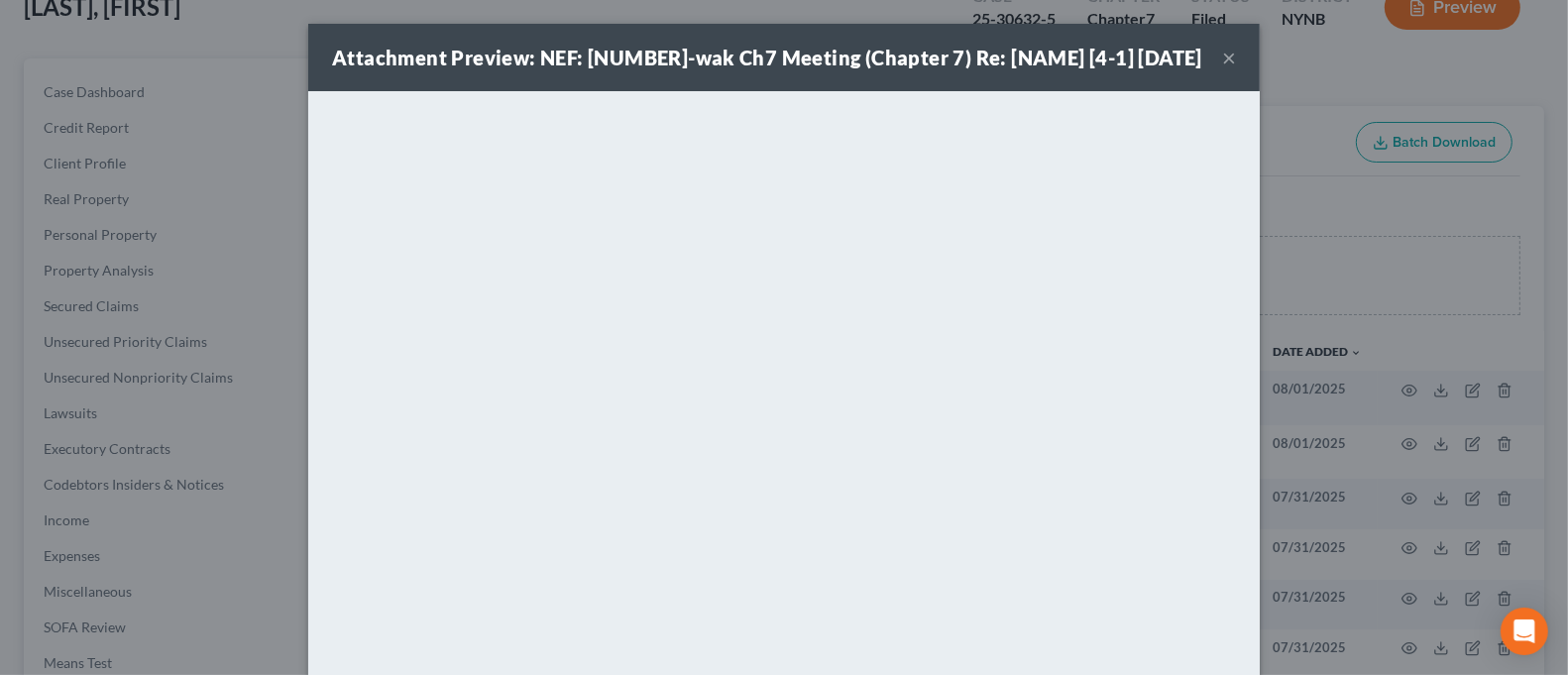 click on "Attachment Preview: NEF: [CASE_NUMBER] Ch7 Meeting (Chapter 7) Re: [FIRST] [LAST] [NUMBER] [DATE] ×
Download" at bounding box center (784, 337) 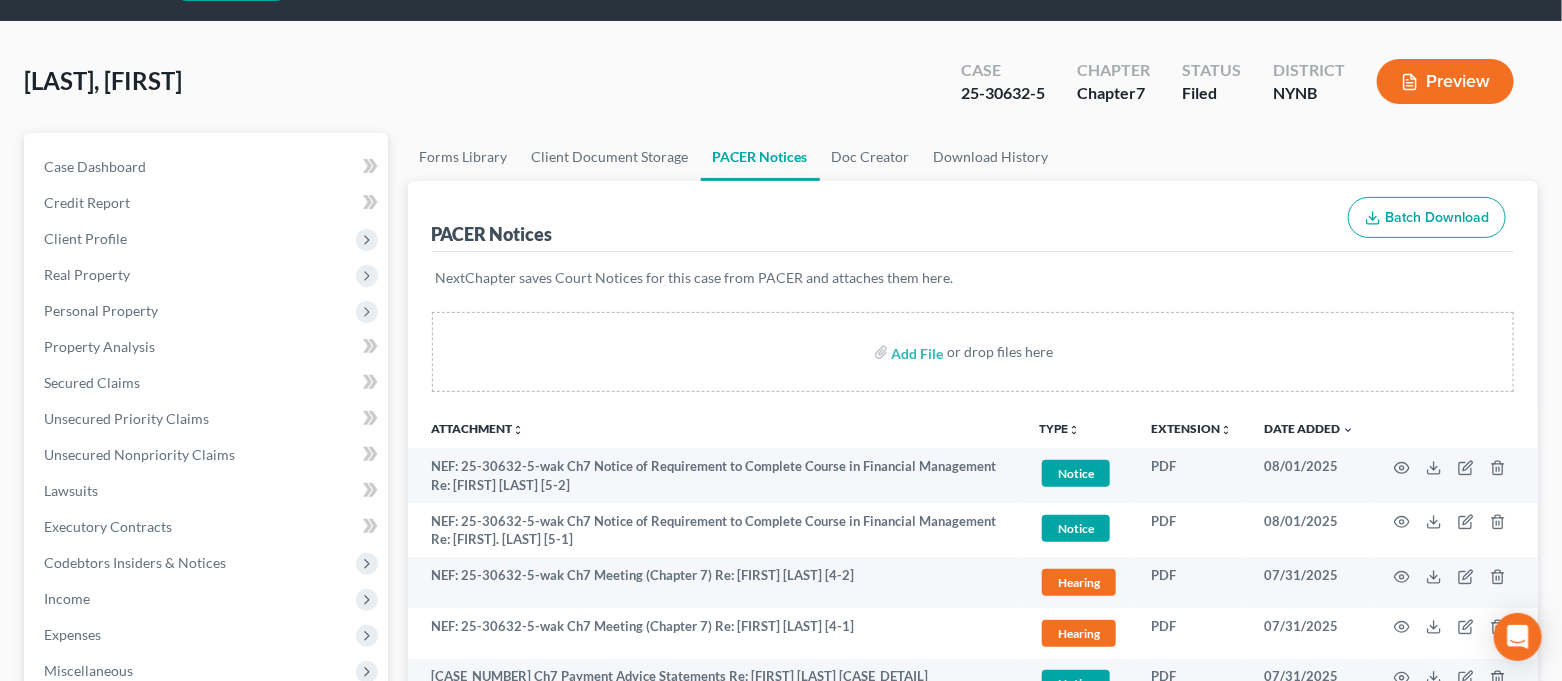 scroll, scrollTop: 0, scrollLeft: 0, axis: both 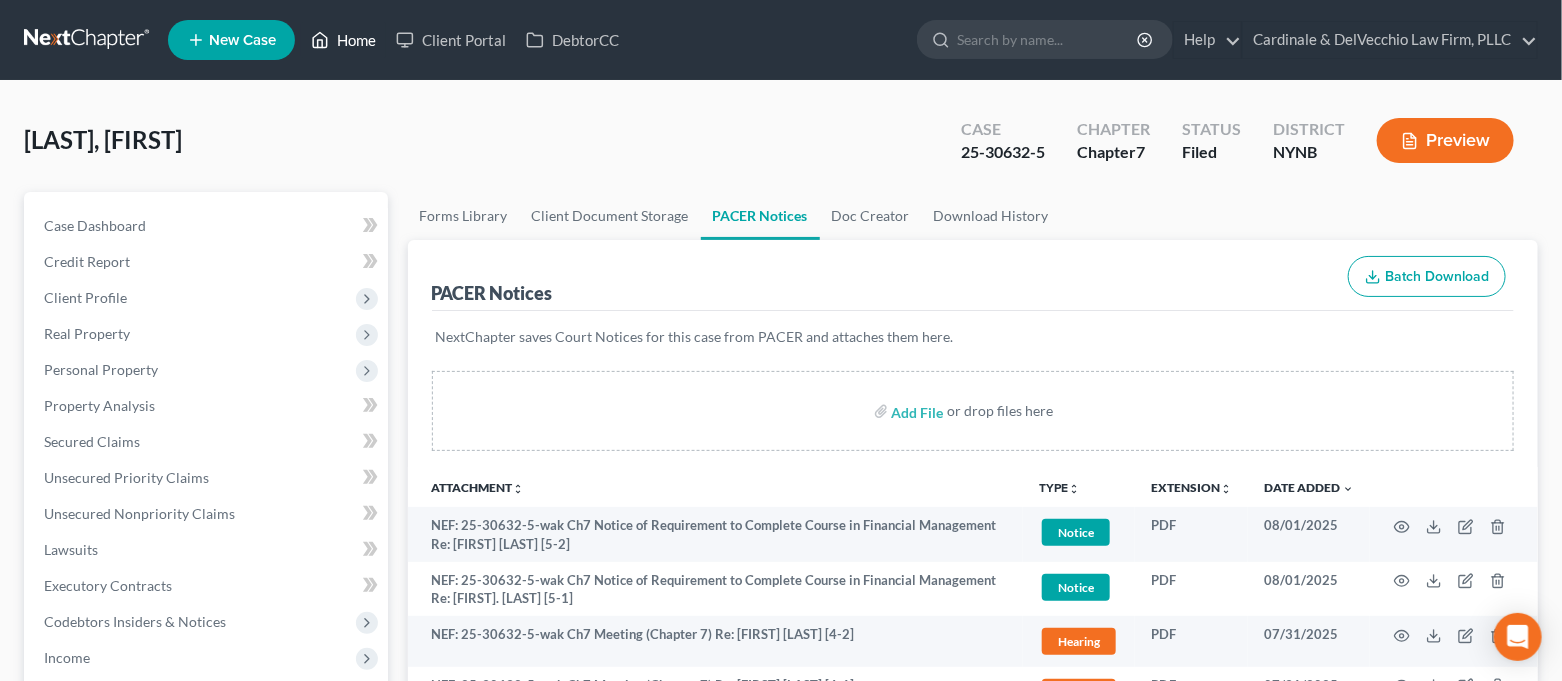 click 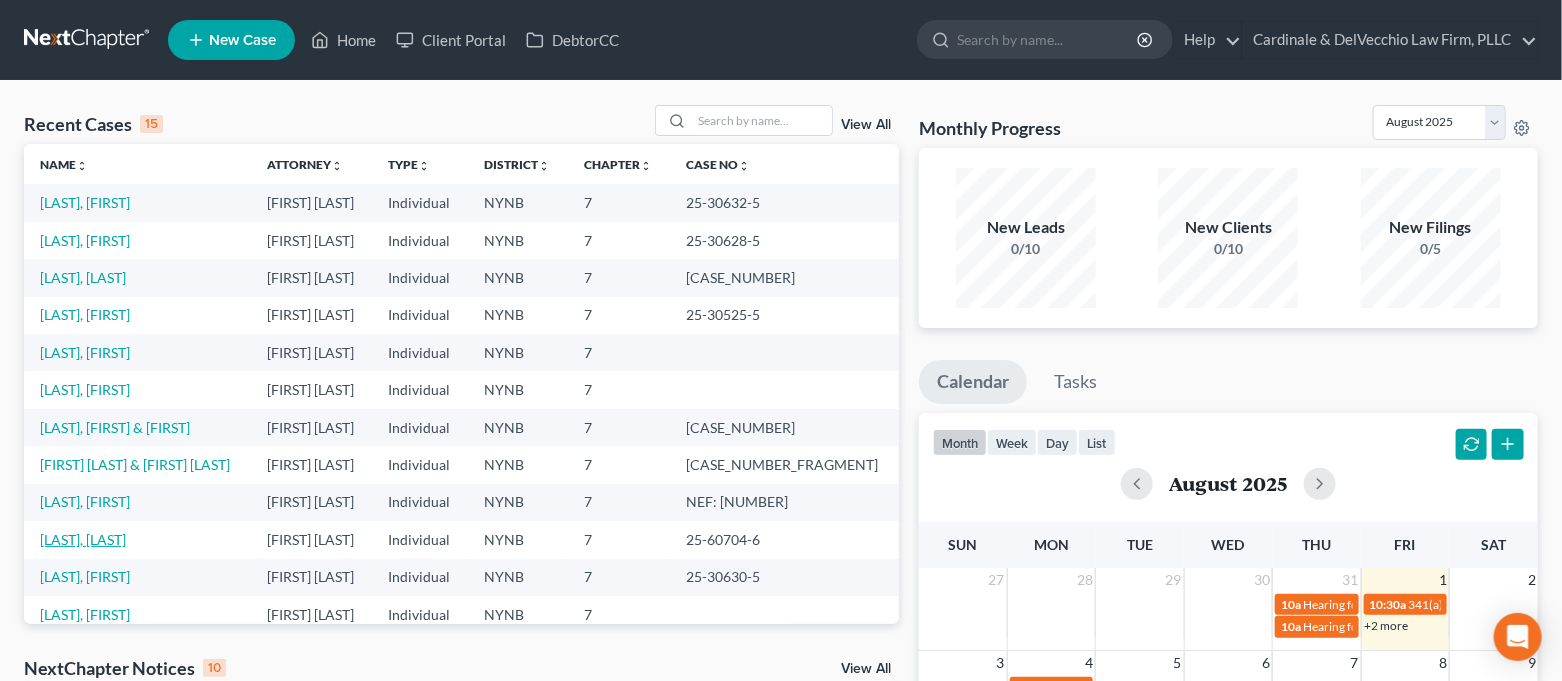 click on "[LAST], [LAST]" at bounding box center [83, 539] 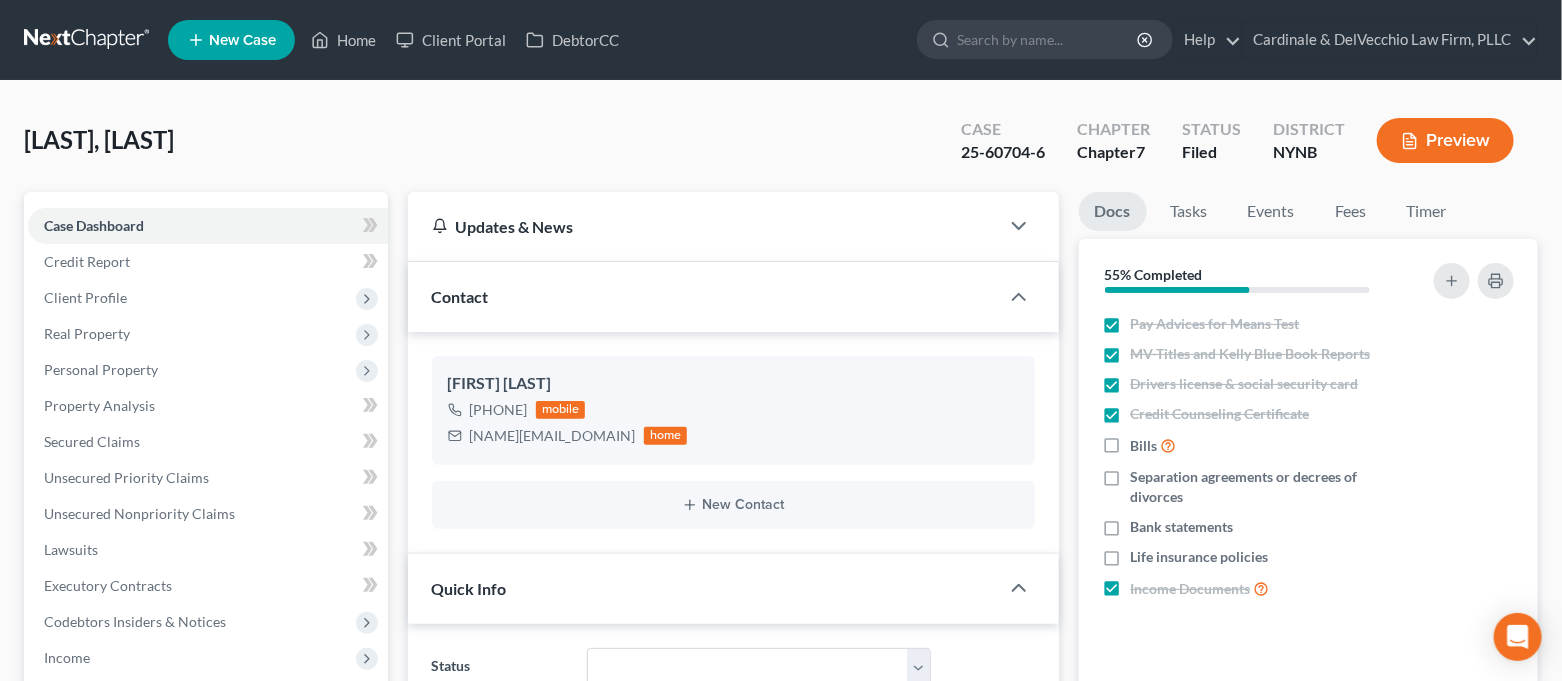 scroll, scrollTop: 533, scrollLeft: 0, axis: vertical 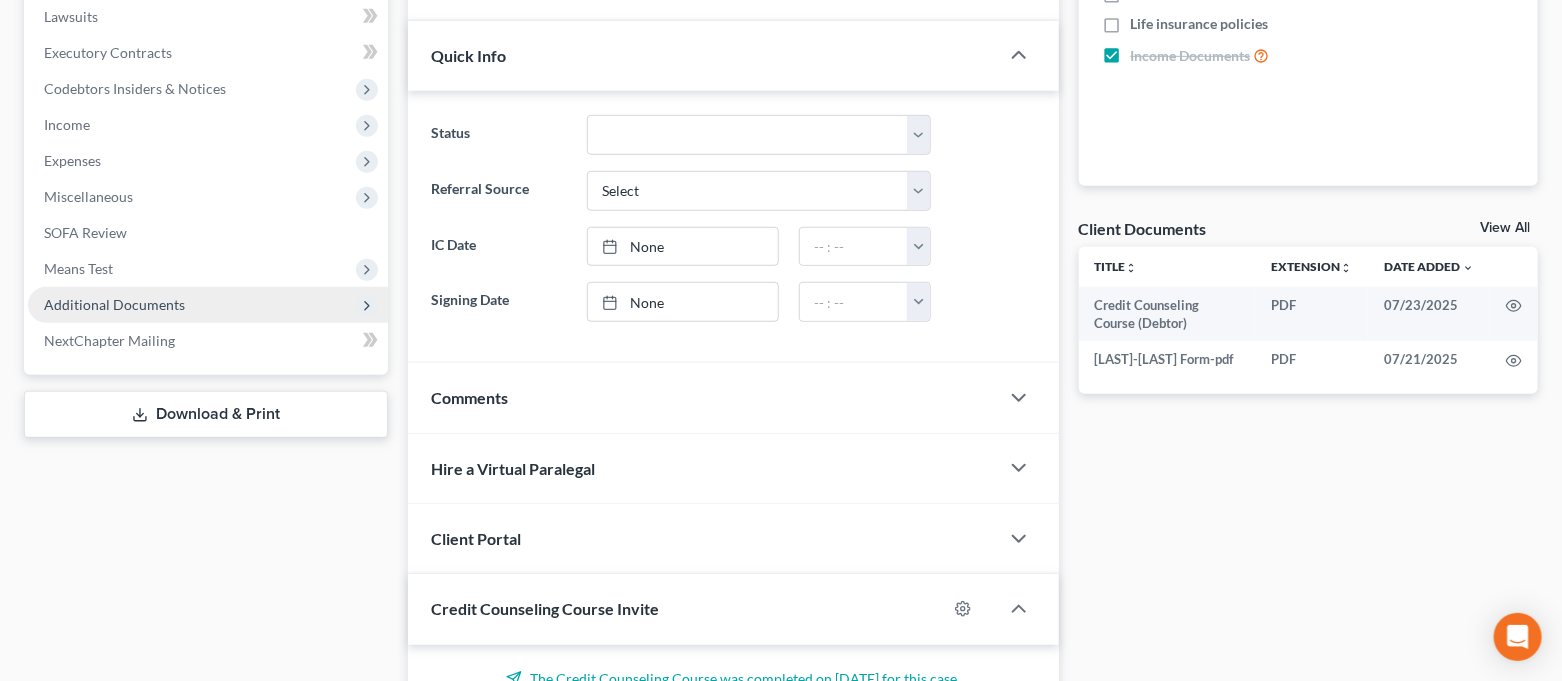 click on "Additional Documents" at bounding box center (114, 304) 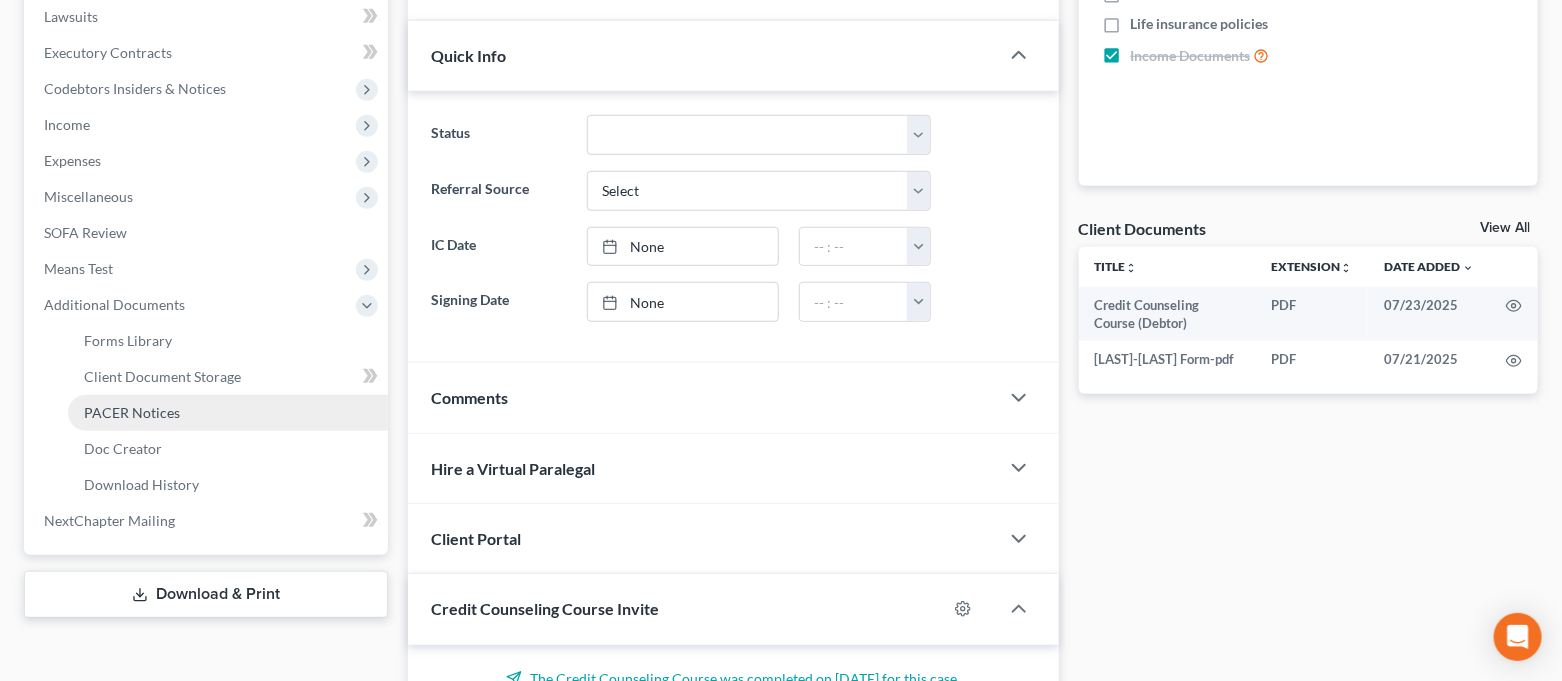 click on "PACER Notices" at bounding box center (228, 413) 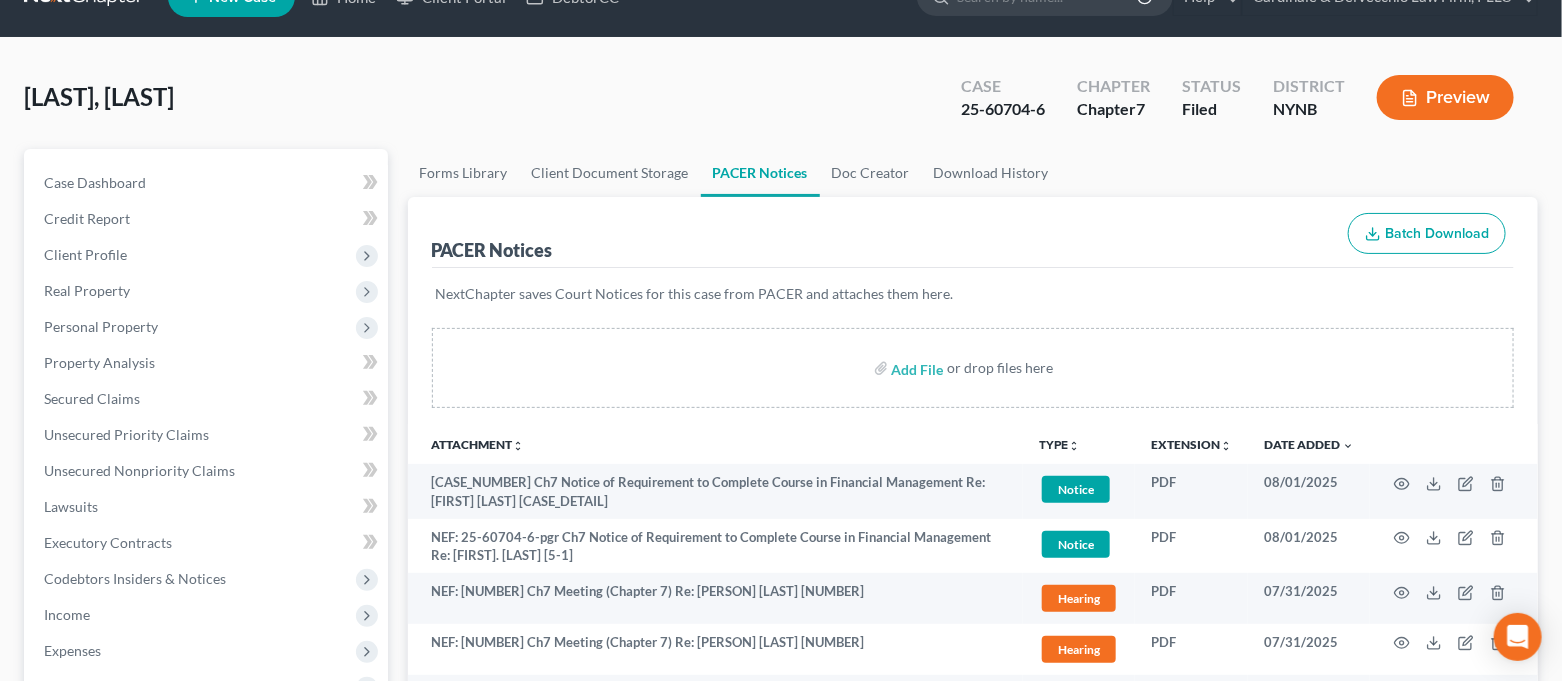 scroll, scrollTop: 399, scrollLeft: 0, axis: vertical 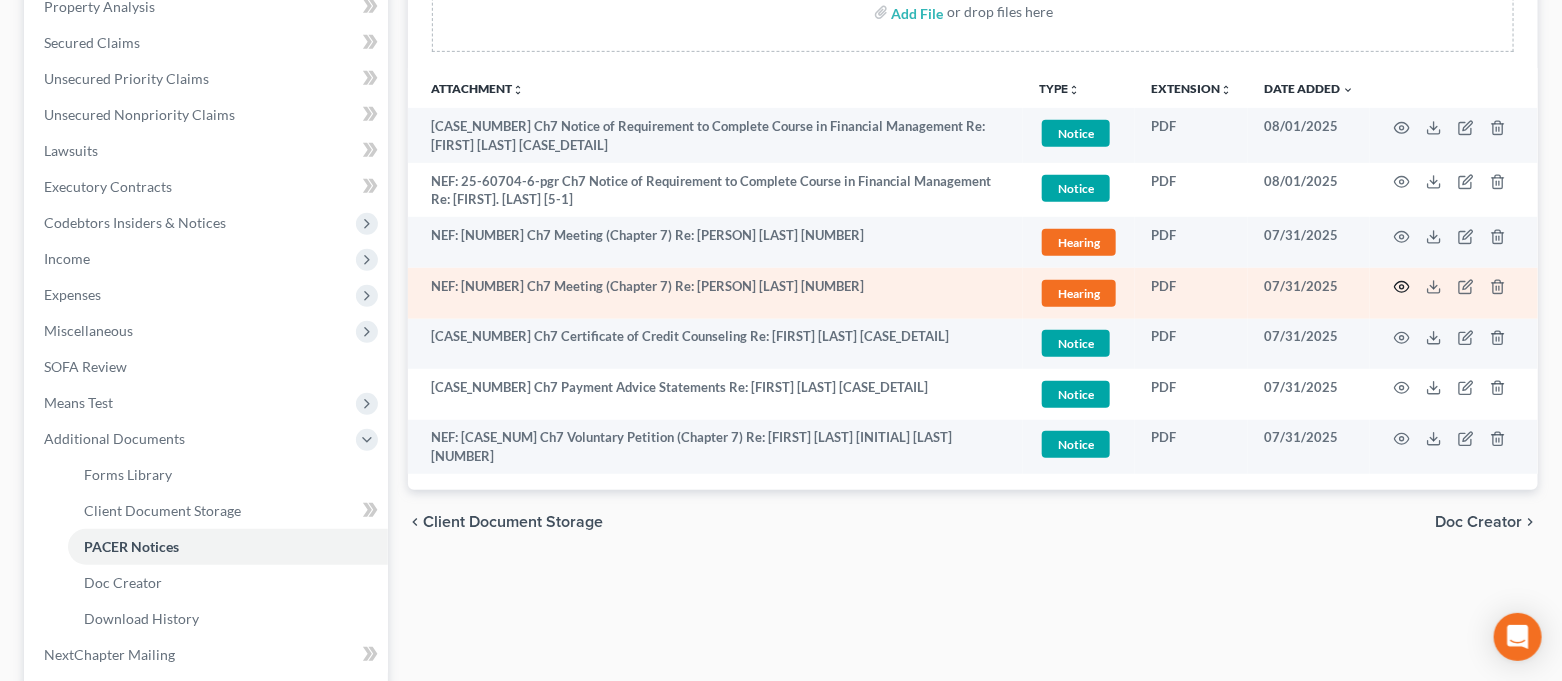 click 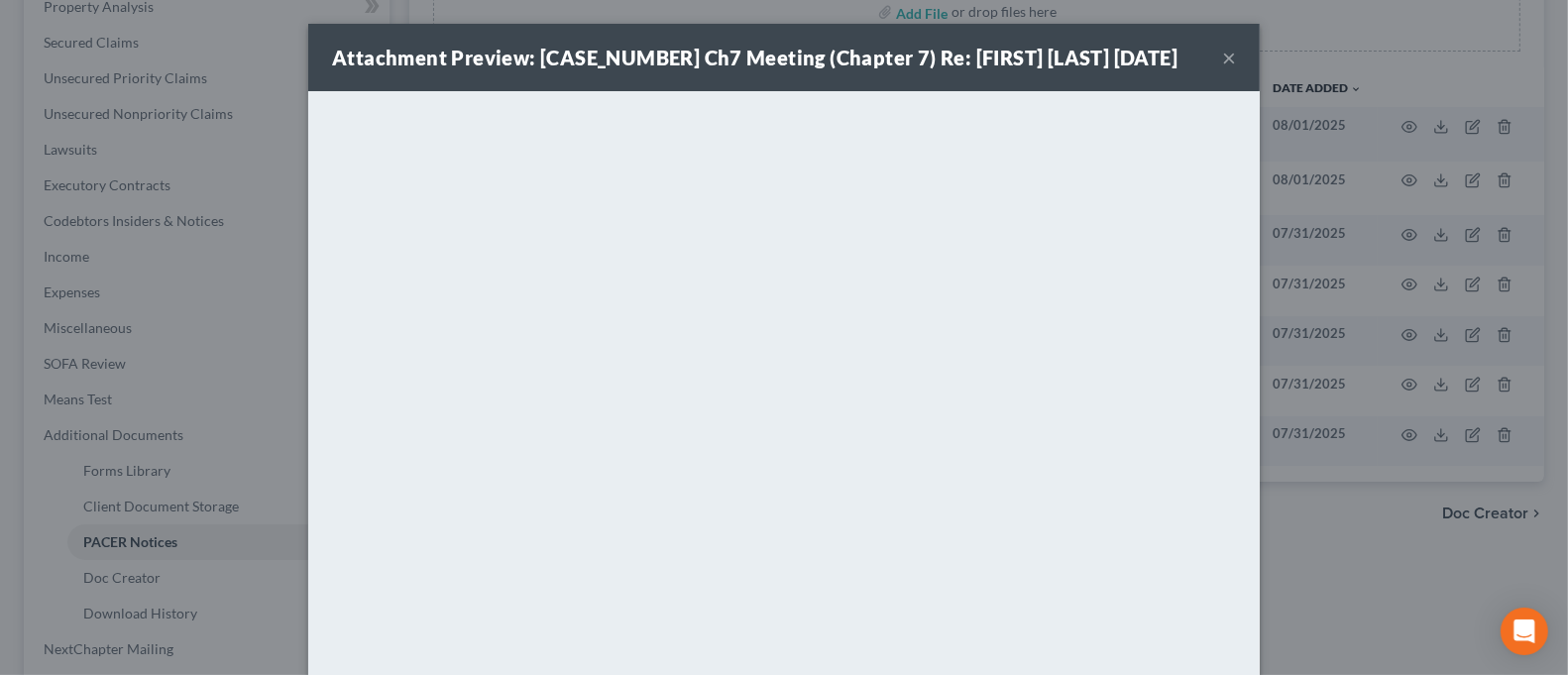 click on "Attachment Preview: NEF: 25-60704-6-pgr Ch7 Meeting (Chapter 7) Re: [FIRST] [LAST] [4-1] [DATE] ×
Download" at bounding box center [784, 337] 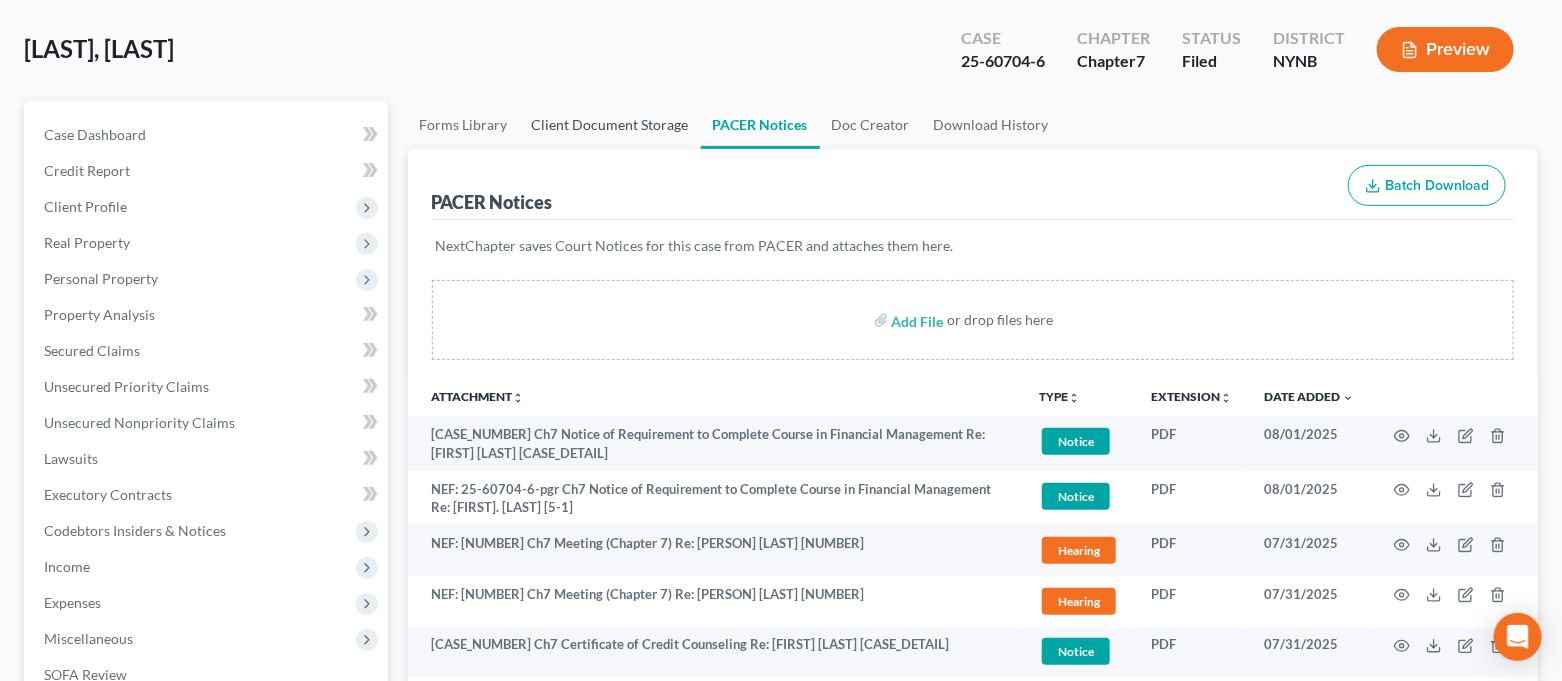scroll, scrollTop: 0, scrollLeft: 0, axis: both 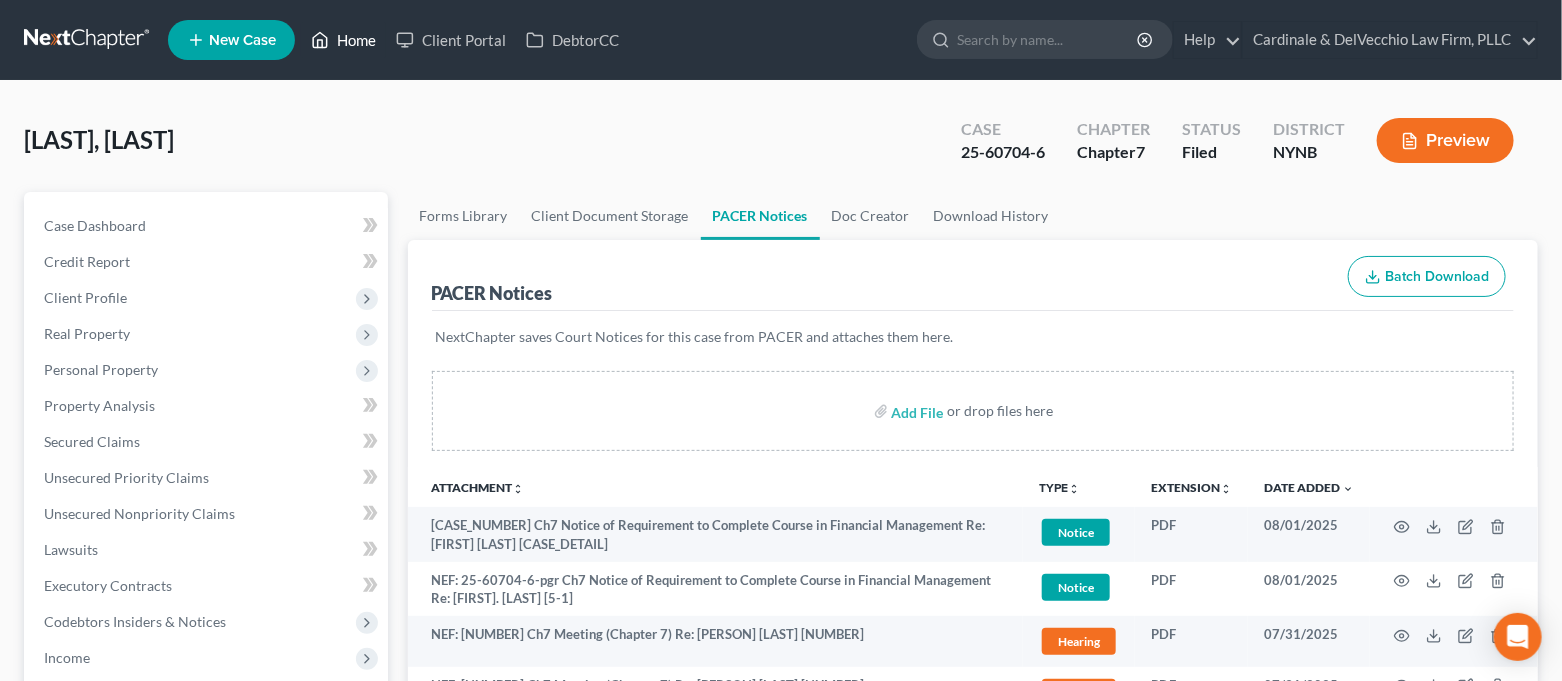 click 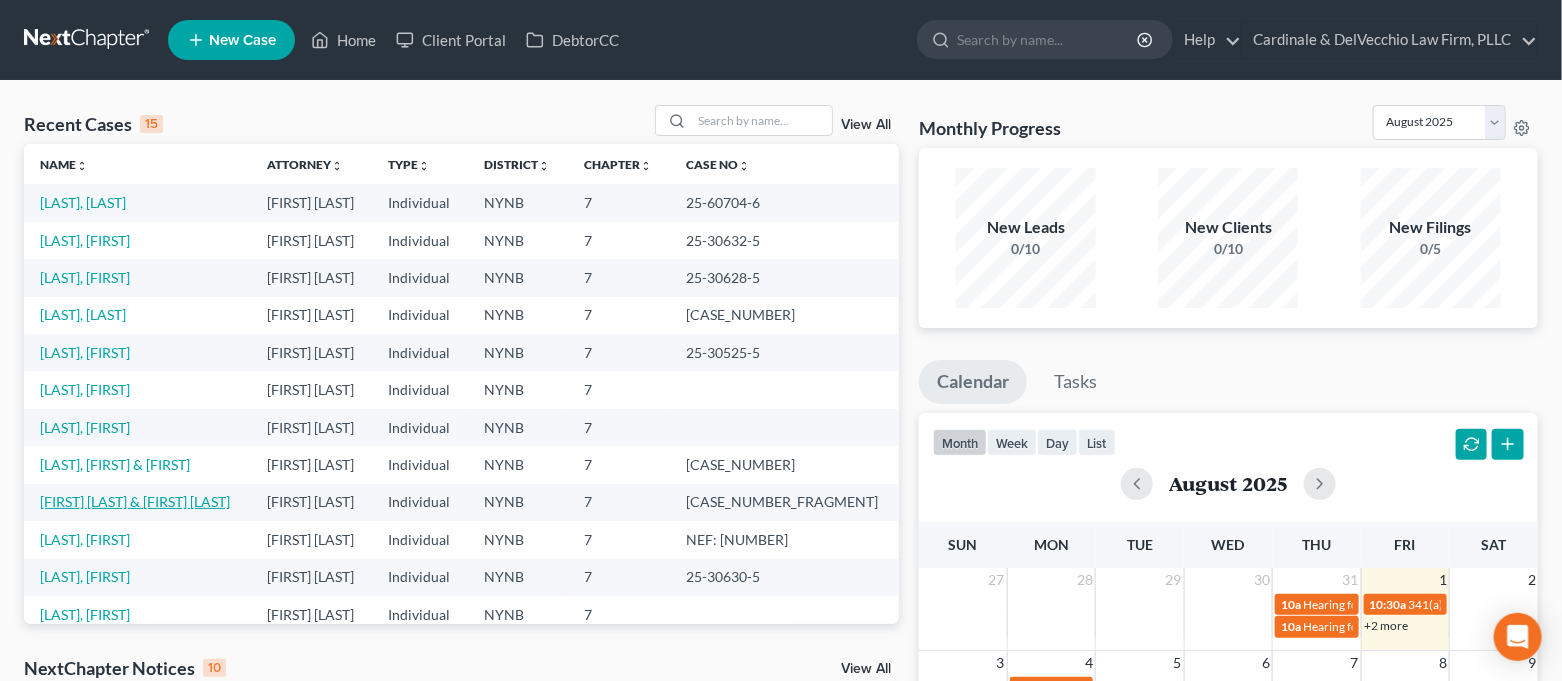 click on "[FIRST] [LAST] & [FIRST] [LAST]" at bounding box center (135, 501) 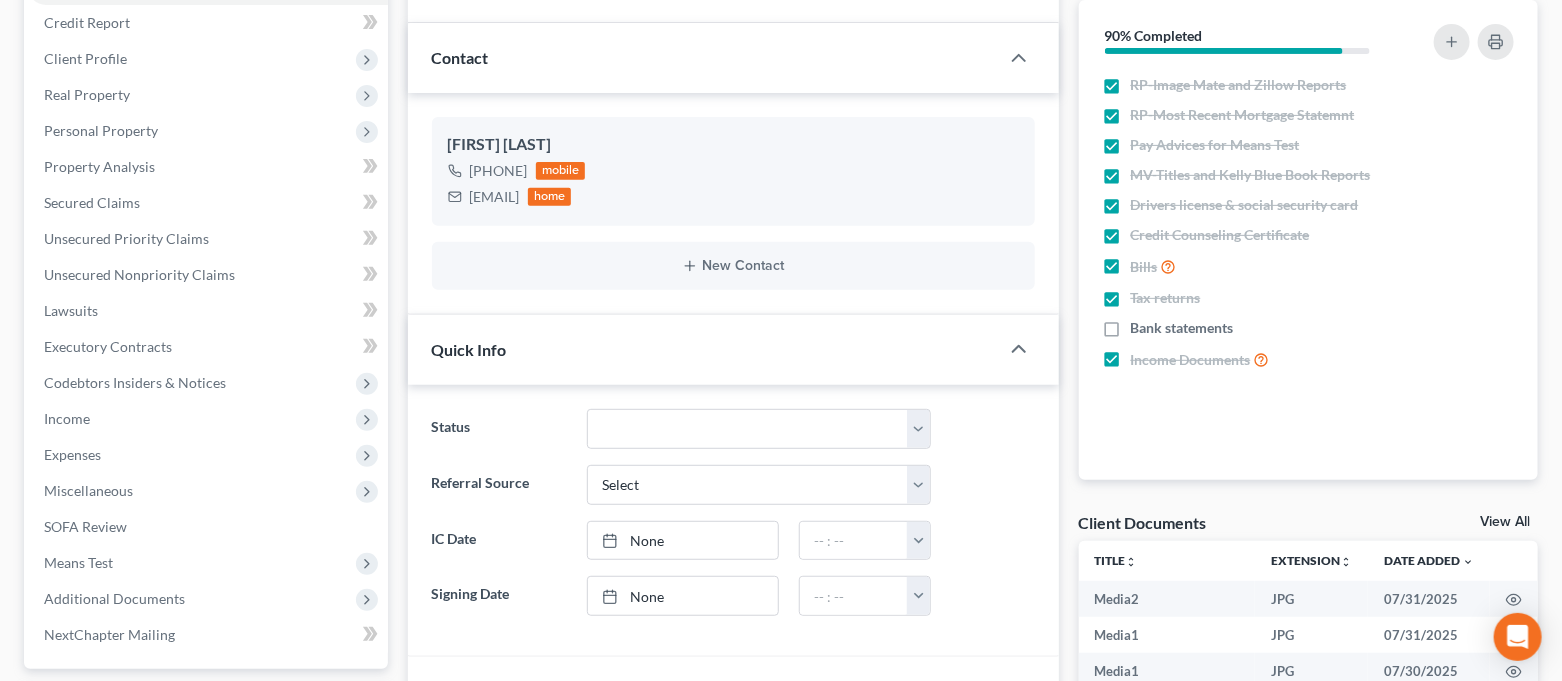scroll, scrollTop: 399, scrollLeft: 0, axis: vertical 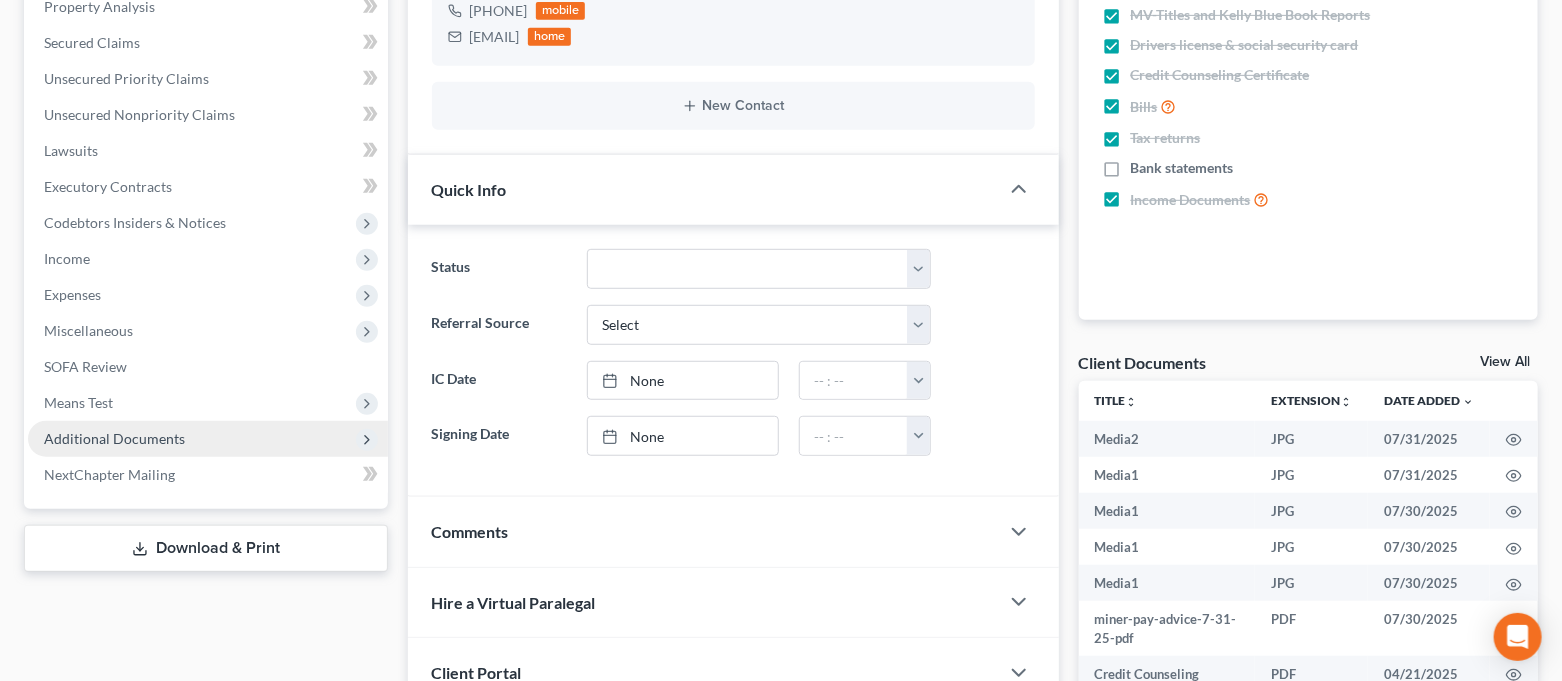 click on "Additional Documents" at bounding box center (208, 439) 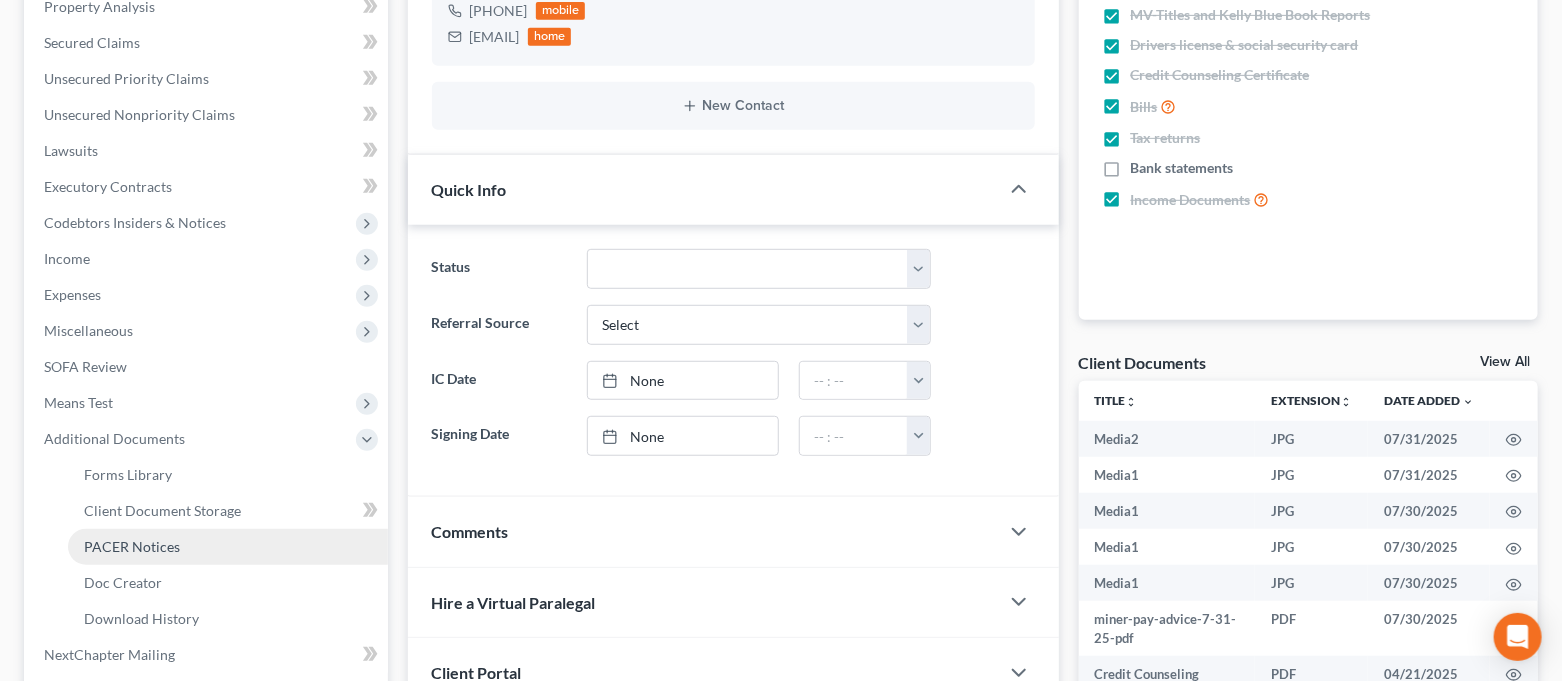 click on "PACER Notices" at bounding box center (132, 546) 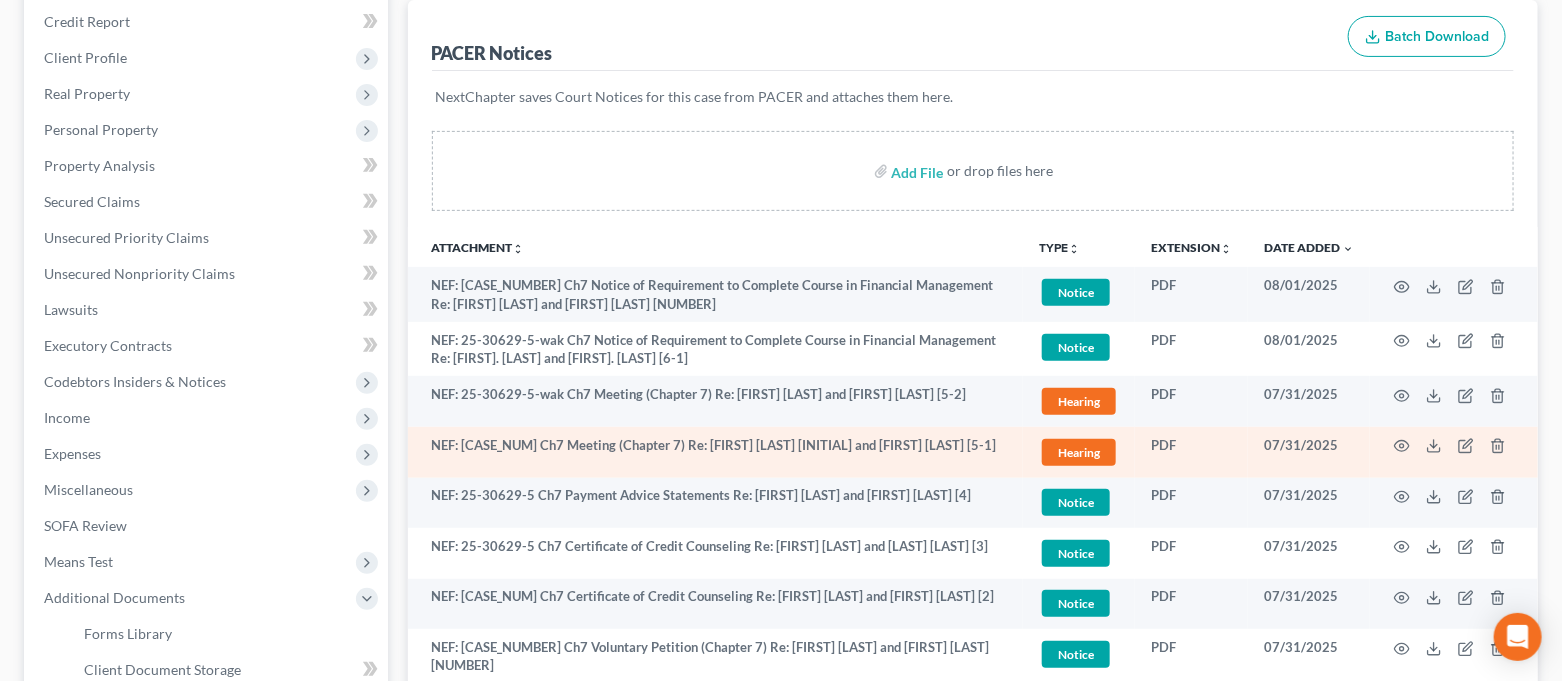 scroll, scrollTop: 399, scrollLeft: 0, axis: vertical 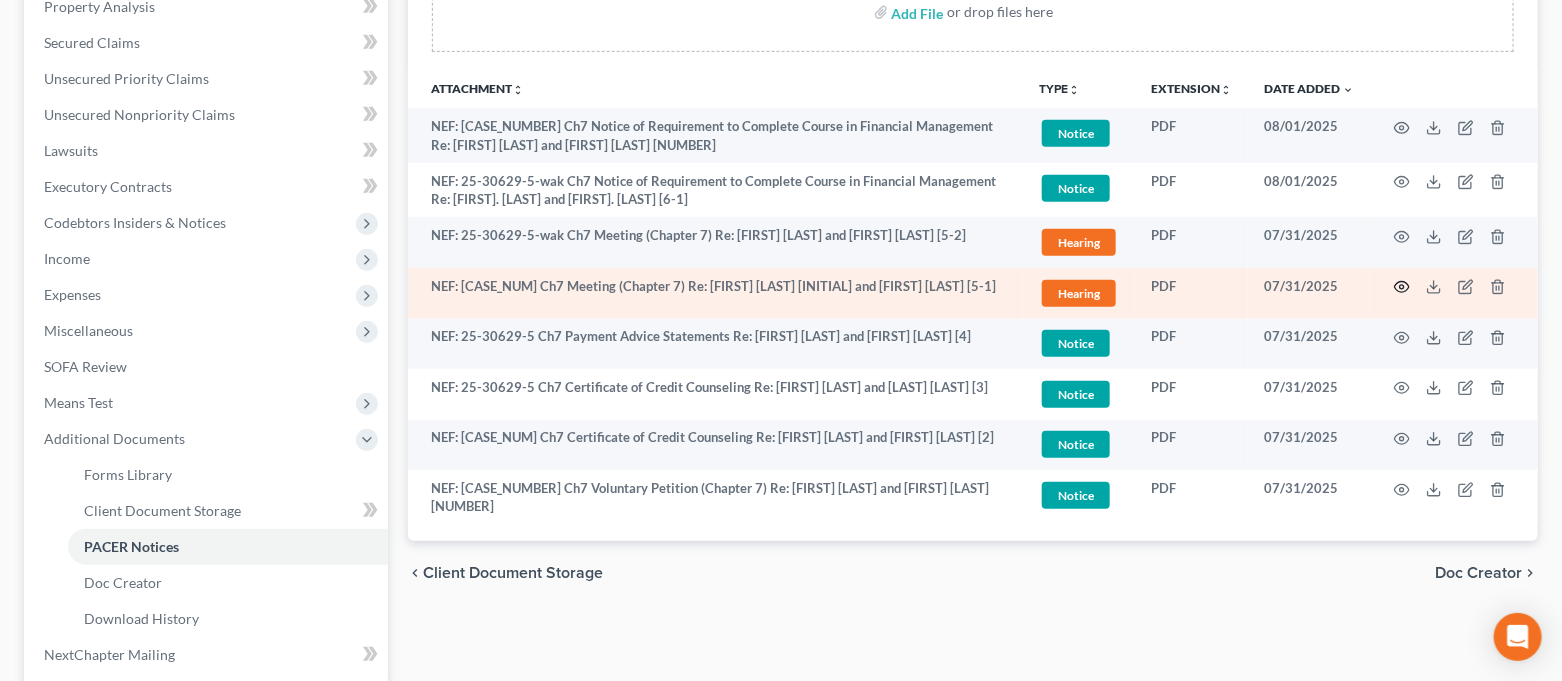 click 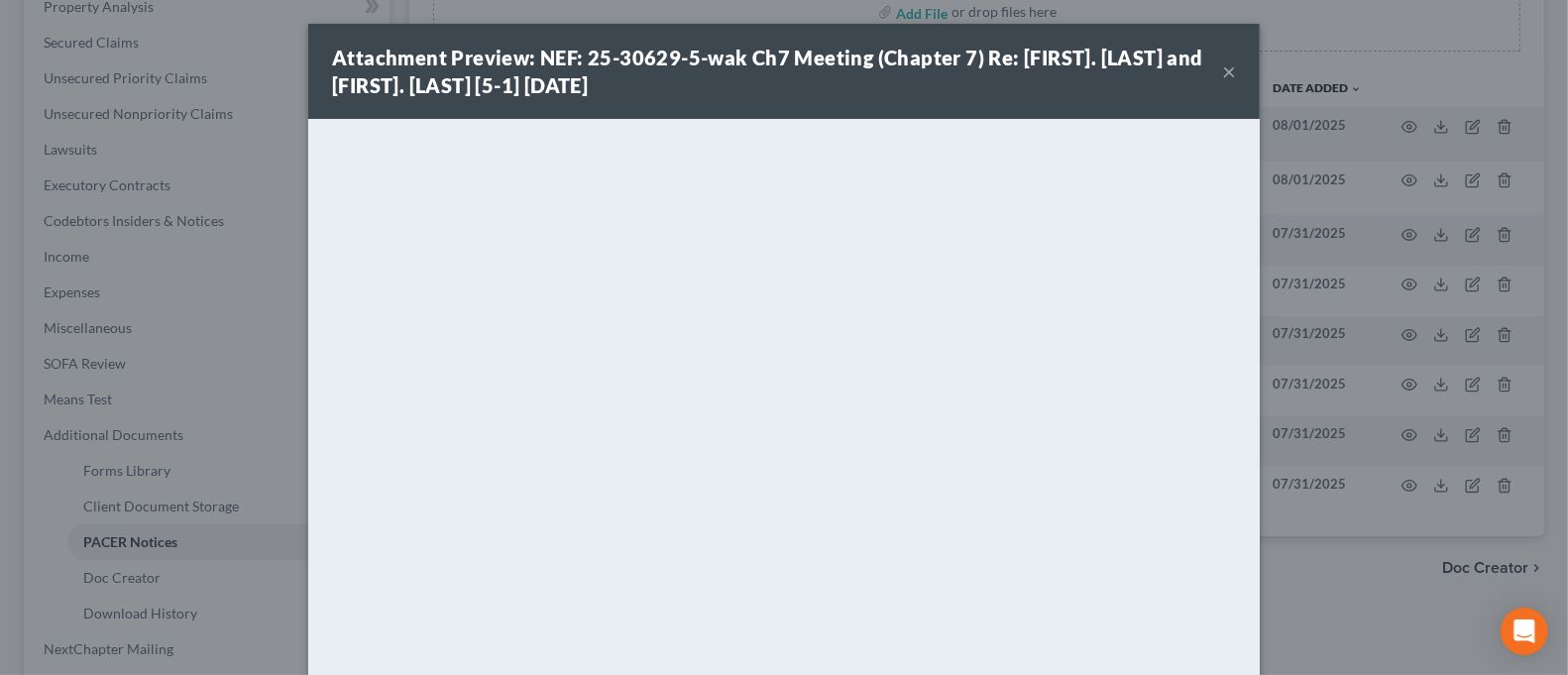 click on "Attachment Preview: [CASE_NUMBER] Ch7 Meeting (Chapter 7) Re: [FIRST] [LAST] and [FIRST] [LAST] [CASE_DETAIL]" at bounding box center (784, 337) 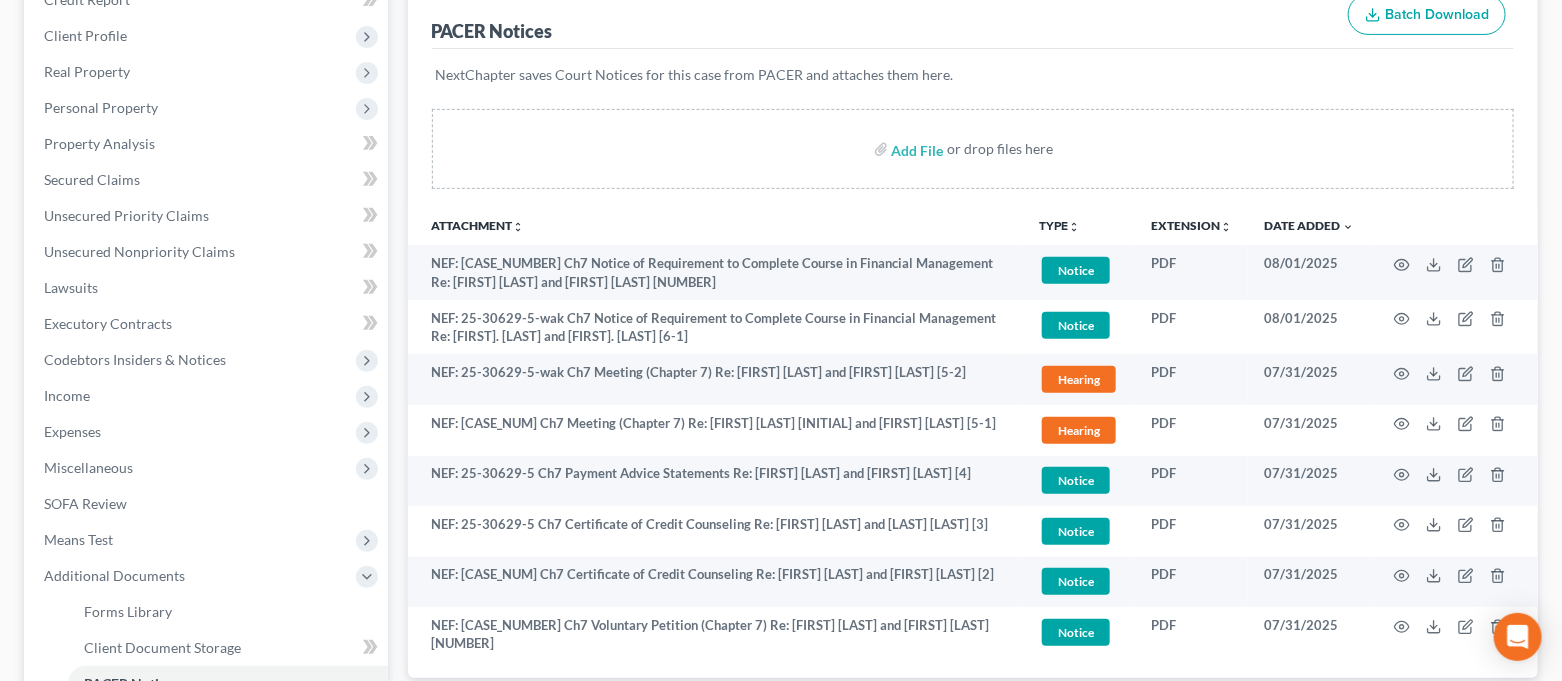 scroll, scrollTop: 0, scrollLeft: 0, axis: both 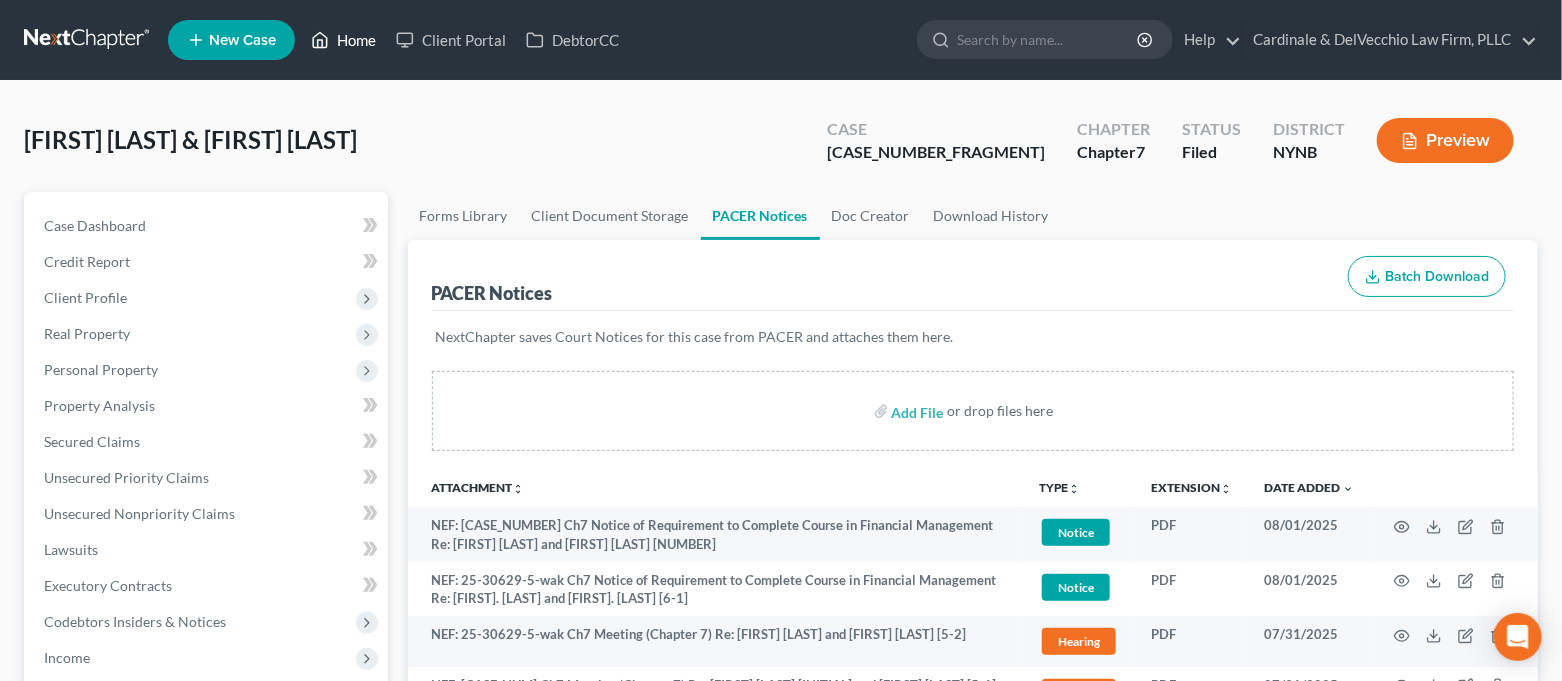 click on "Home" at bounding box center [343, 40] 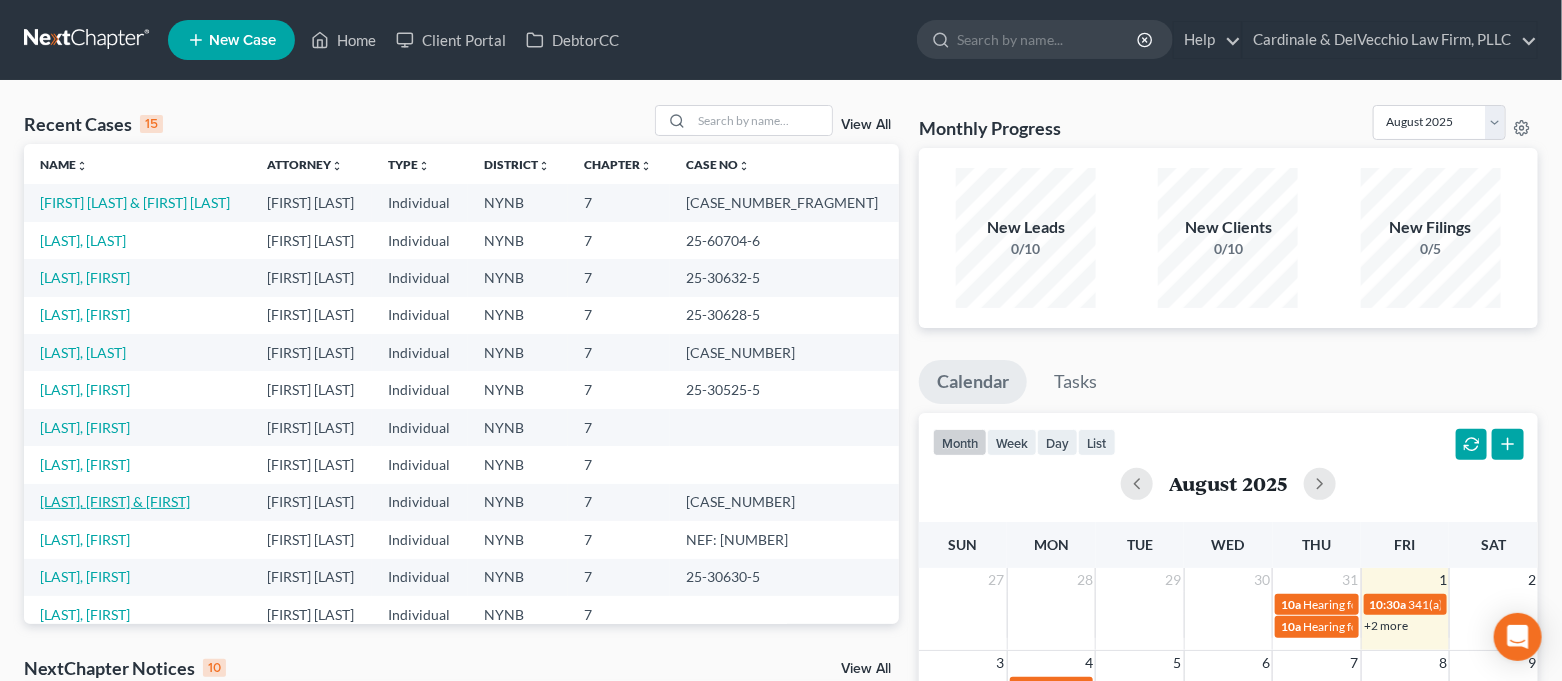 click on "[LAST], [FIRST] & [FIRST]" at bounding box center (115, 501) 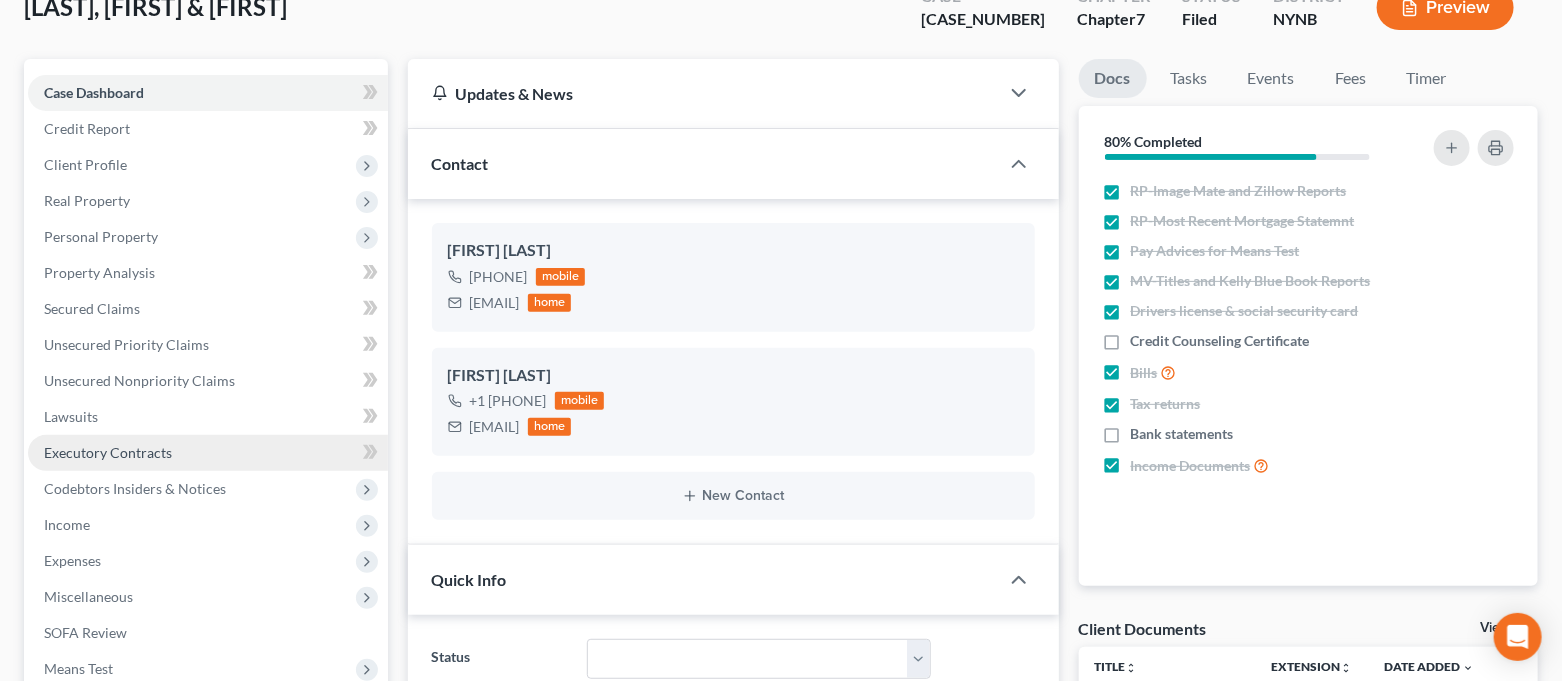 scroll, scrollTop: 266, scrollLeft: 0, axis: vertical 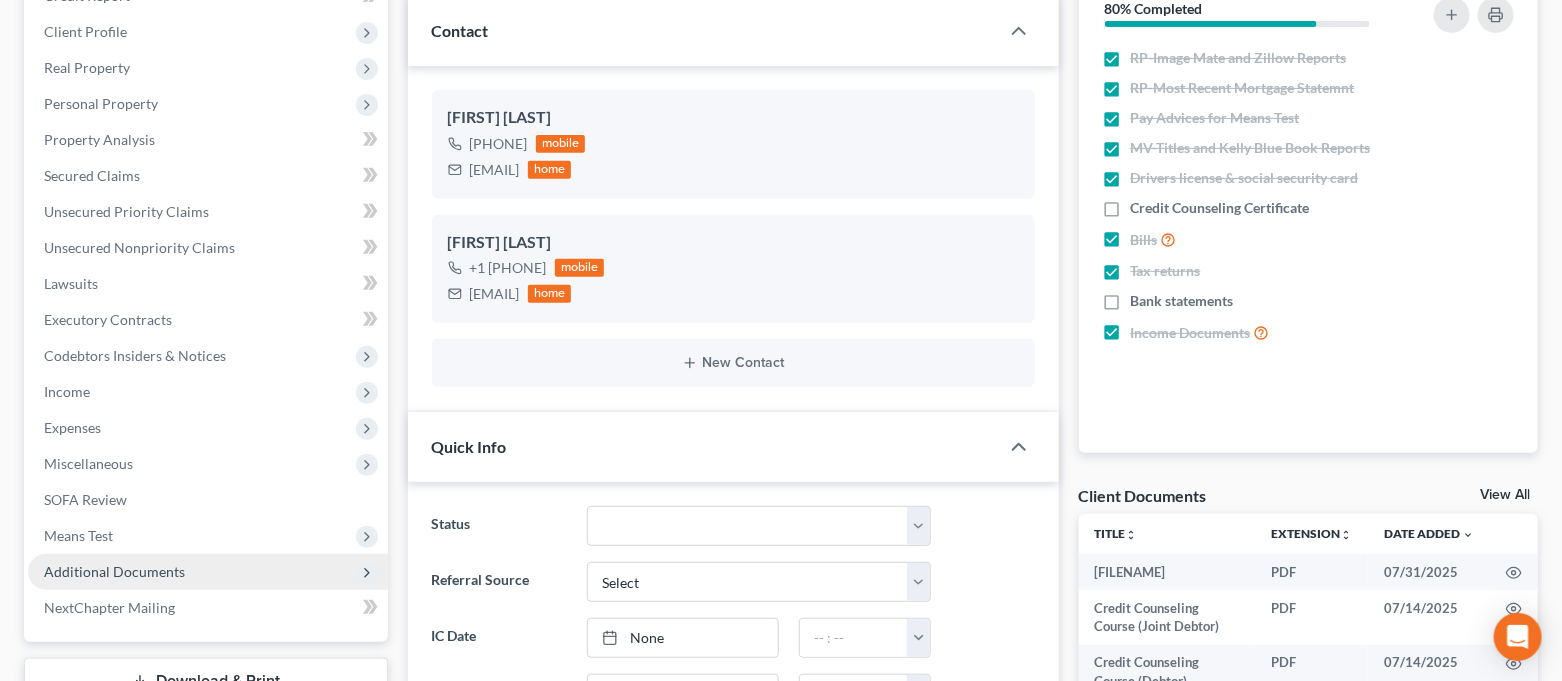 click on "Additional Documents" at bounding box center [114, 571] 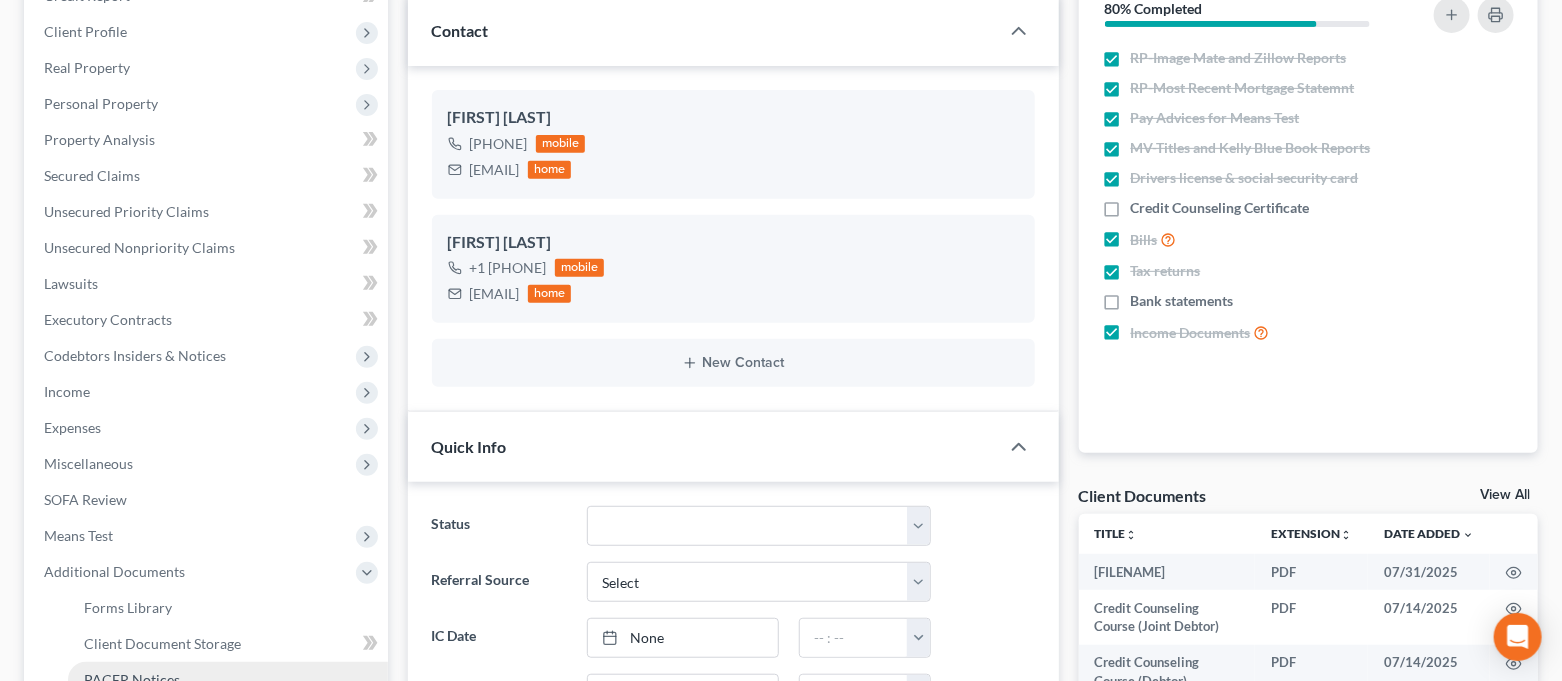 click on "PACER Notices" at bounding box center (228, 680) 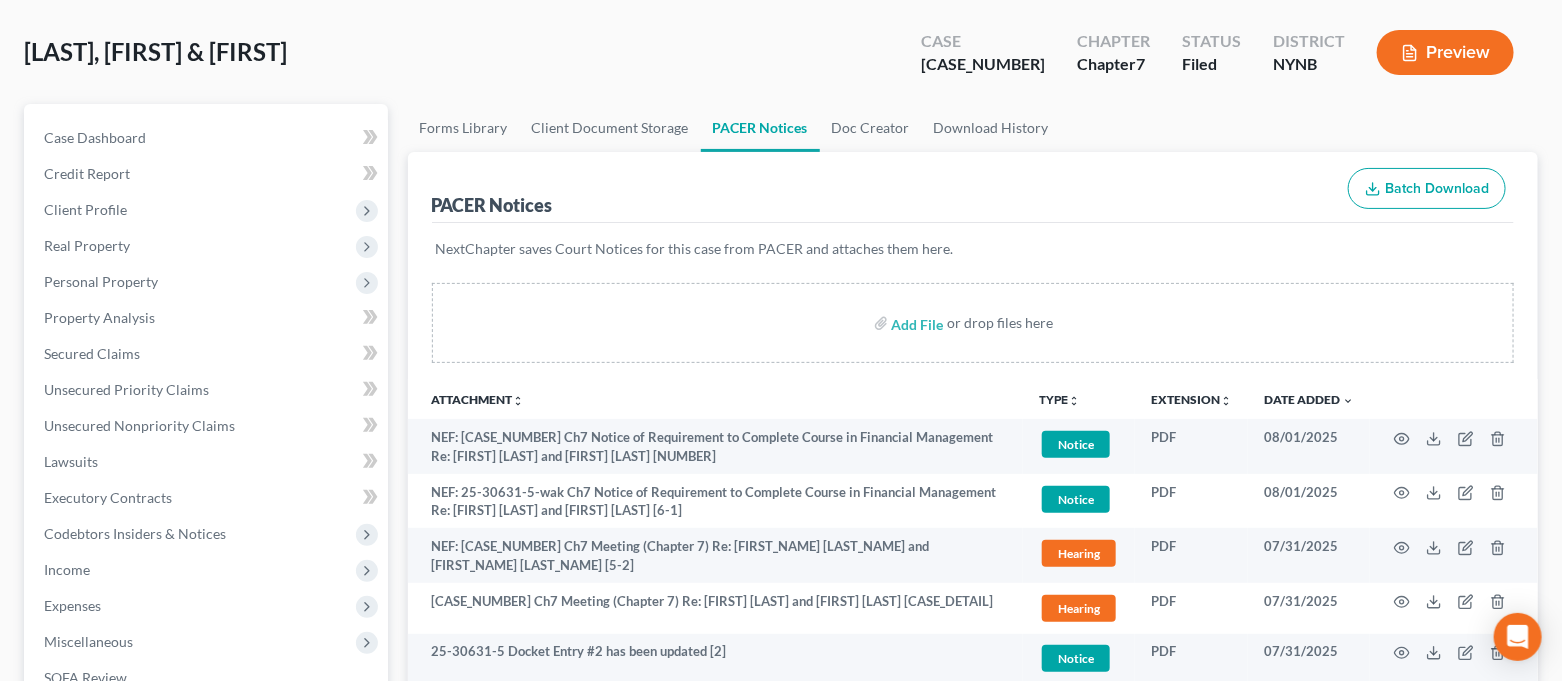 scroll, scrollTop: 133, scrollLeft: 0, axis: vertical 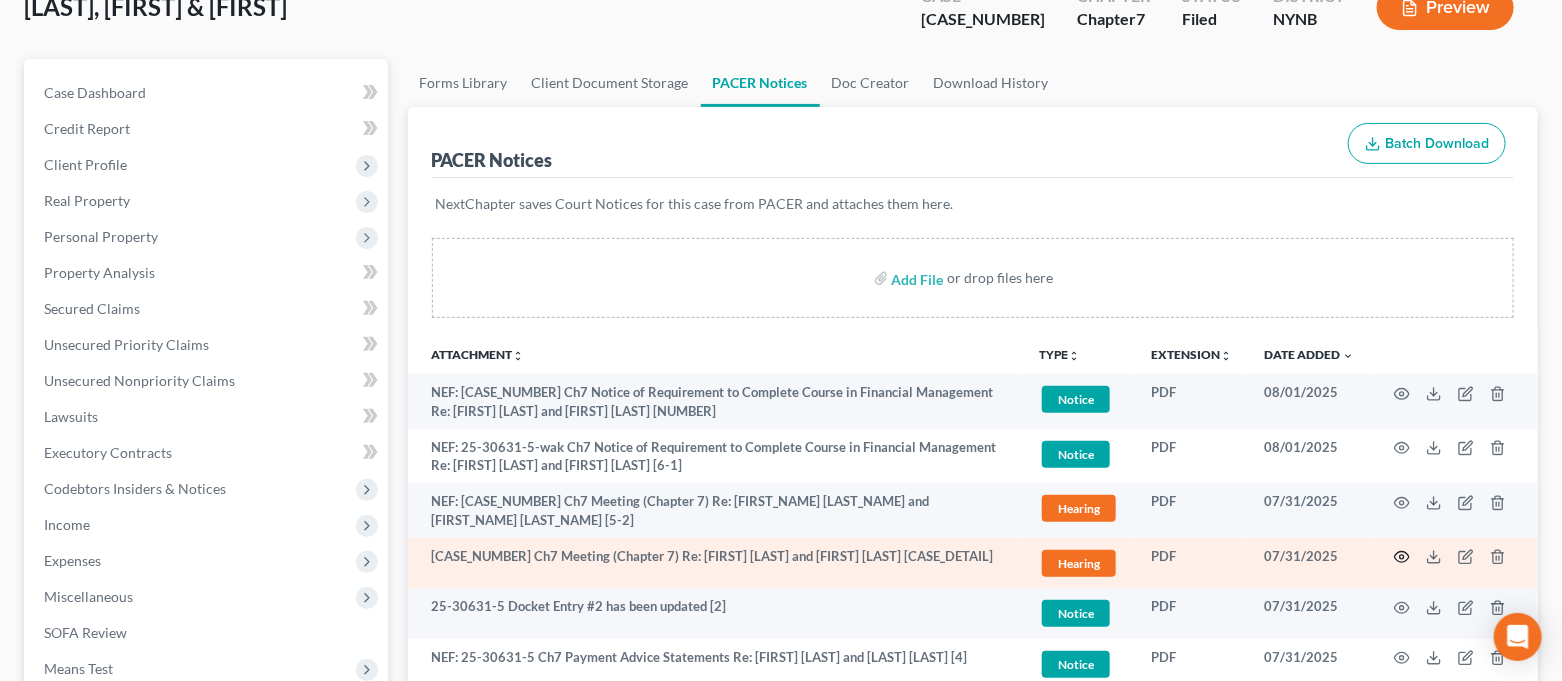 click 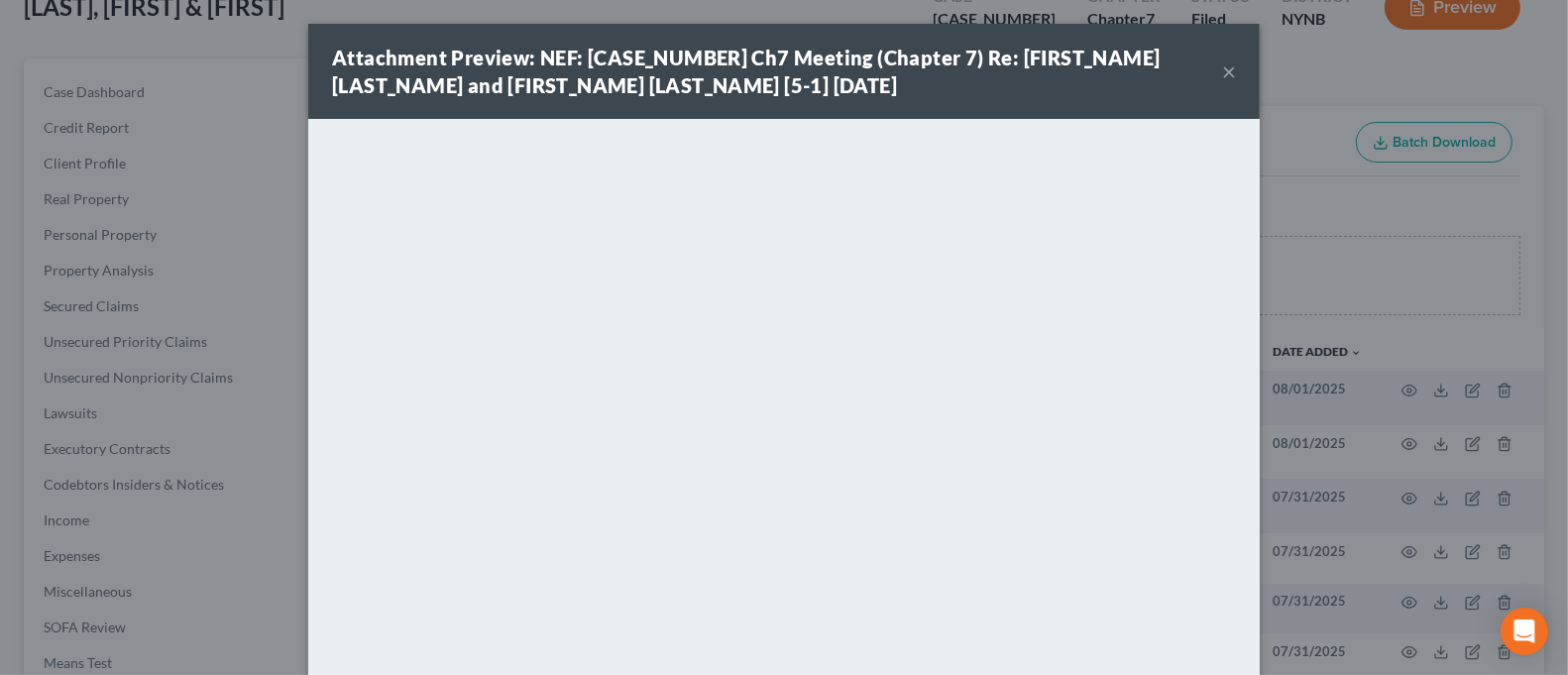 click on "Attachment Preview: NEF: 25-30631-5-wak Ch7 Meeting (Chapter 7) Re: [FIRST] [LAST] and [LAST] [LAST] [5-1] [DATE] ×
Download" at bounding box center (784, 337) 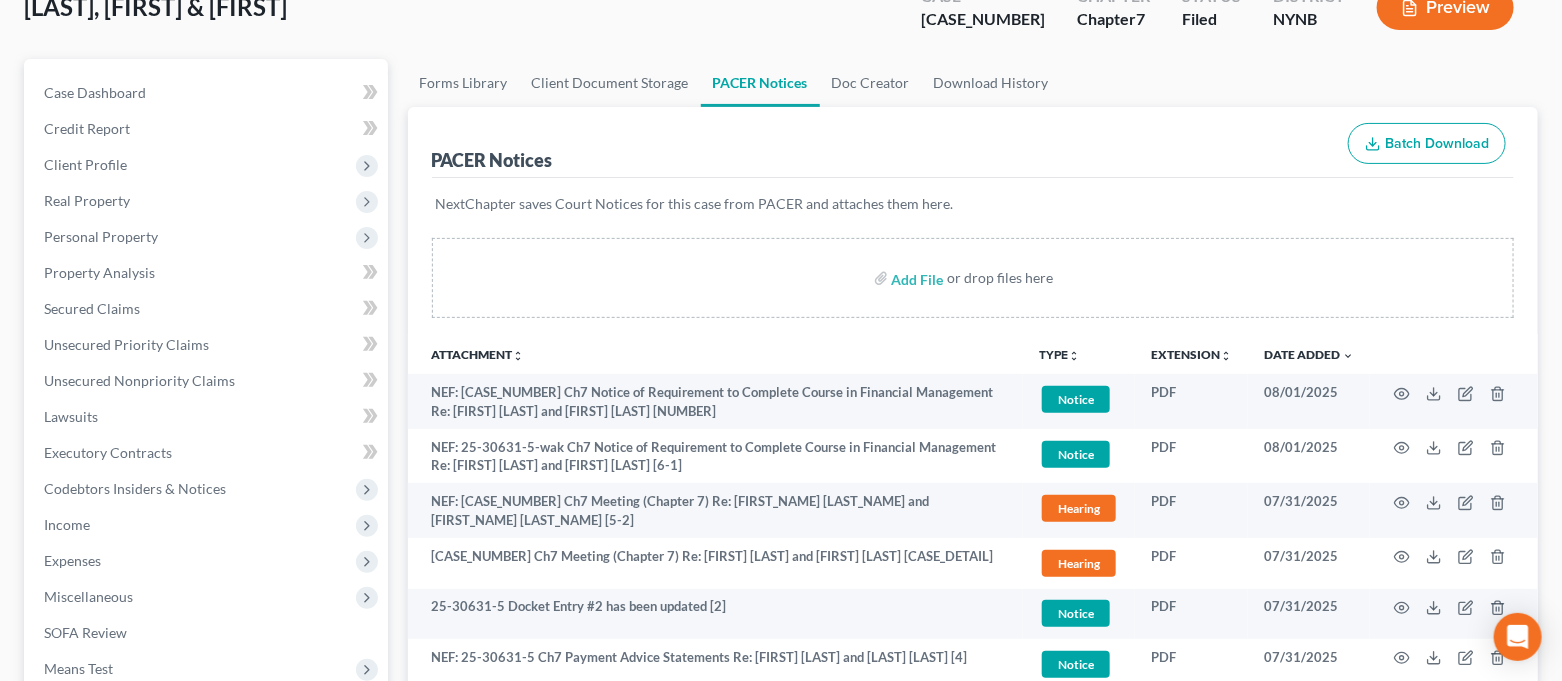 scroll, scrollTop: 0, scrollLeft: 0, axis: both 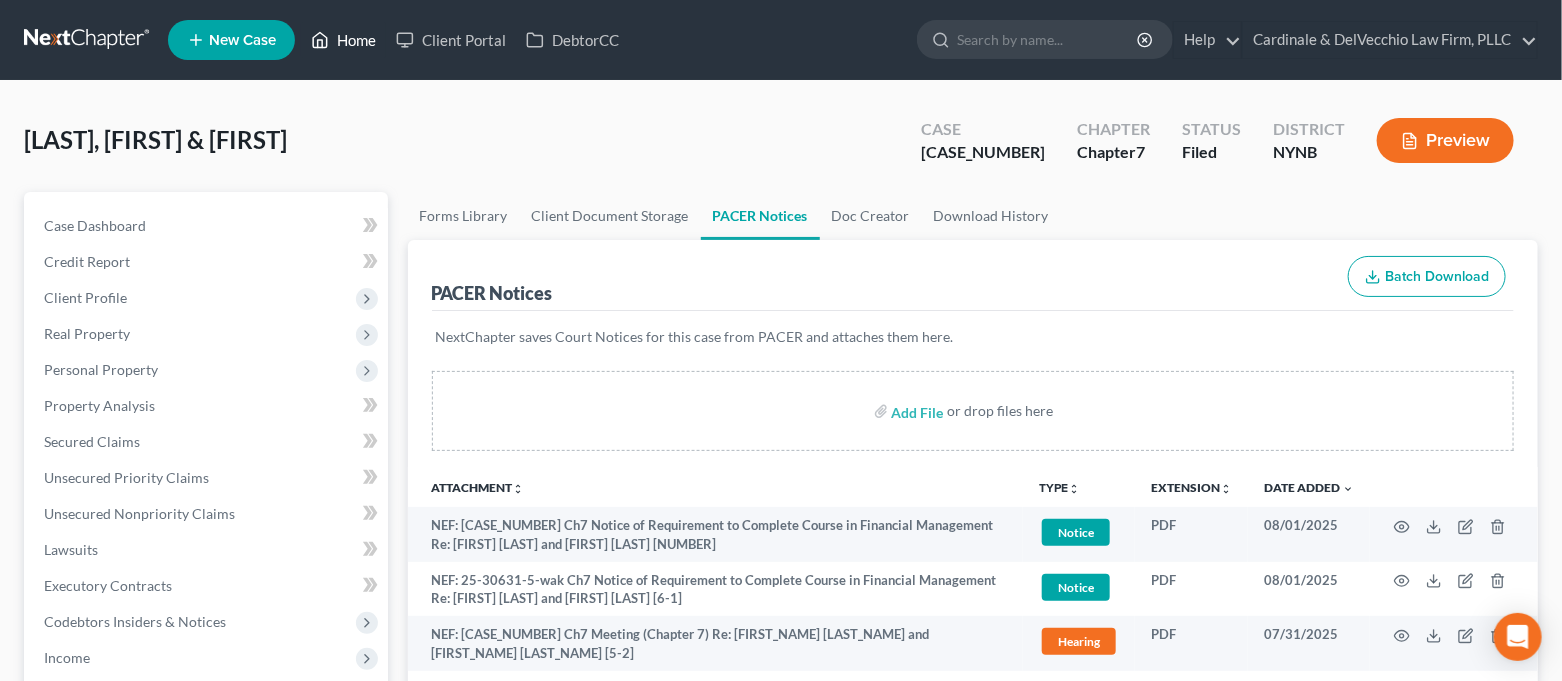 click on "Home" at bounding box center (343, 40) 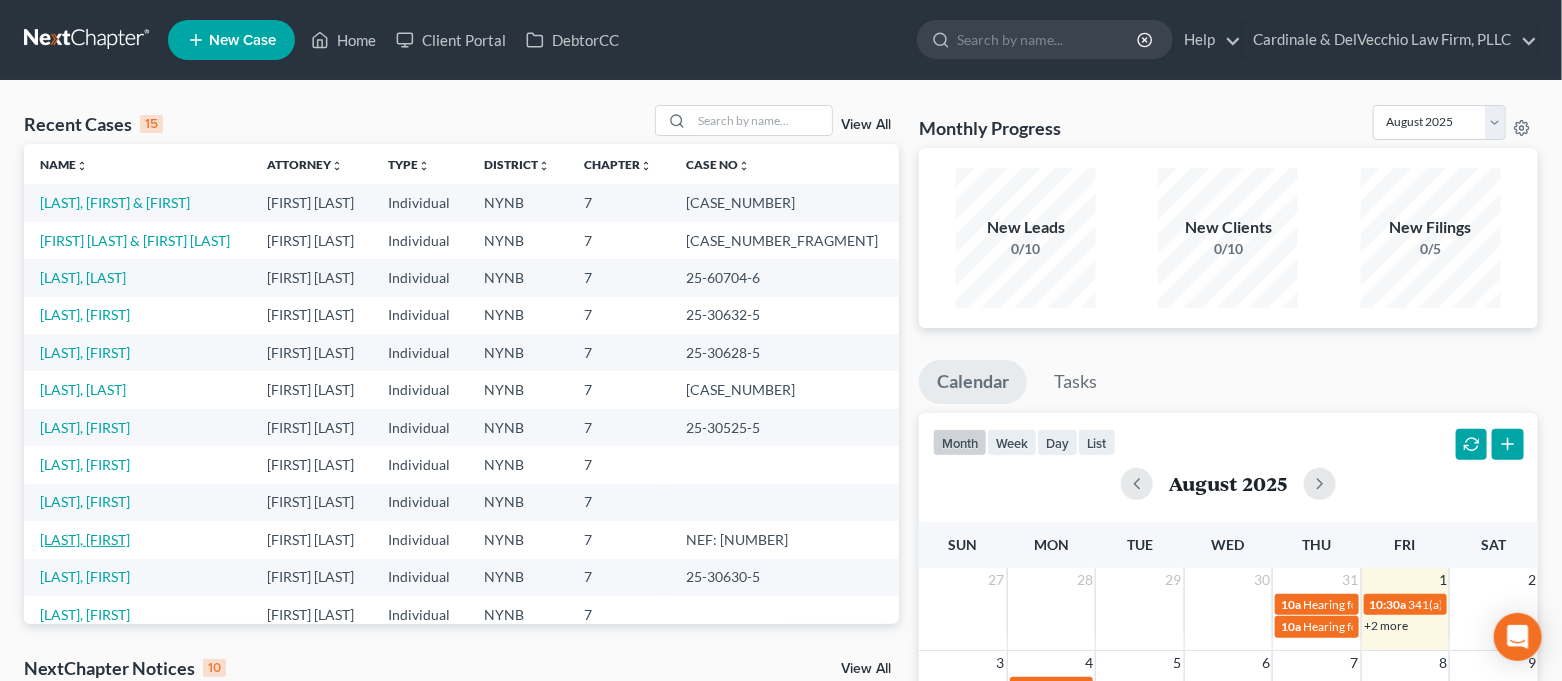 click on "[LAST], [FIRST]" at bounding box center (85, 539) 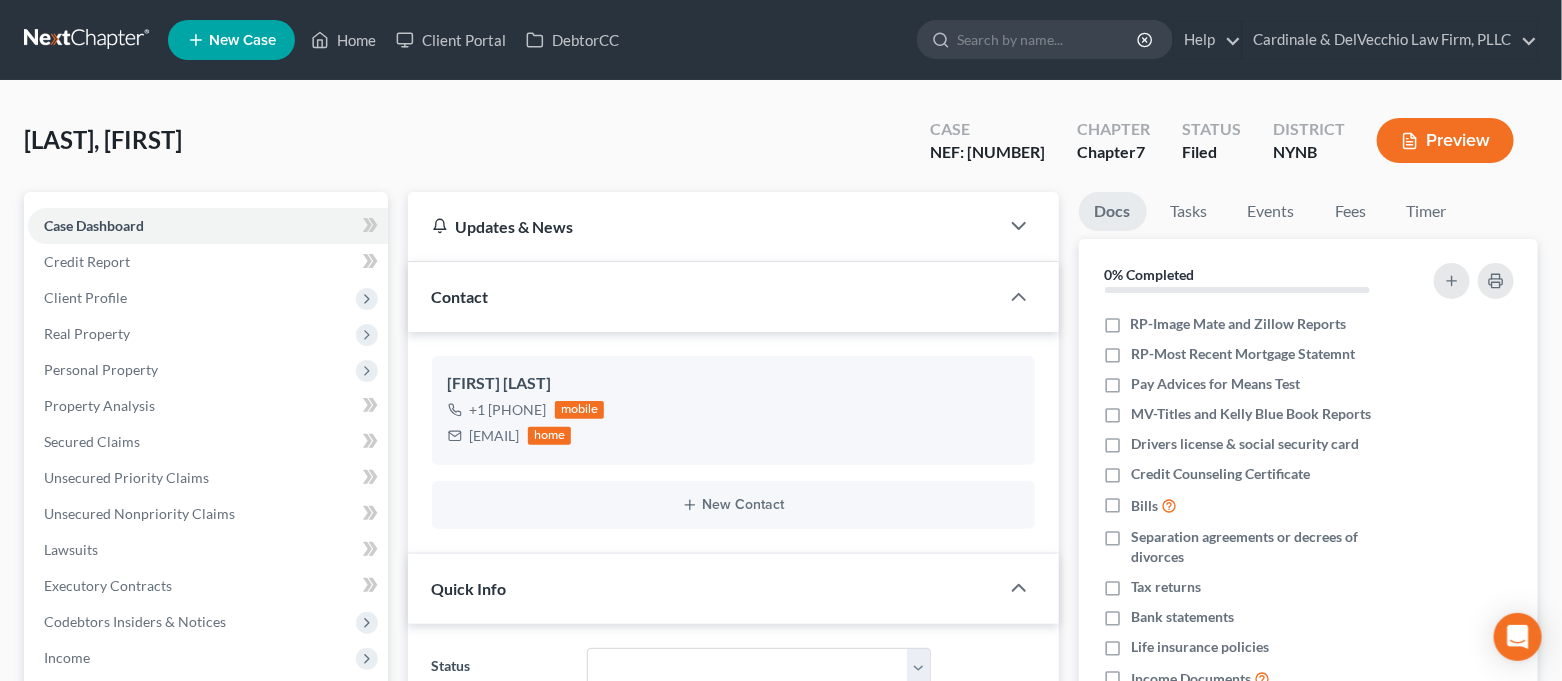 scroll, scrollTop: 110, scrollLeft: 0, axis: vertical 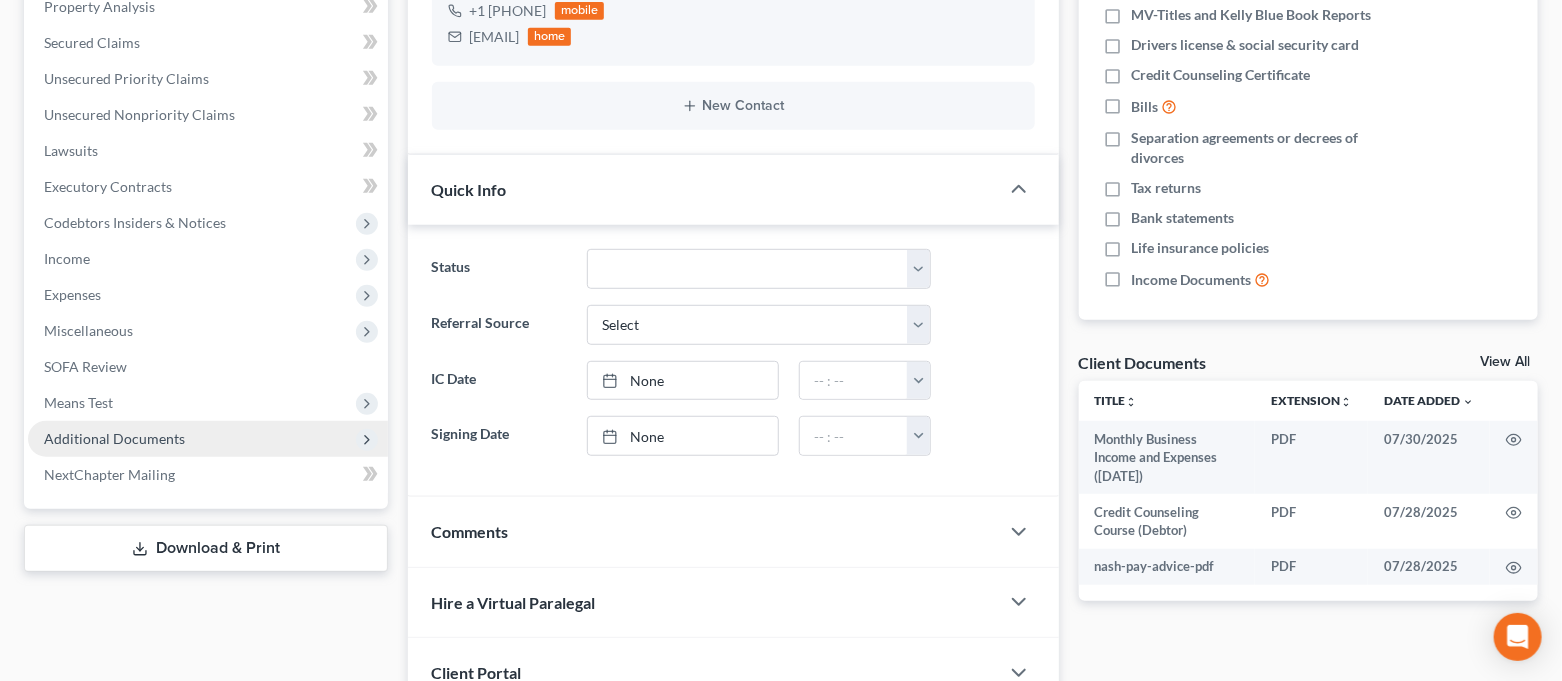 click on "Additional Documents" at bounding box center [114, 438] 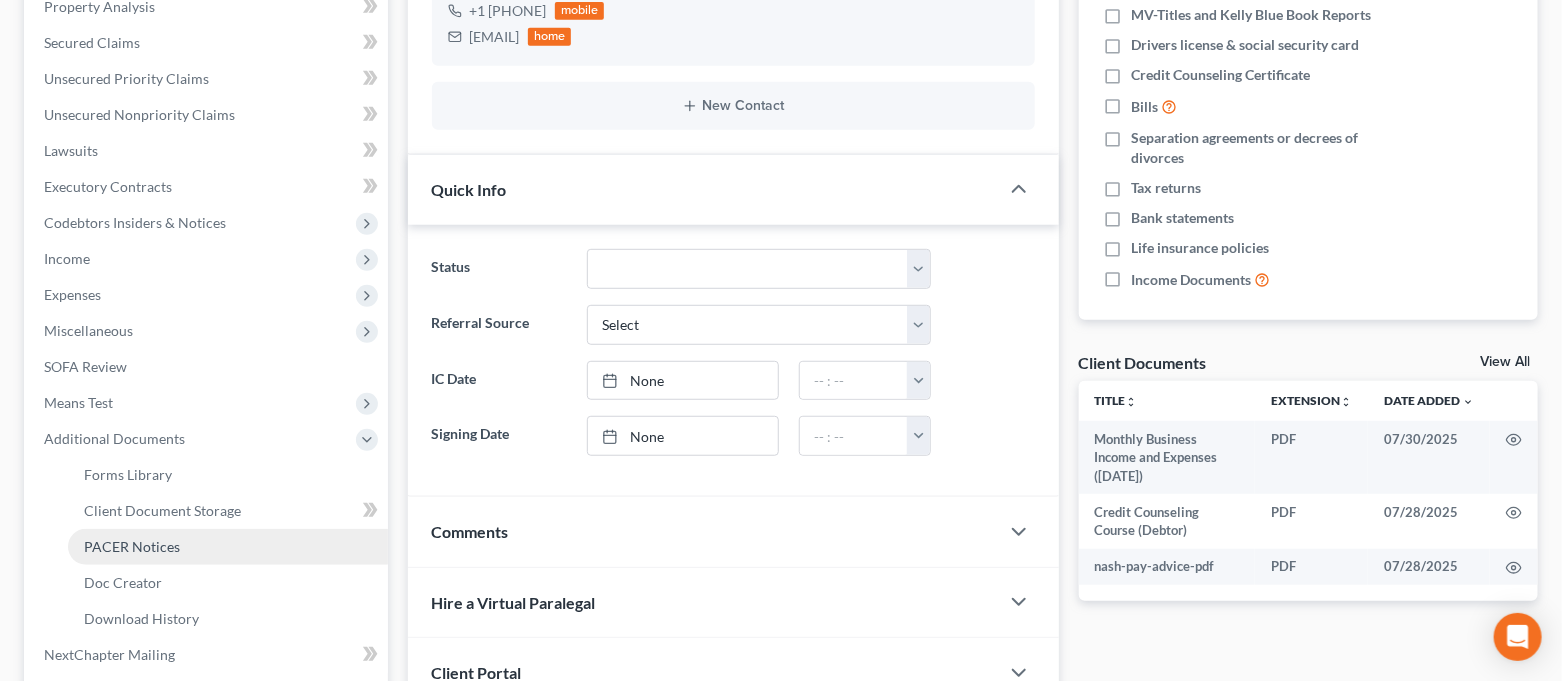 click on "PACER Notices" at bounding box center (132, 546) 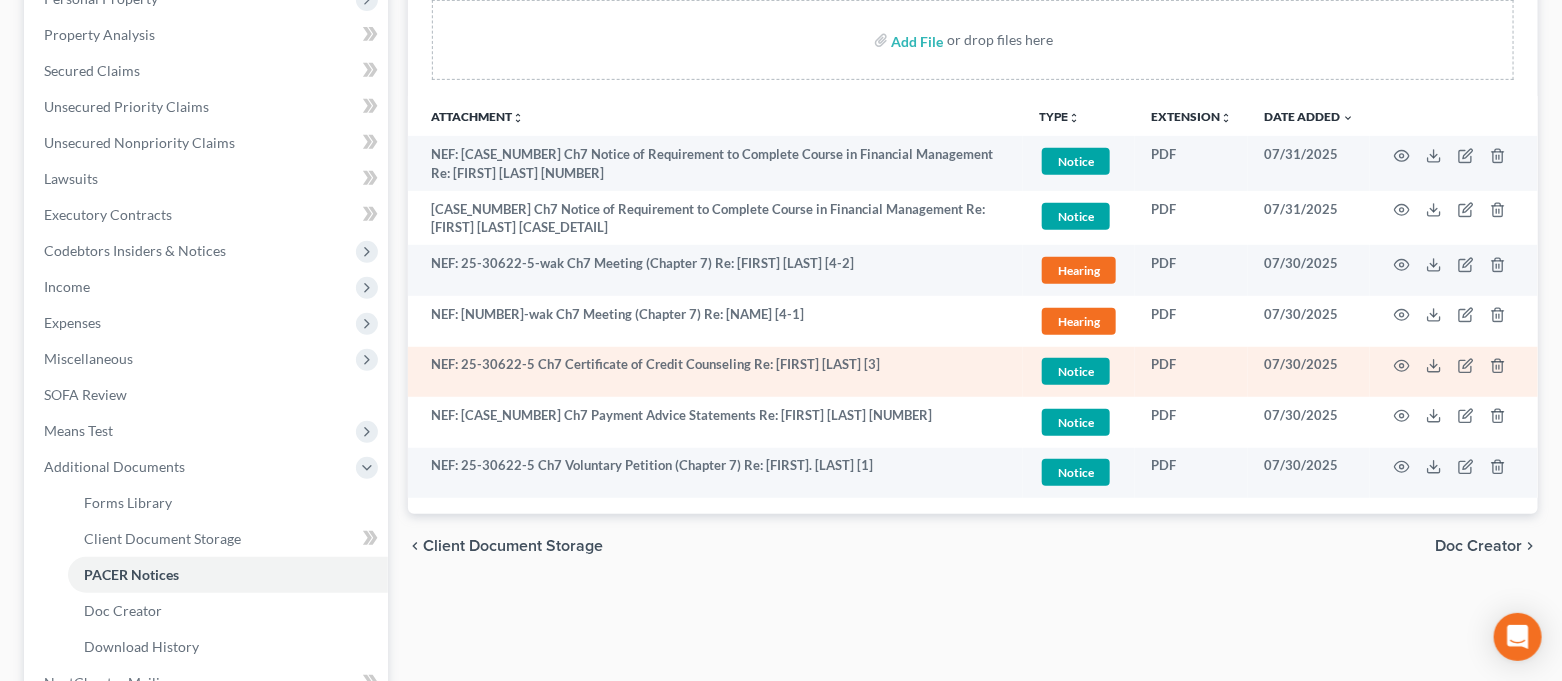 scroll, scrollTop: 399, scrollLeft: 0, axis: vertical 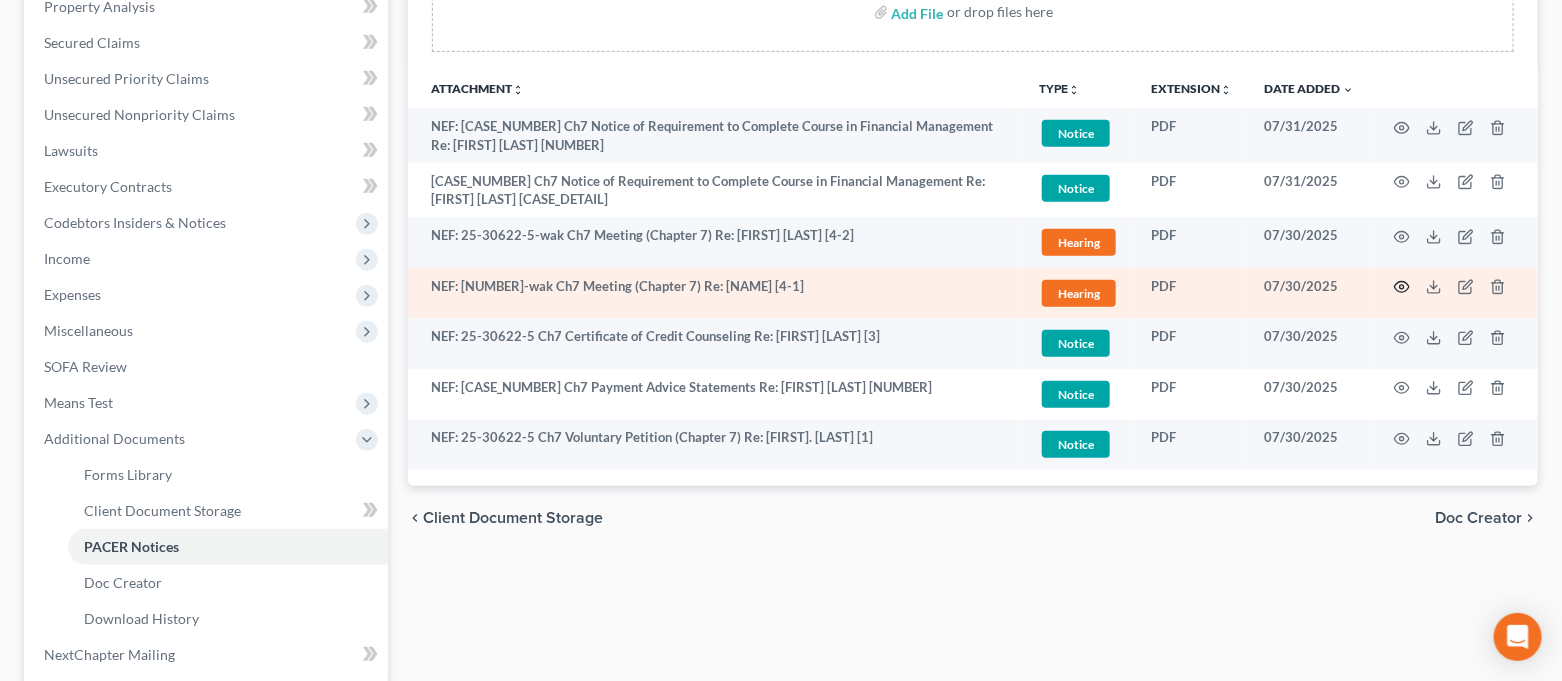 click 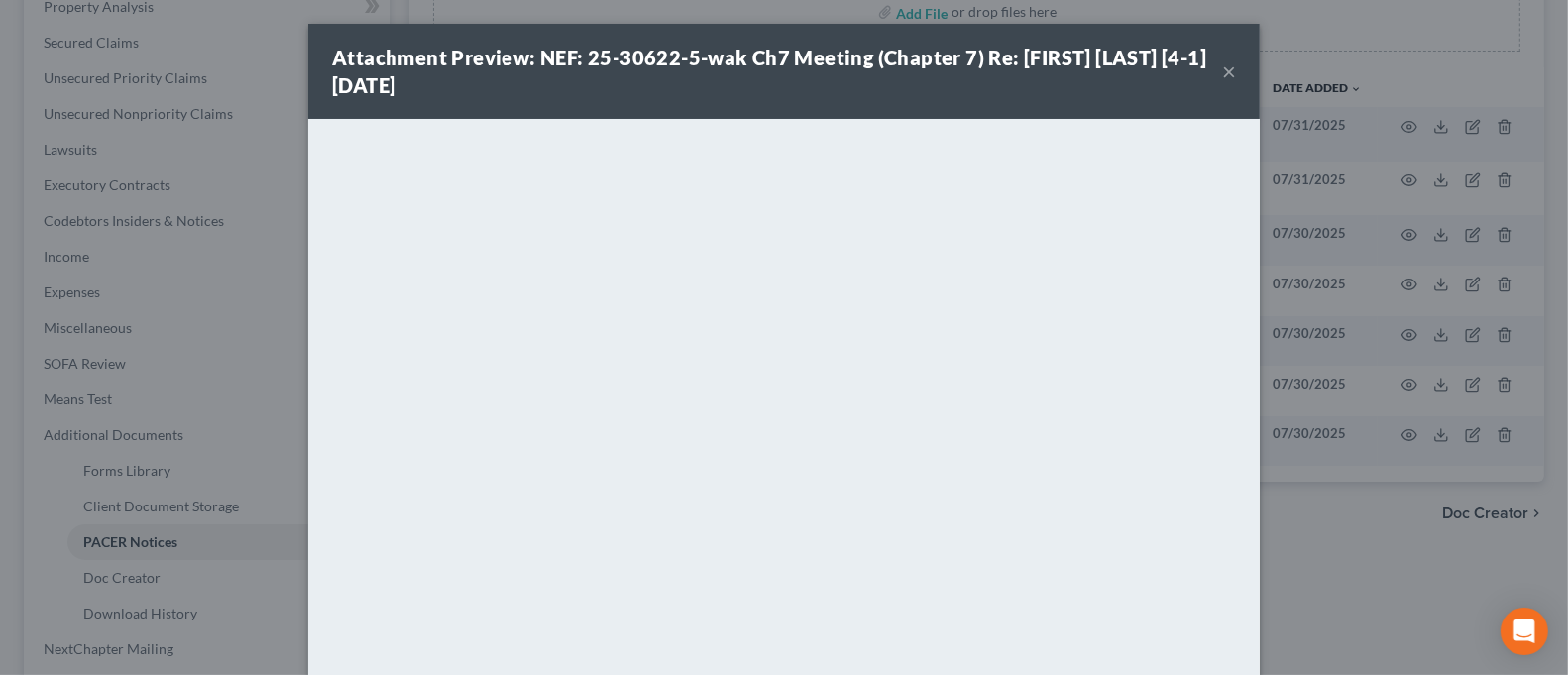 click on "Attachment Preview: NEF: [CASE_NUMBER] Ch7 Meeting (Chapter 7) Re: [FIRST_NAME] [LAST_NAME] [4-1] [DATE] ×
Download" at bounding box center (784, 337) 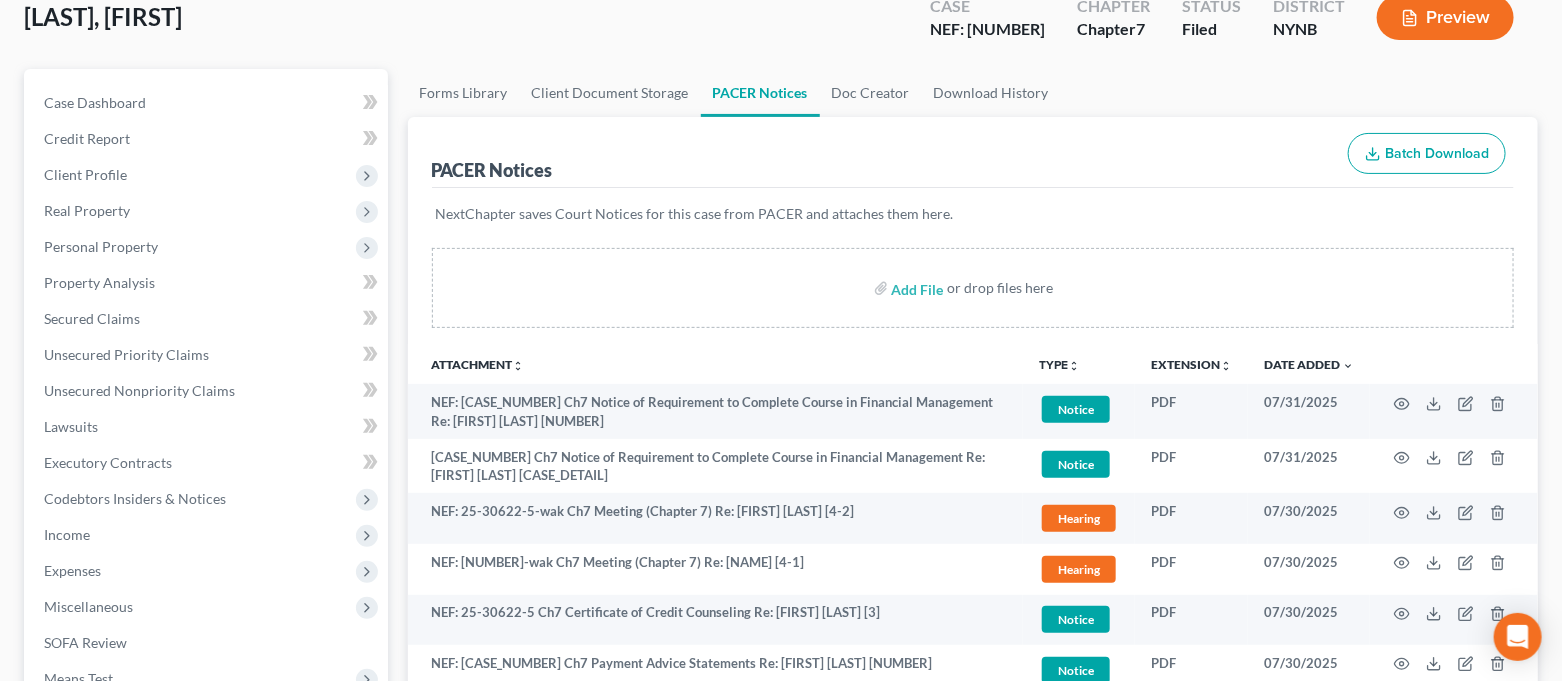scroll, scrollTop: 0, scrollLeft: 0, axis: both 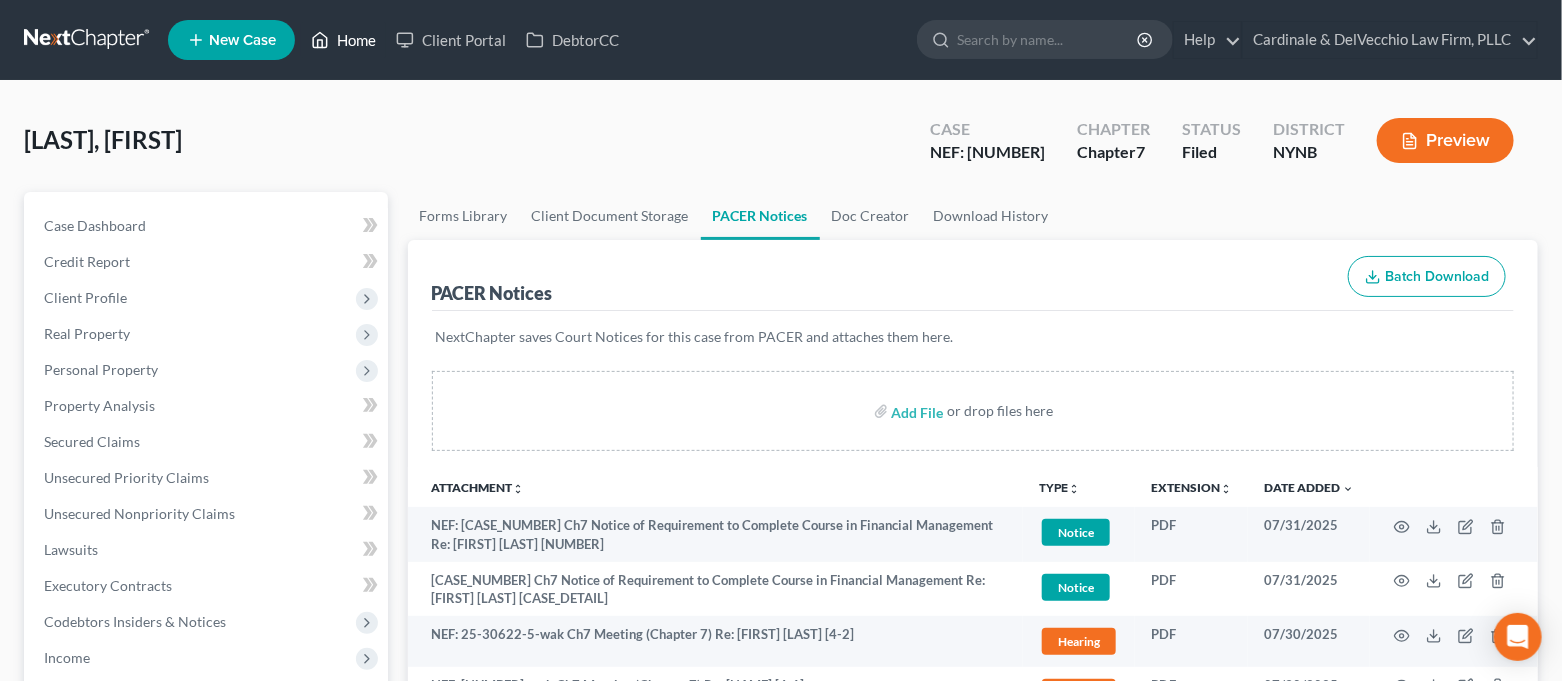 click on "Home" at bounding box center (343, 40) 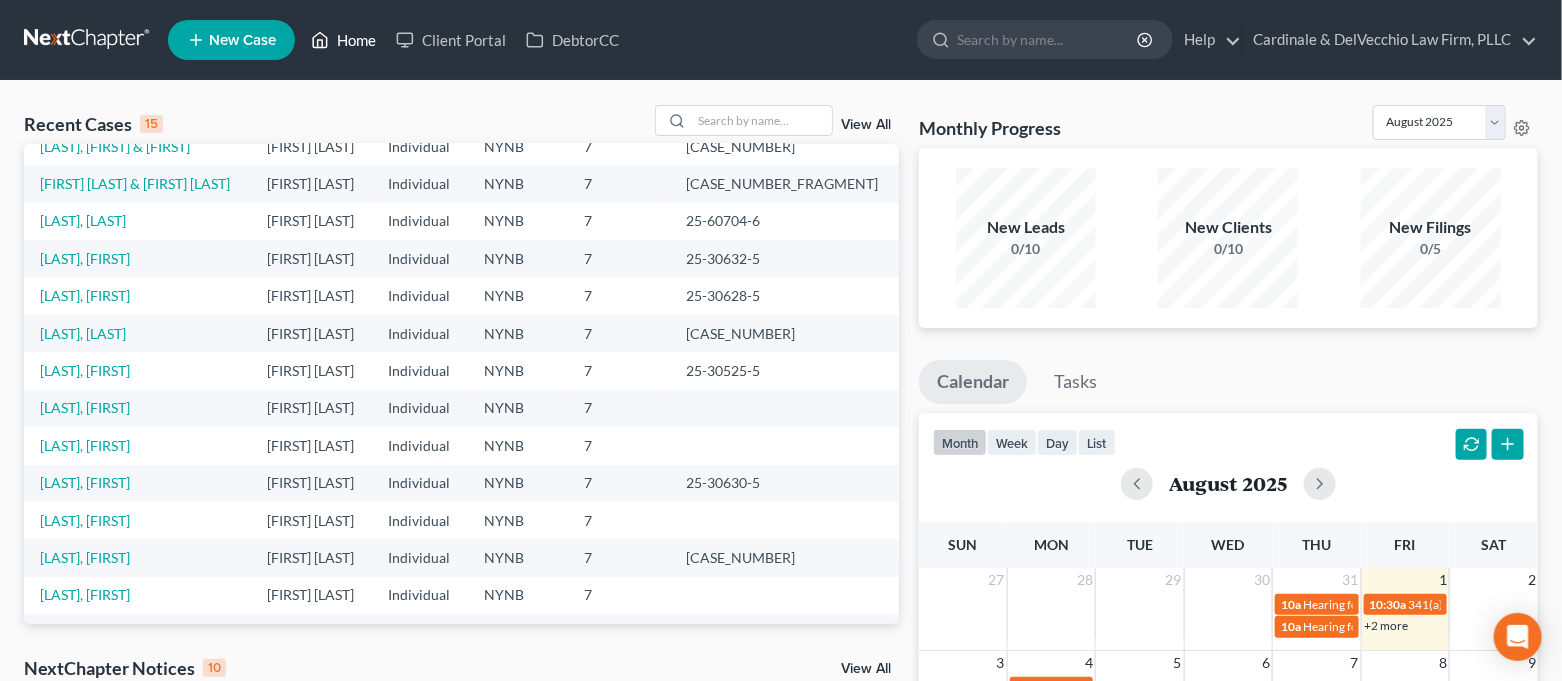 scroll, scrollTop: 133, scrollLeft: 0, axis: vertical 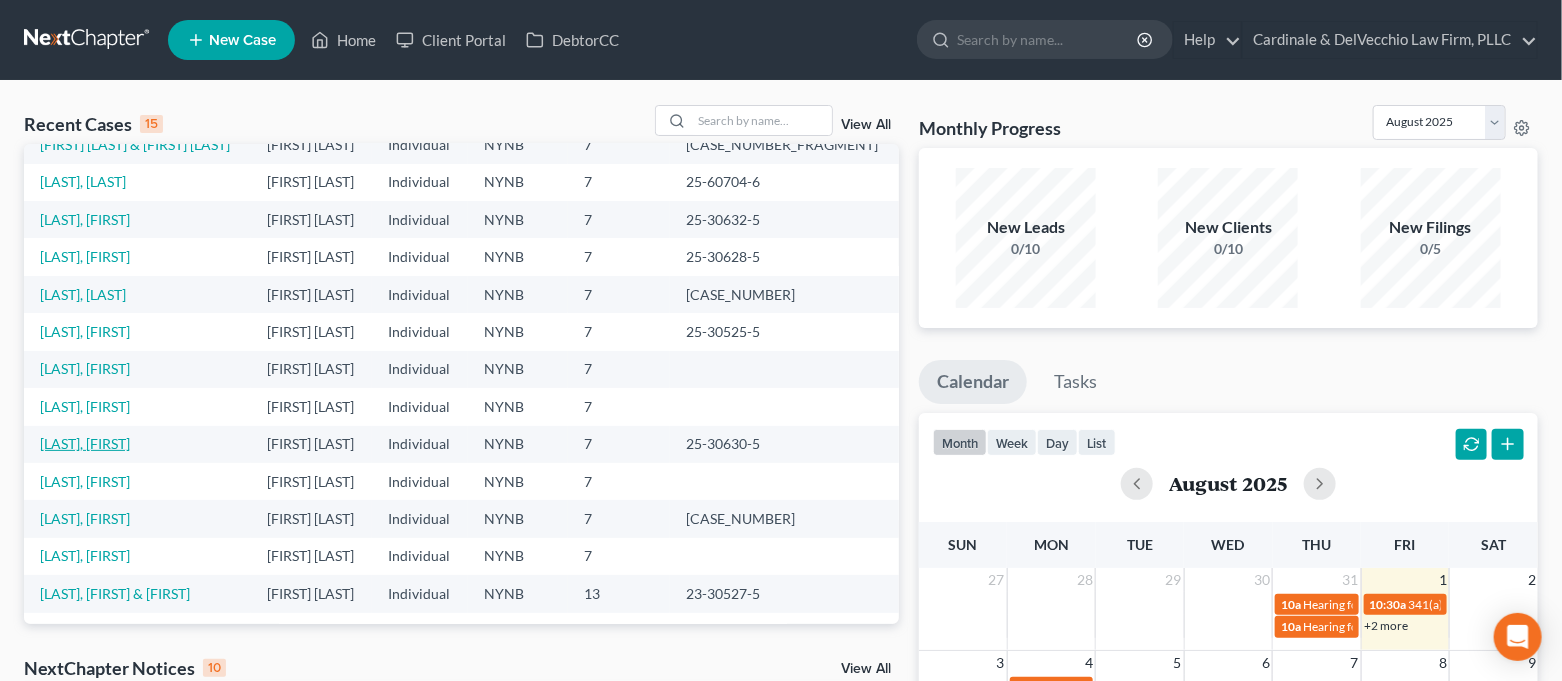 click on "[LAST], [FIRST]" at bounding box center [85, 443] 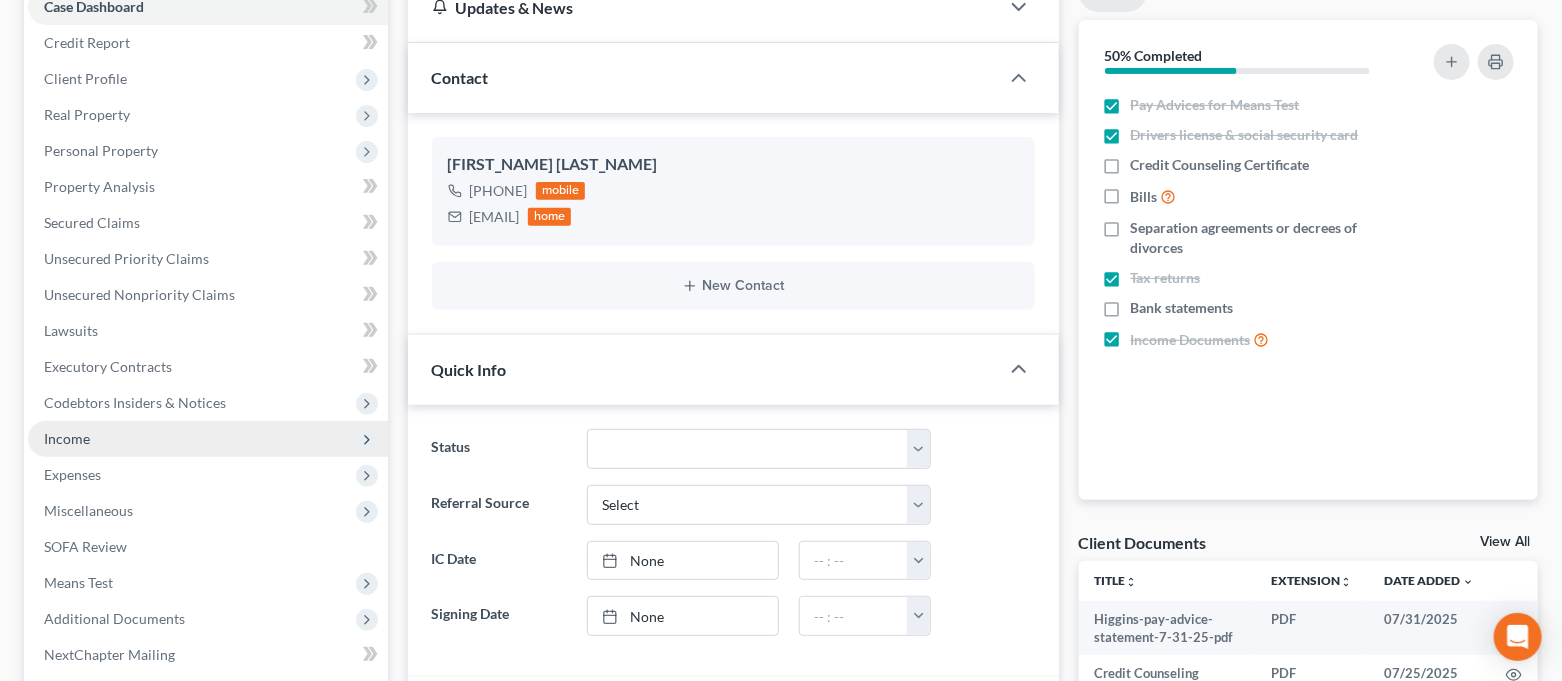 scroll, scrollTop: 399, scrollLeft: 0, axis: vertical 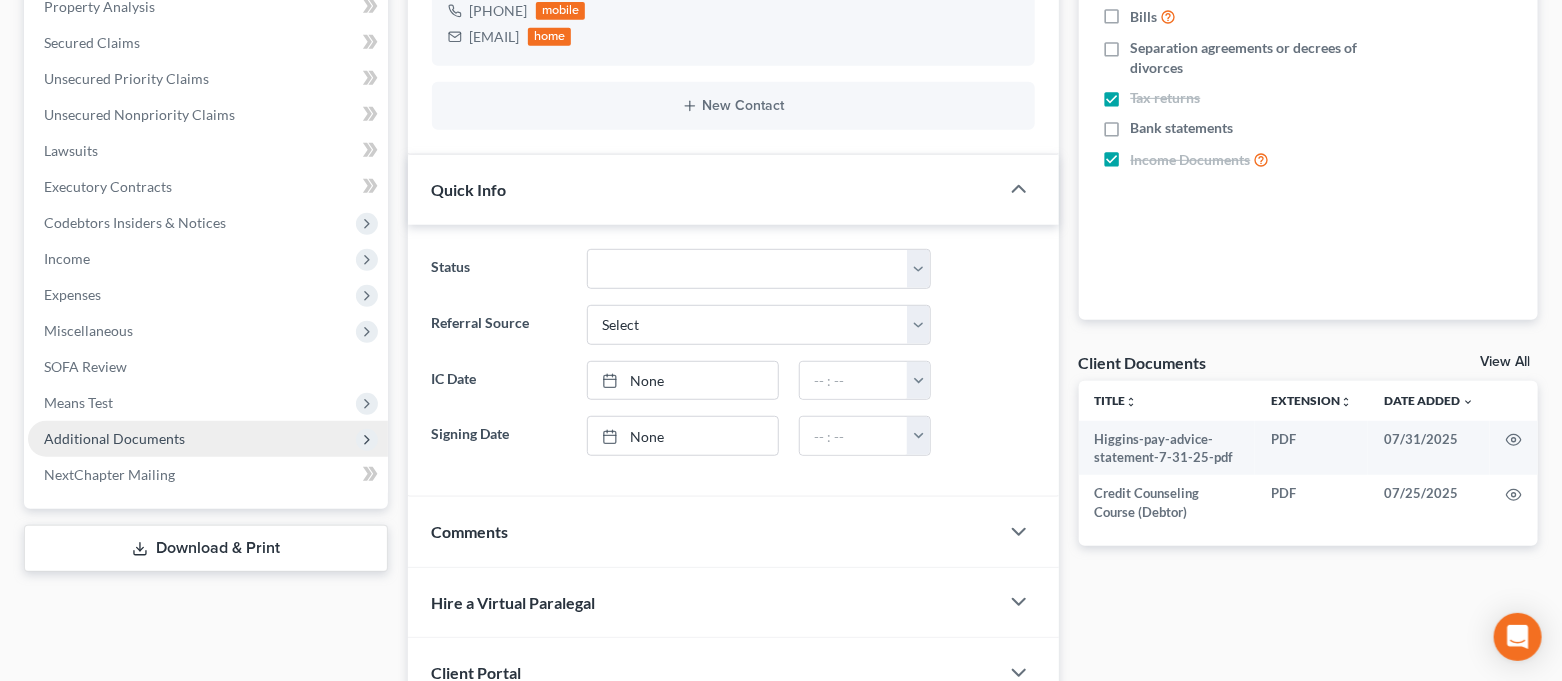 click on "Additional Documents" at bounding box center (114, 438) 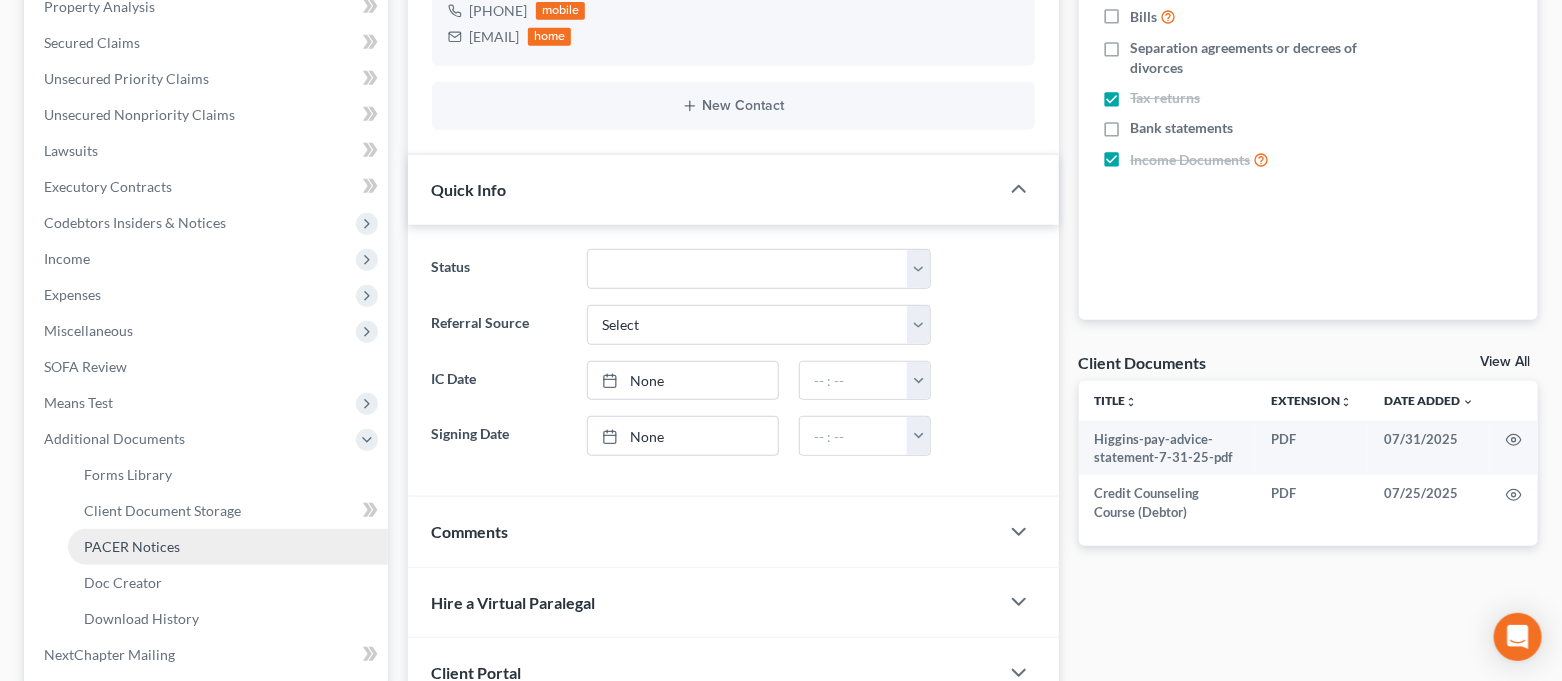click on "PACER Notices" at bounding box center [132, 546] 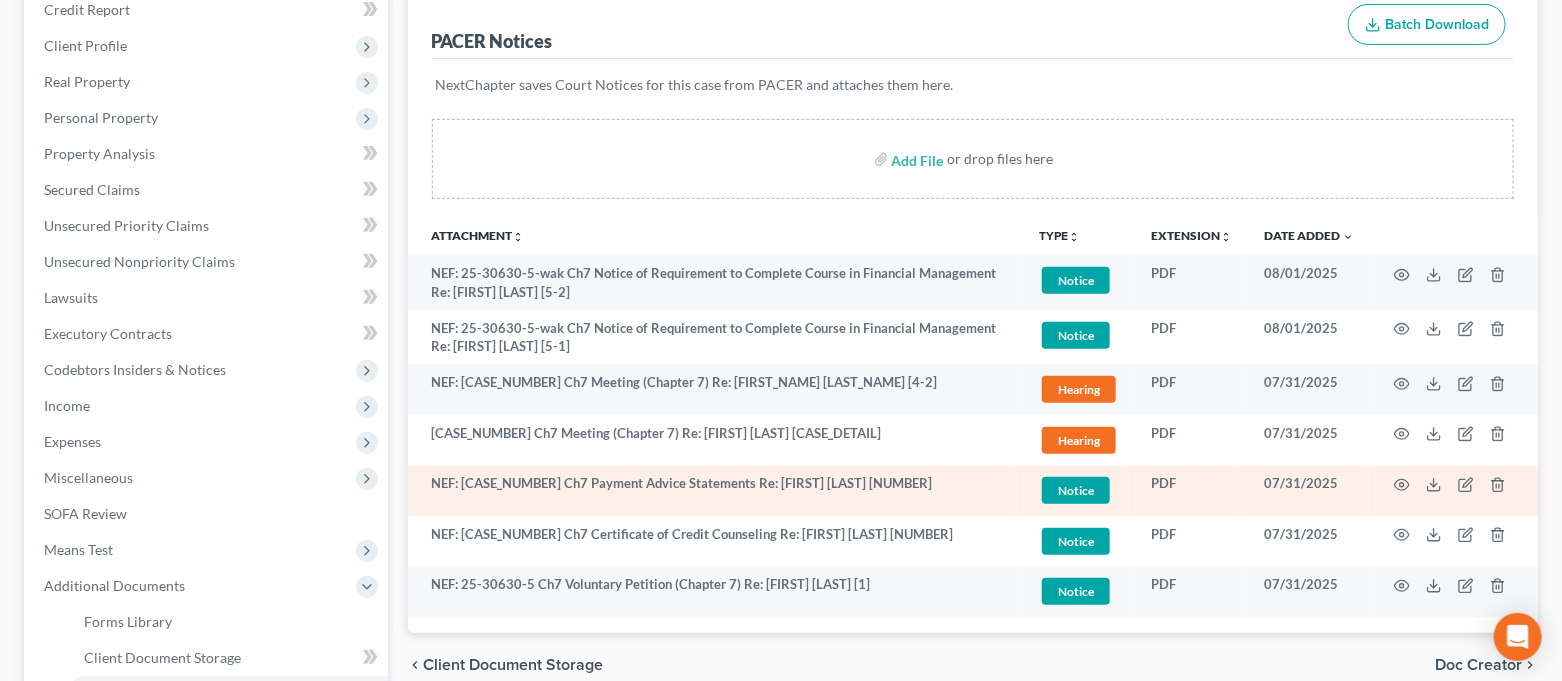 scroll, scrollTop: 266, scrollLeft: 0, axis: vertical 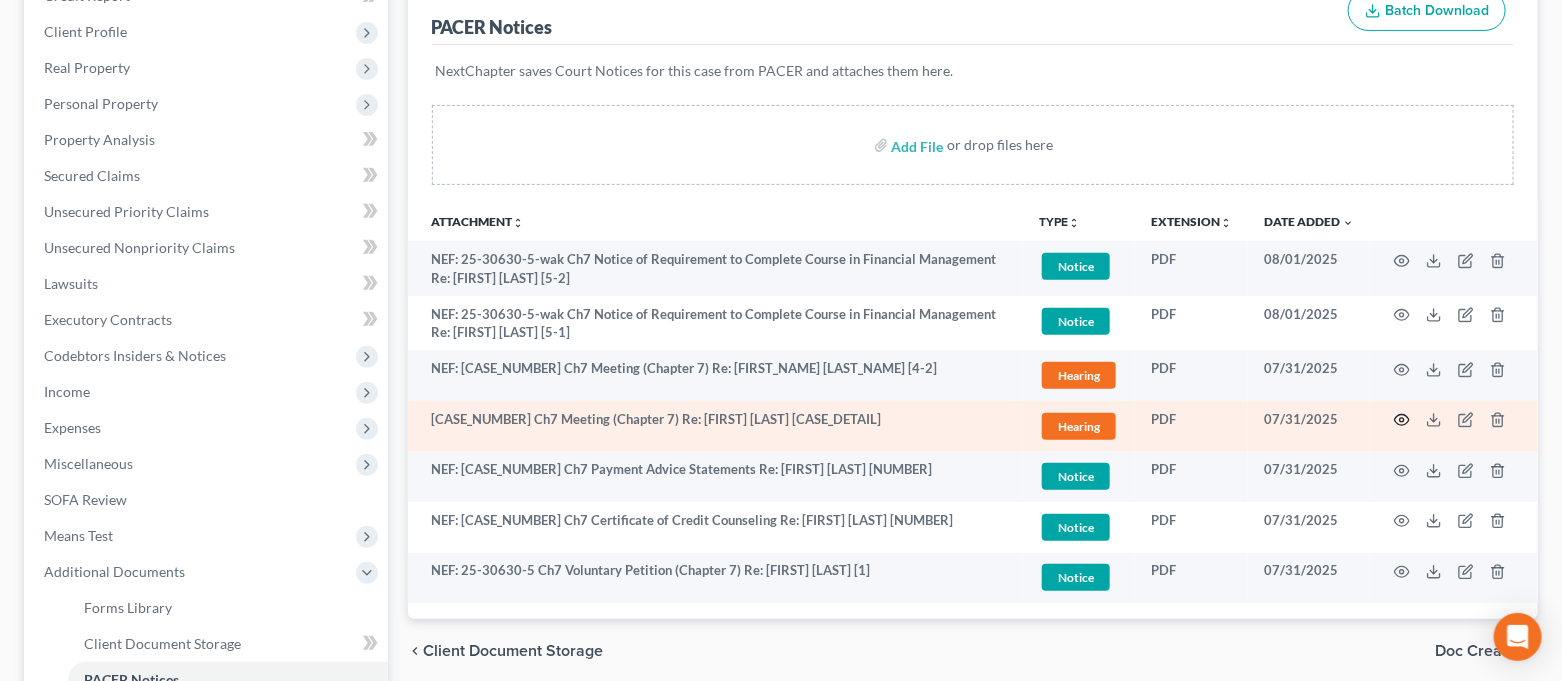 click 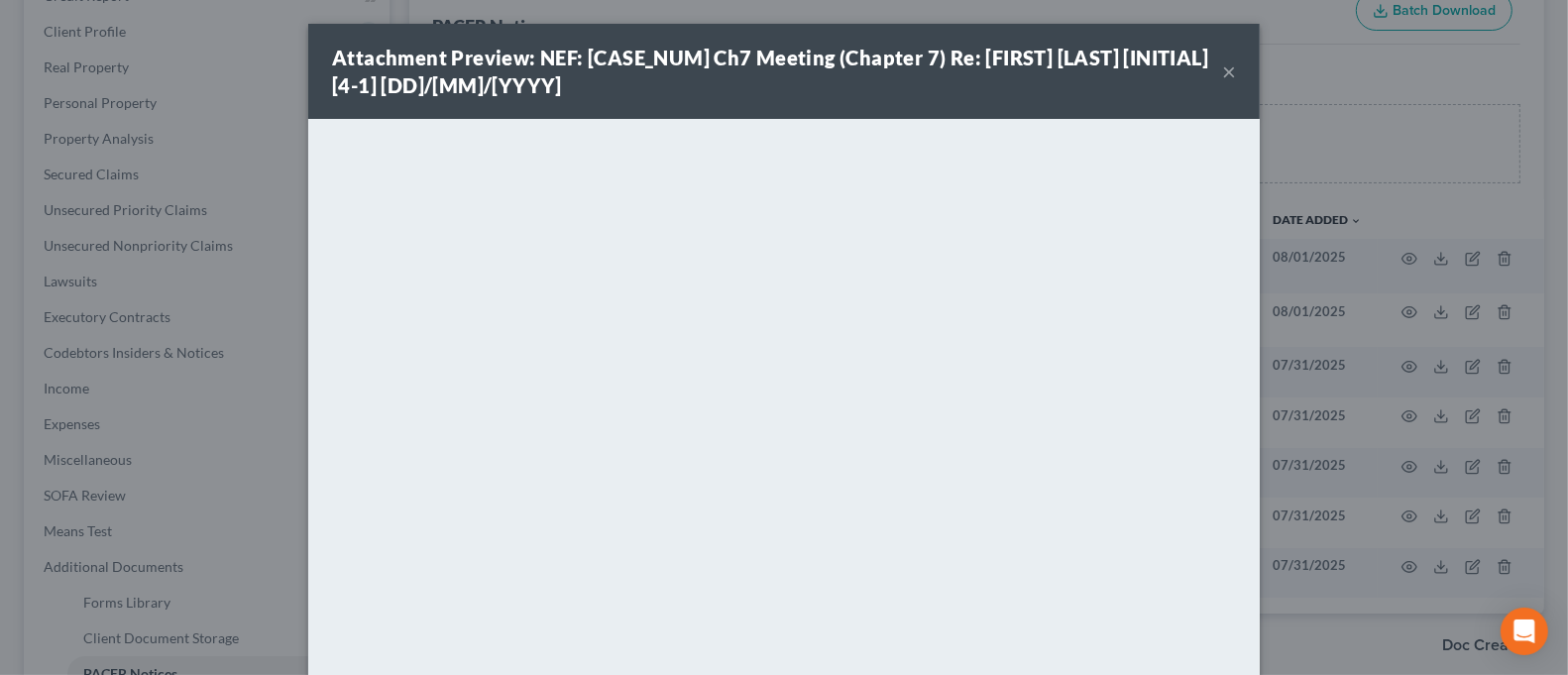 click on "×" at bounding box center (1229, 71) 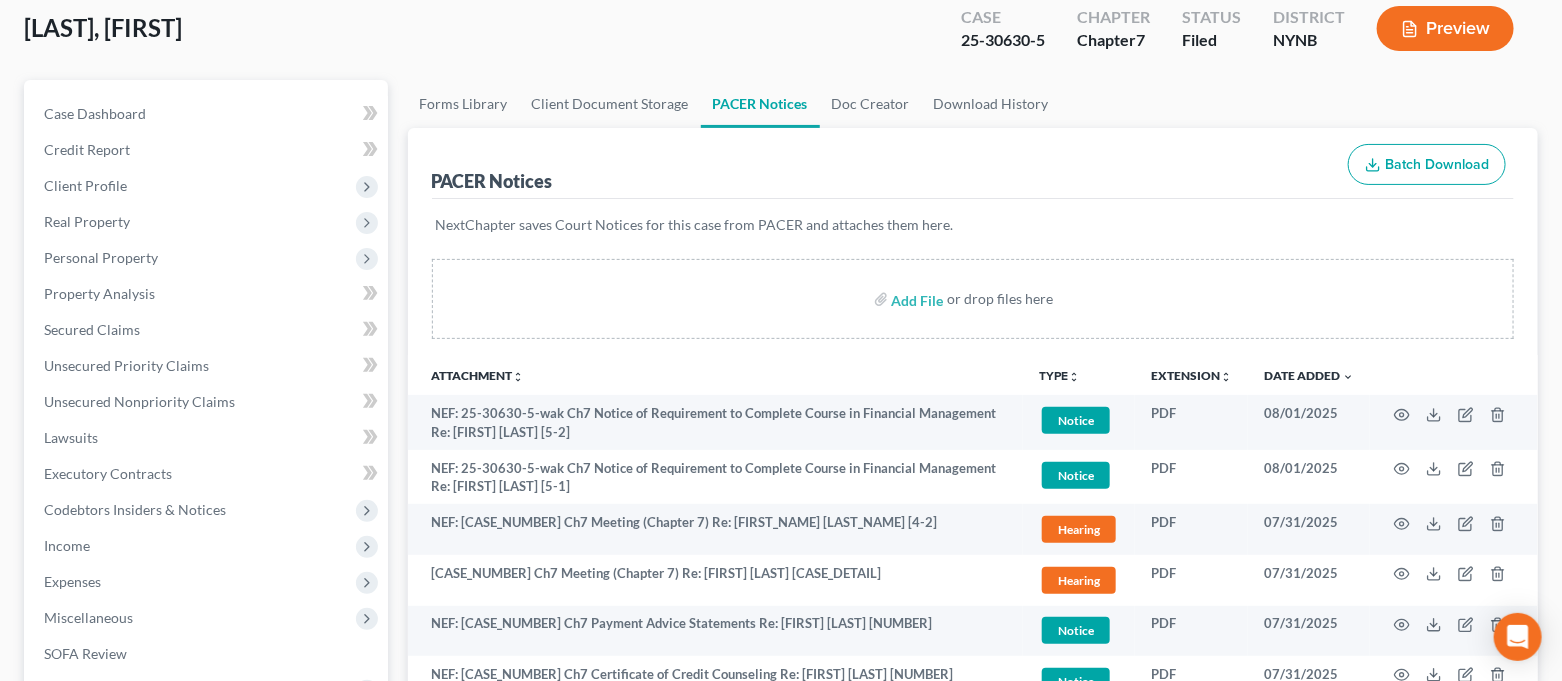 scroll, scrollTop: 0, scrollLeft: 0, axis: both 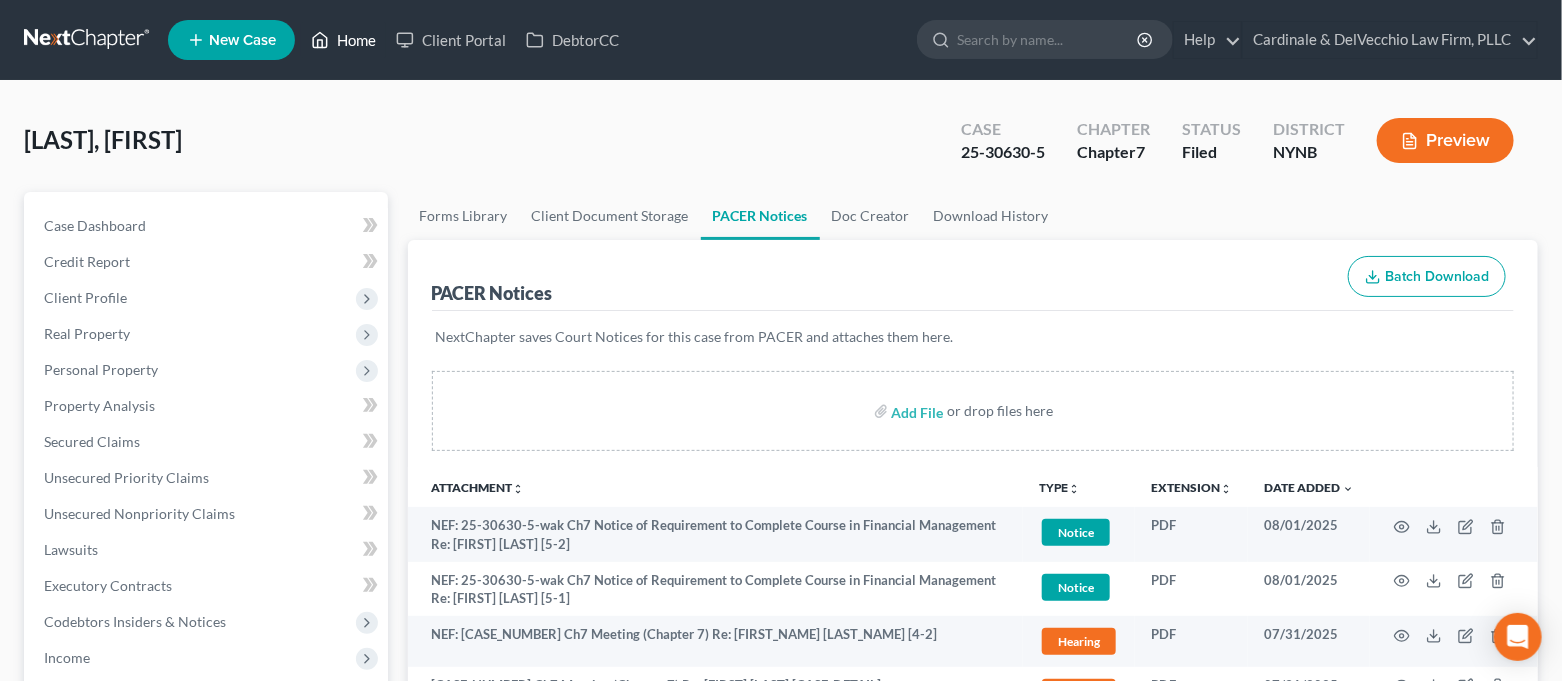 click 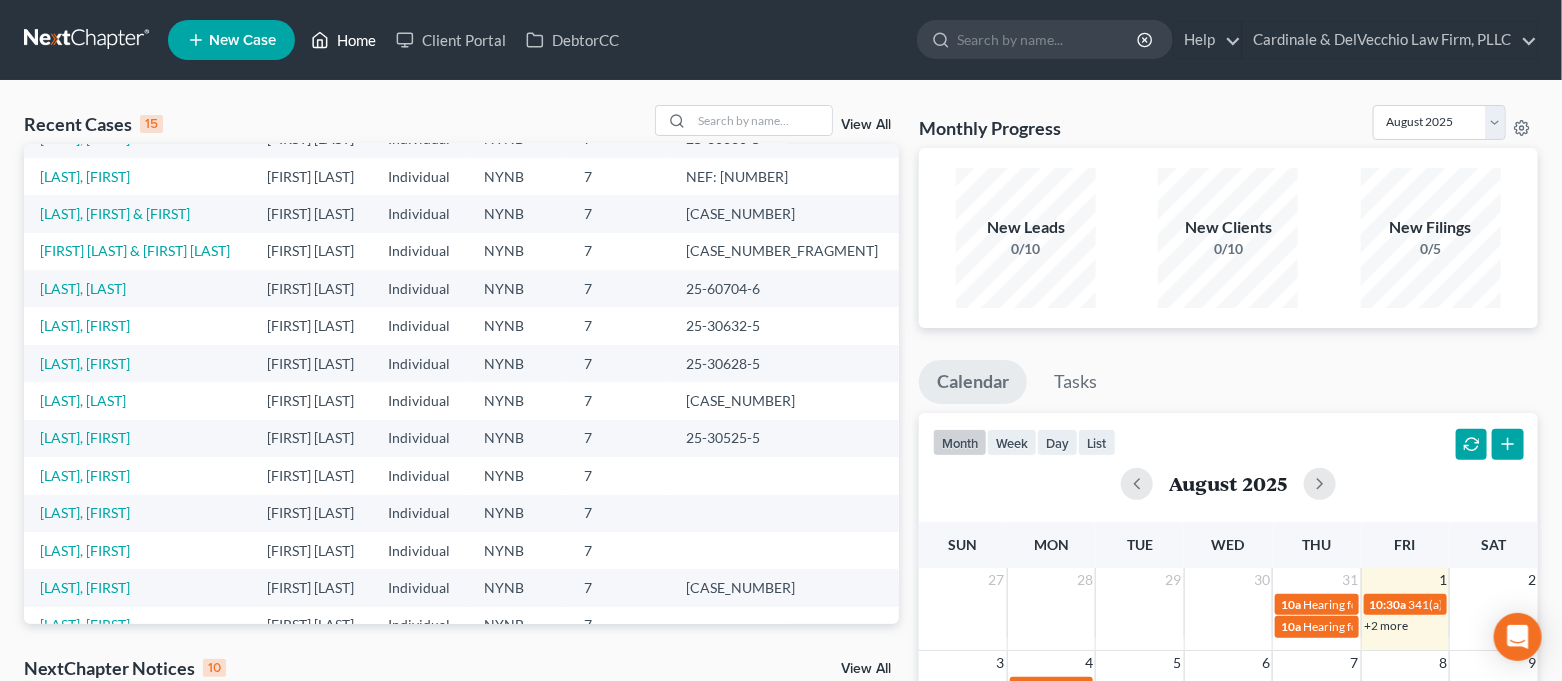 scroll, scrollTop: 0, scrollLeft: 0, axis: both 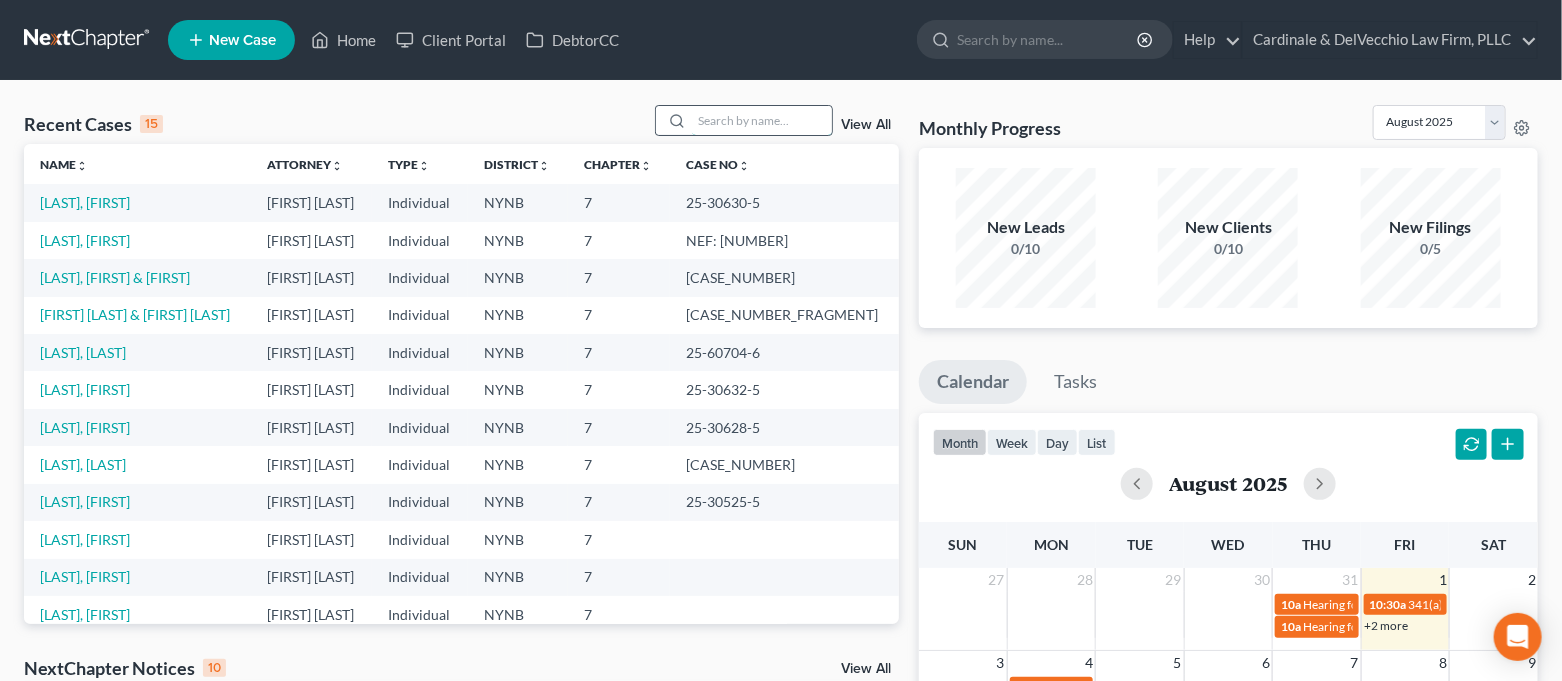 click at bounding box center [762, 120] 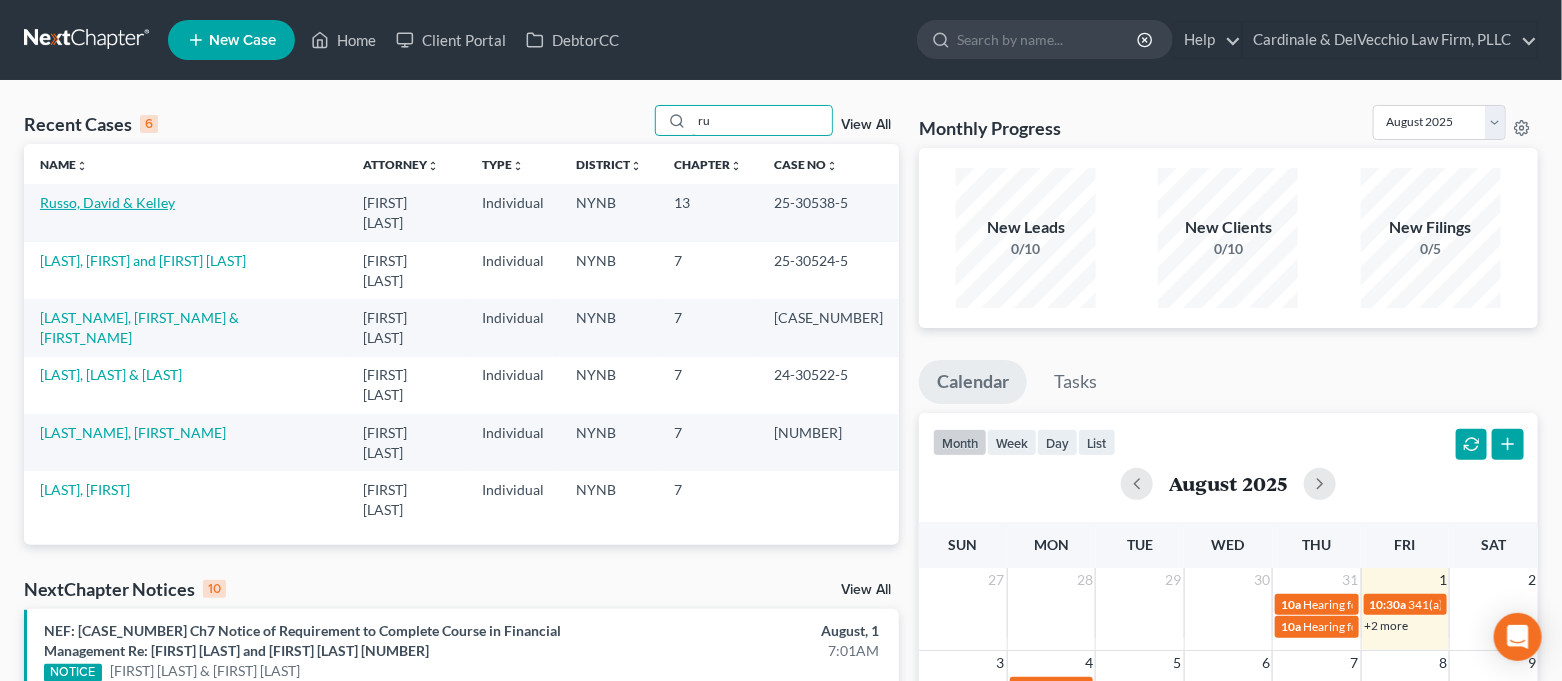type on "ru" 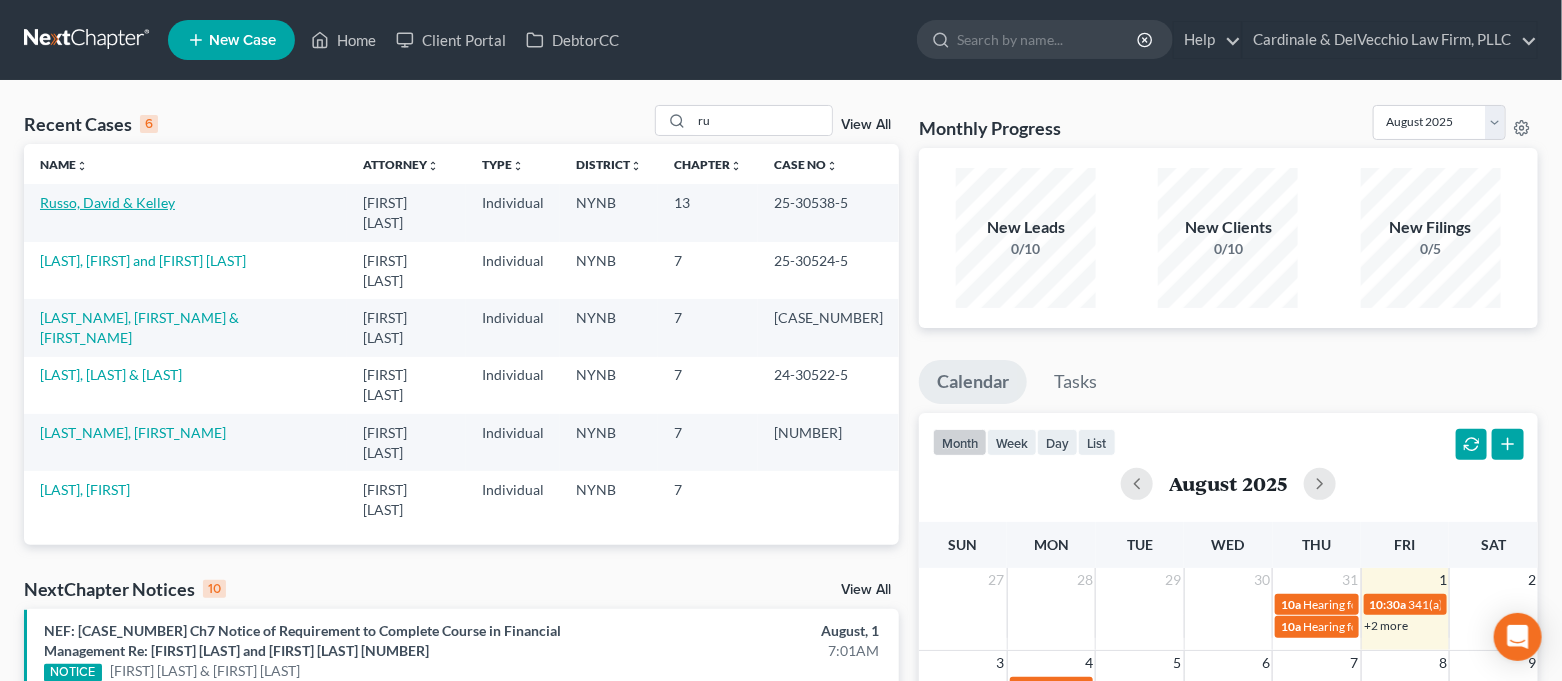 click on "Russo, David & Kelley" at bounding box center [107, 202] 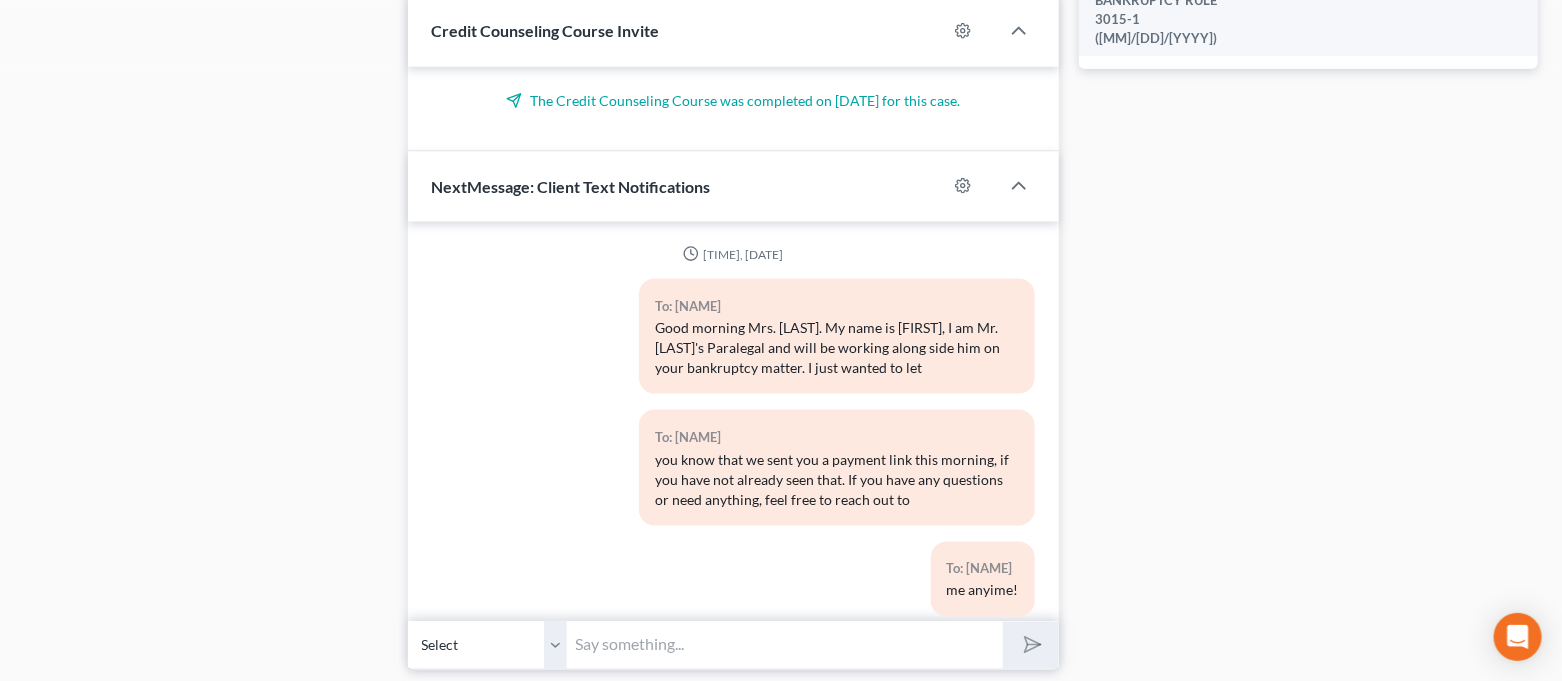 scroll, scrollTop: 1174, scrollLeft: 0, axis: vertical 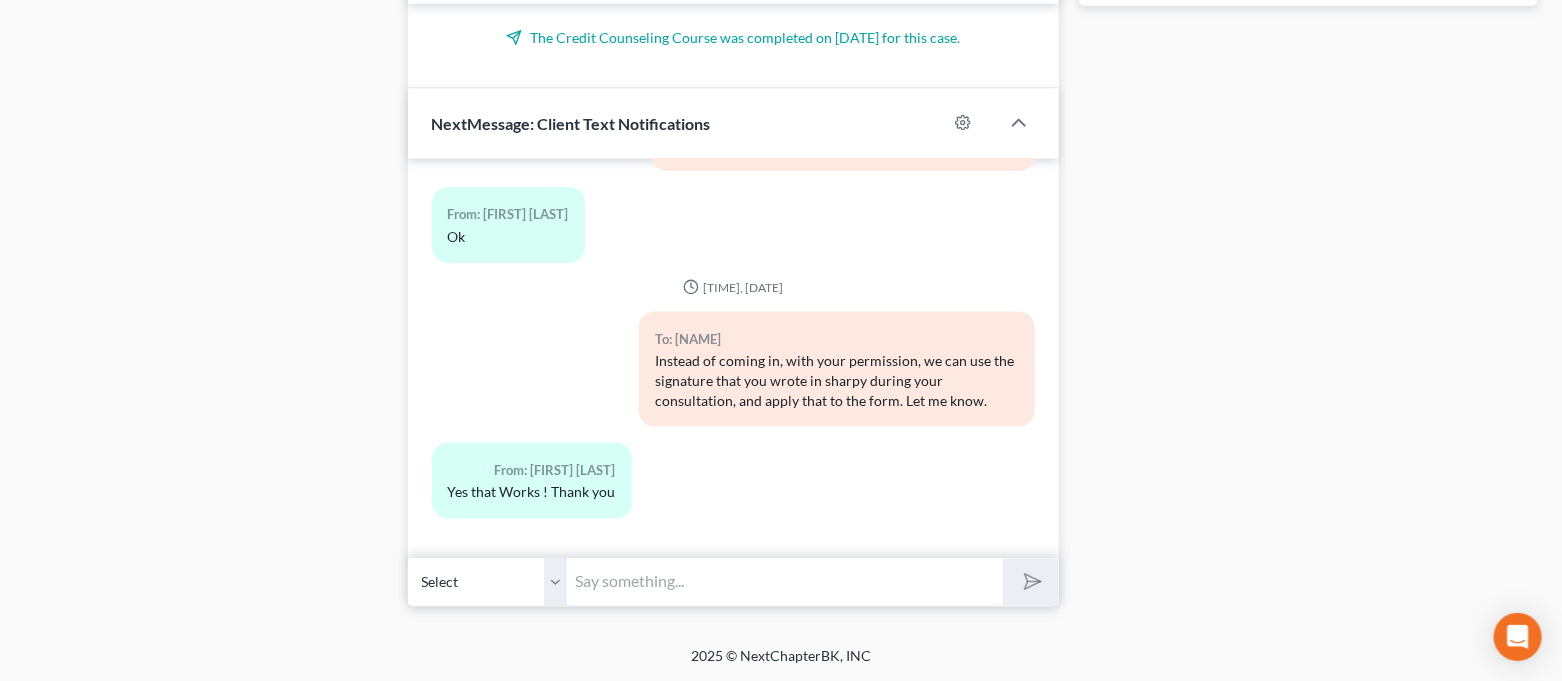 click at bounding box center (786, 582) 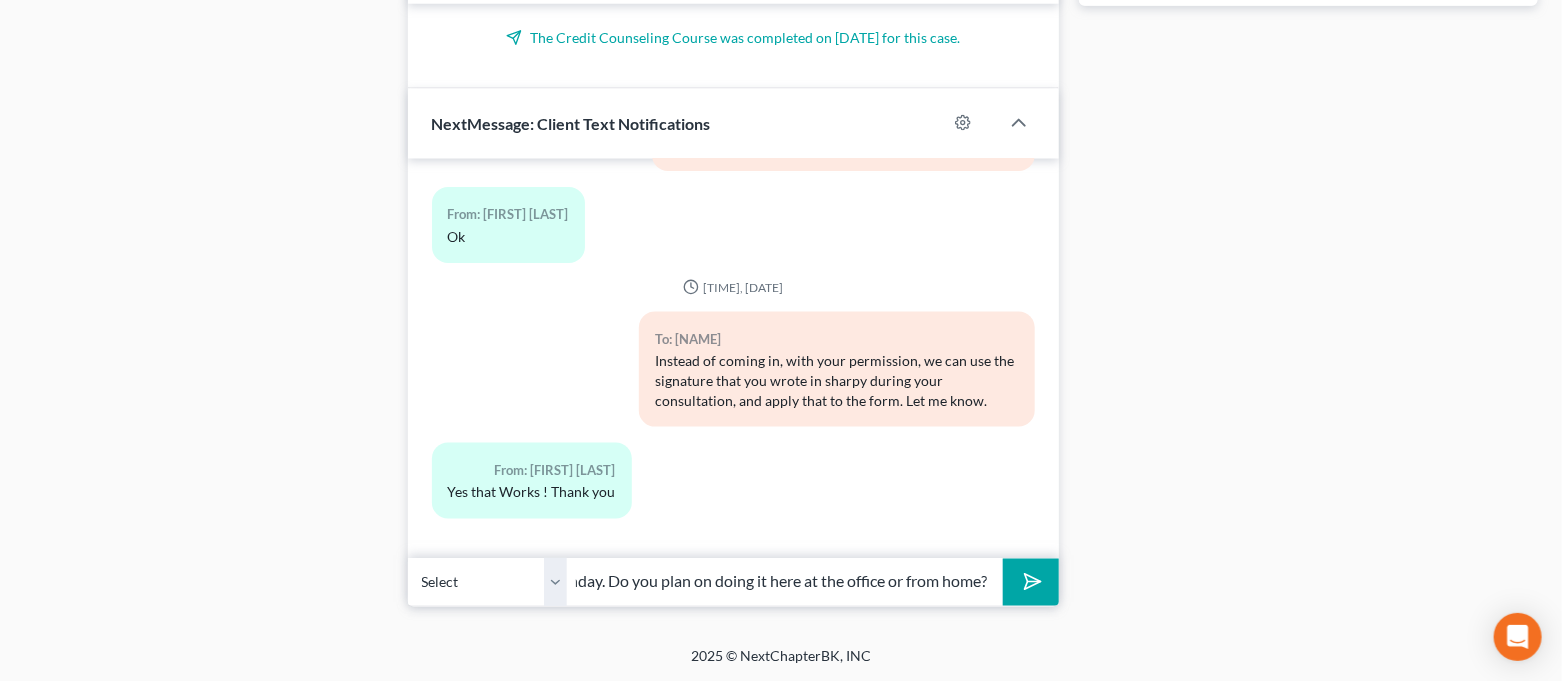 scroll, scrollTop: 0, scrollLeft: 503, axis: horizontal 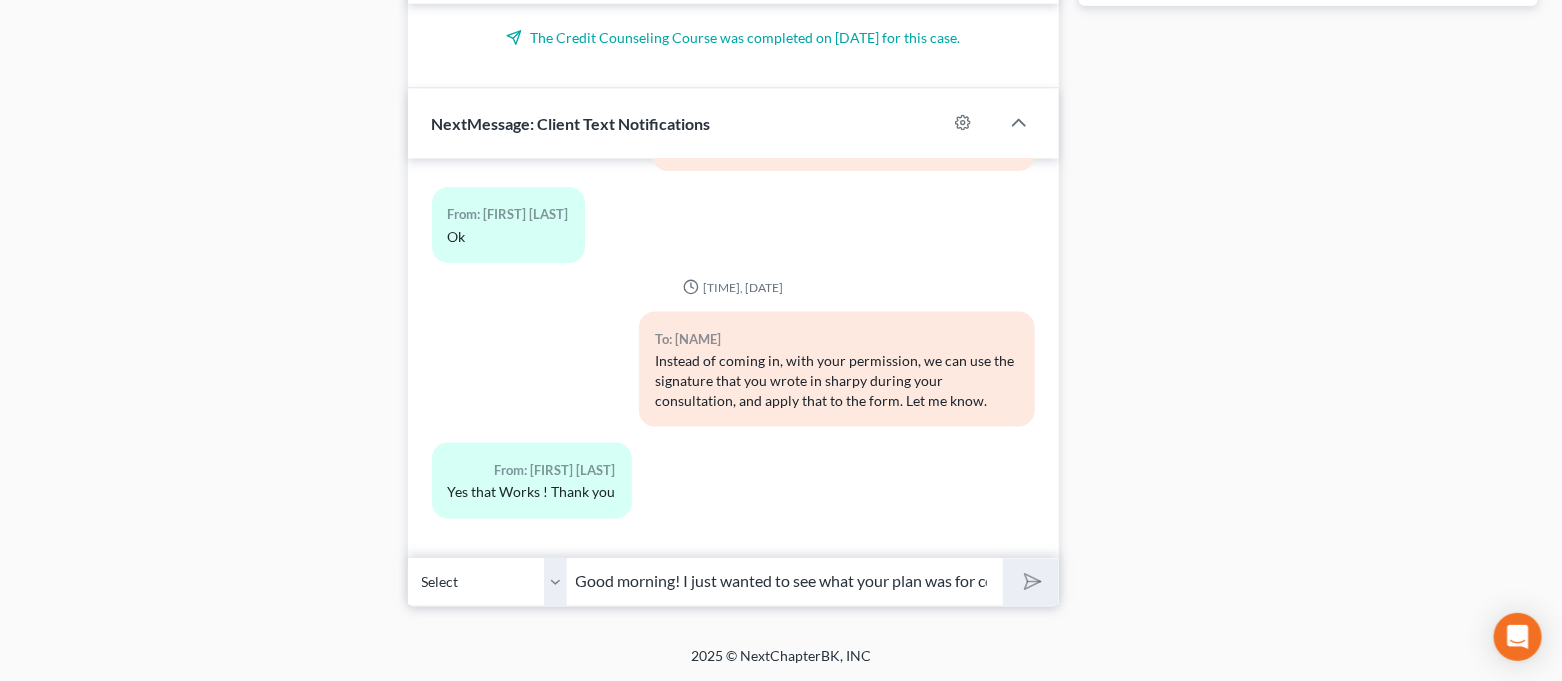 type 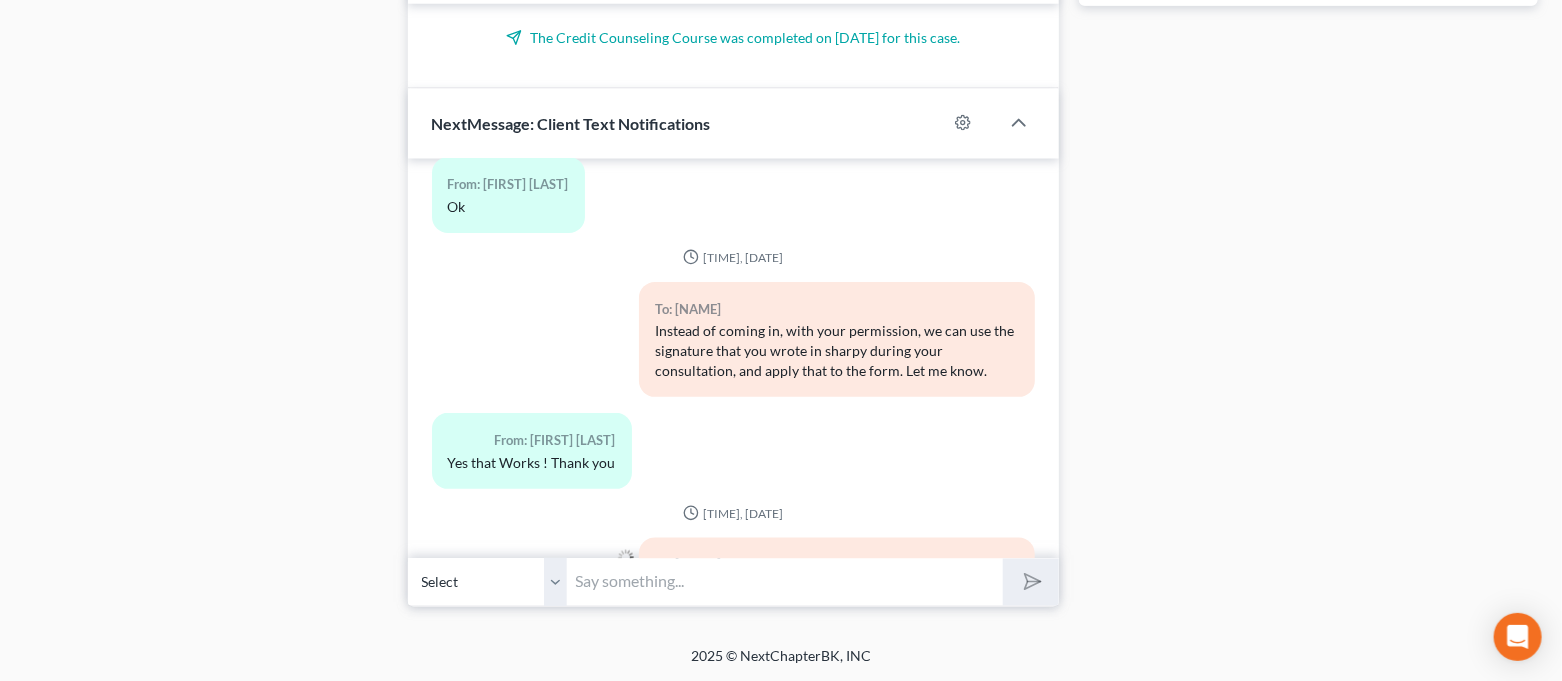 scroll, scrollTop: 13689, scrollLeft: 0, axis: vertical 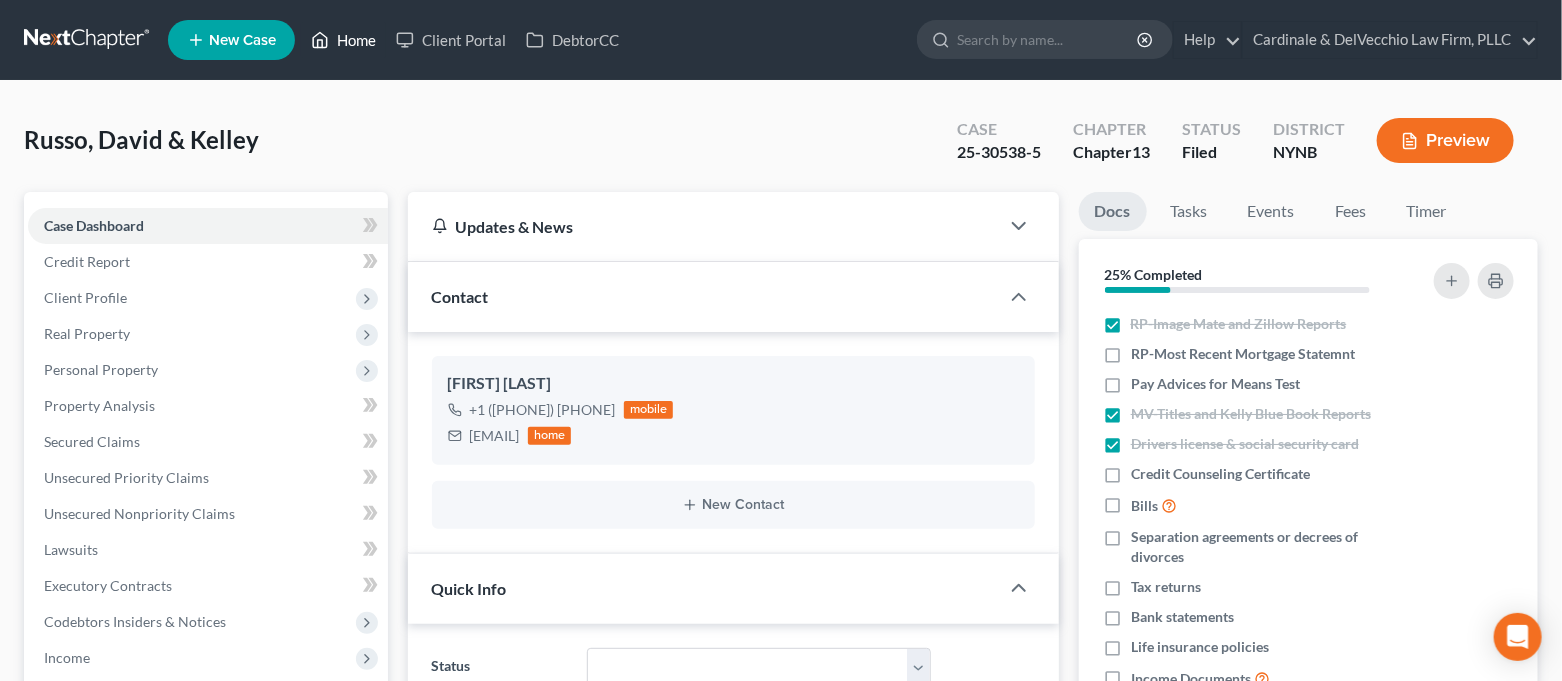 click on "Home" at bounding box center (343, 40) 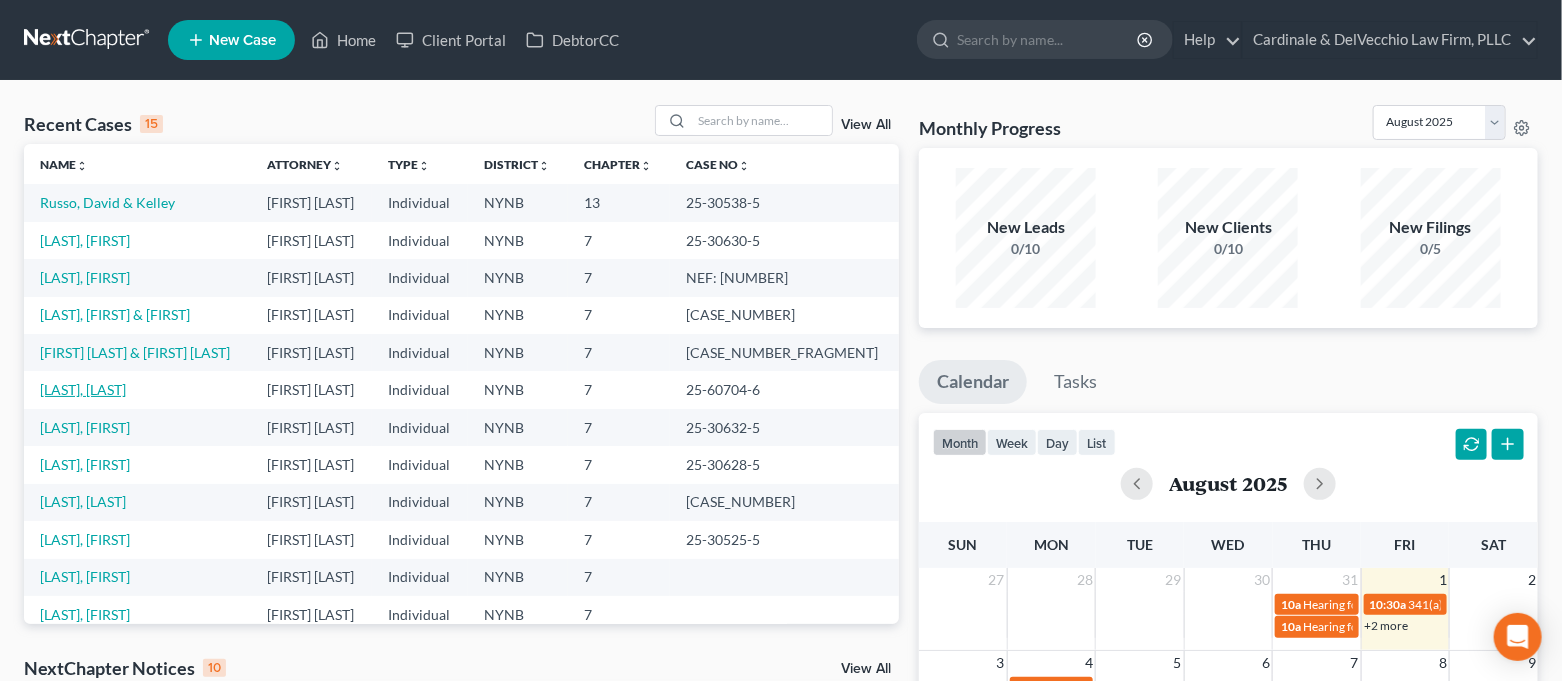 click on "[LAST], [LAST]" at bounding box center [83, 389] 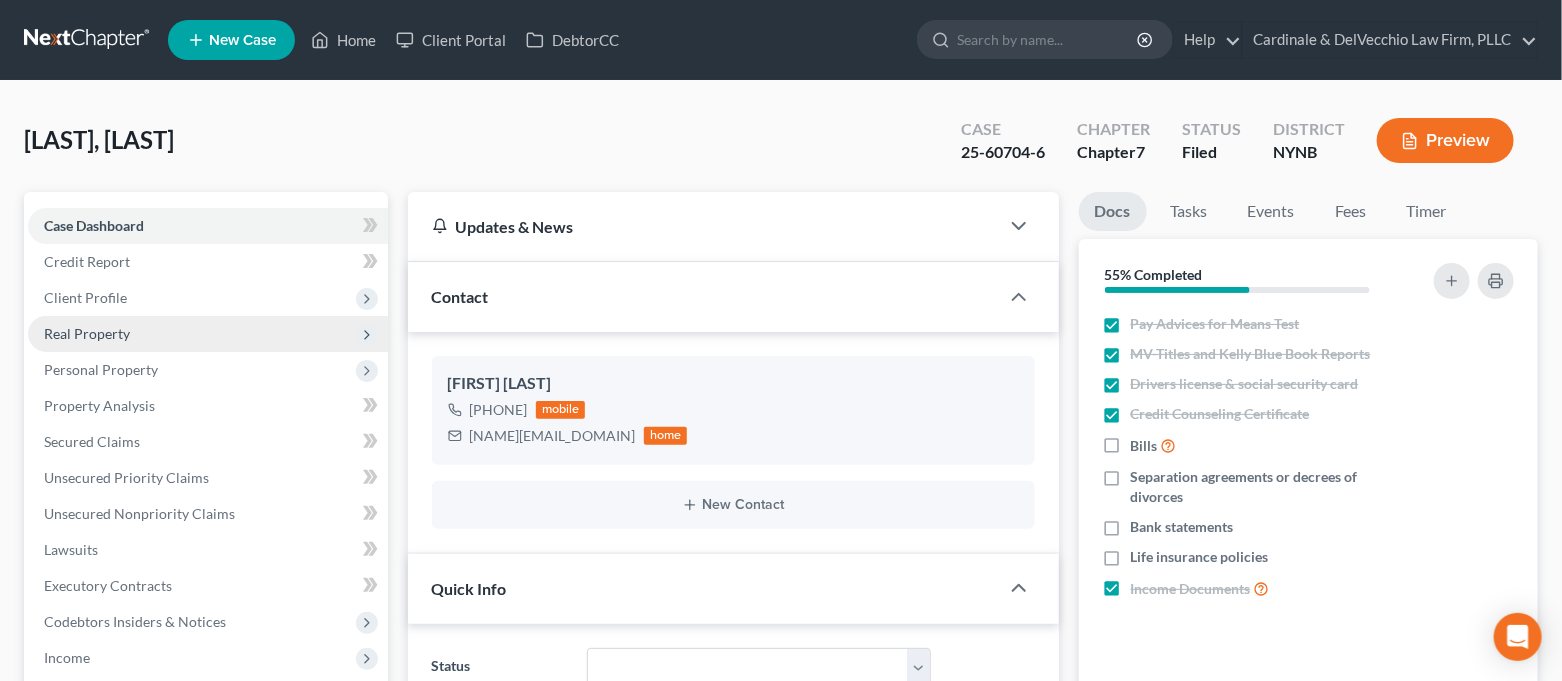 scroll, scrollTop: 2999, scrollLeft: 0, axis: vertical 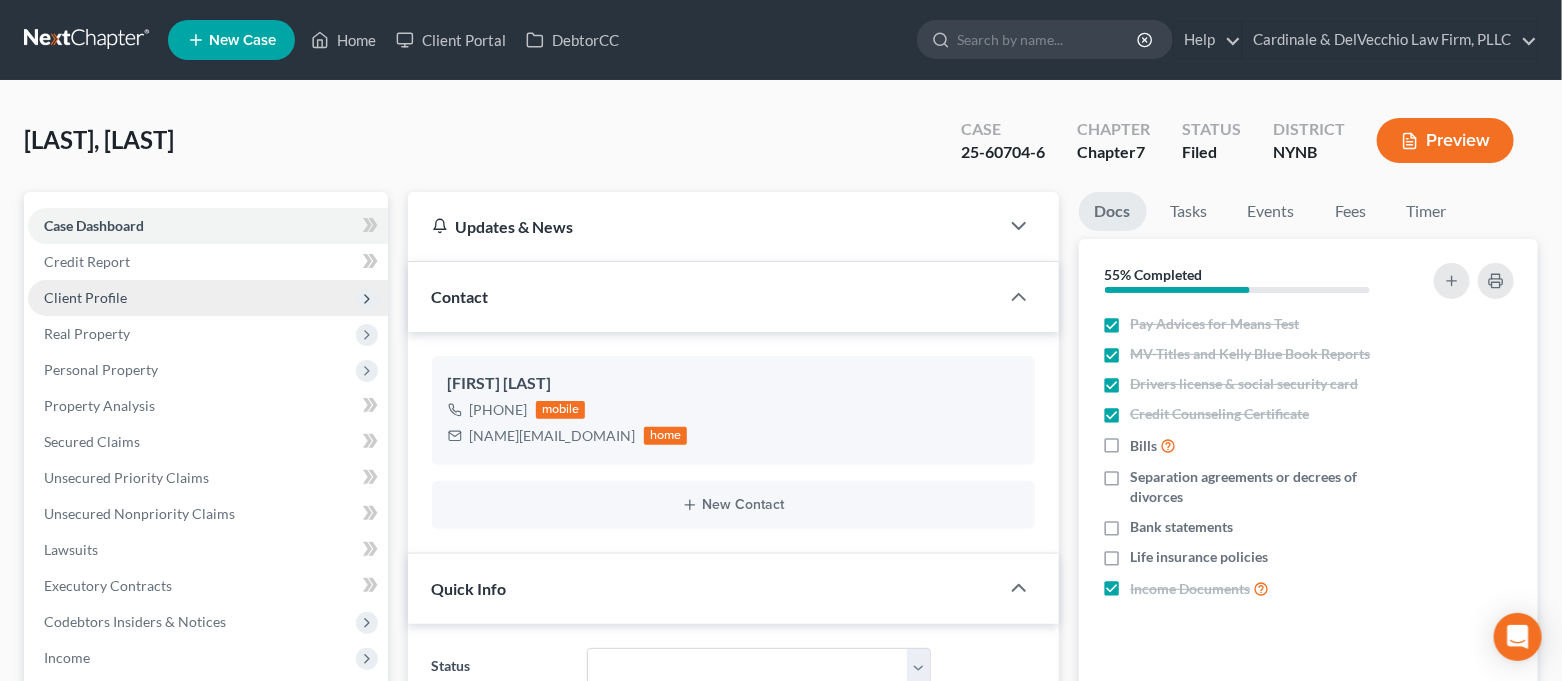click on "Client Profile" at bounding box center [85, 297] 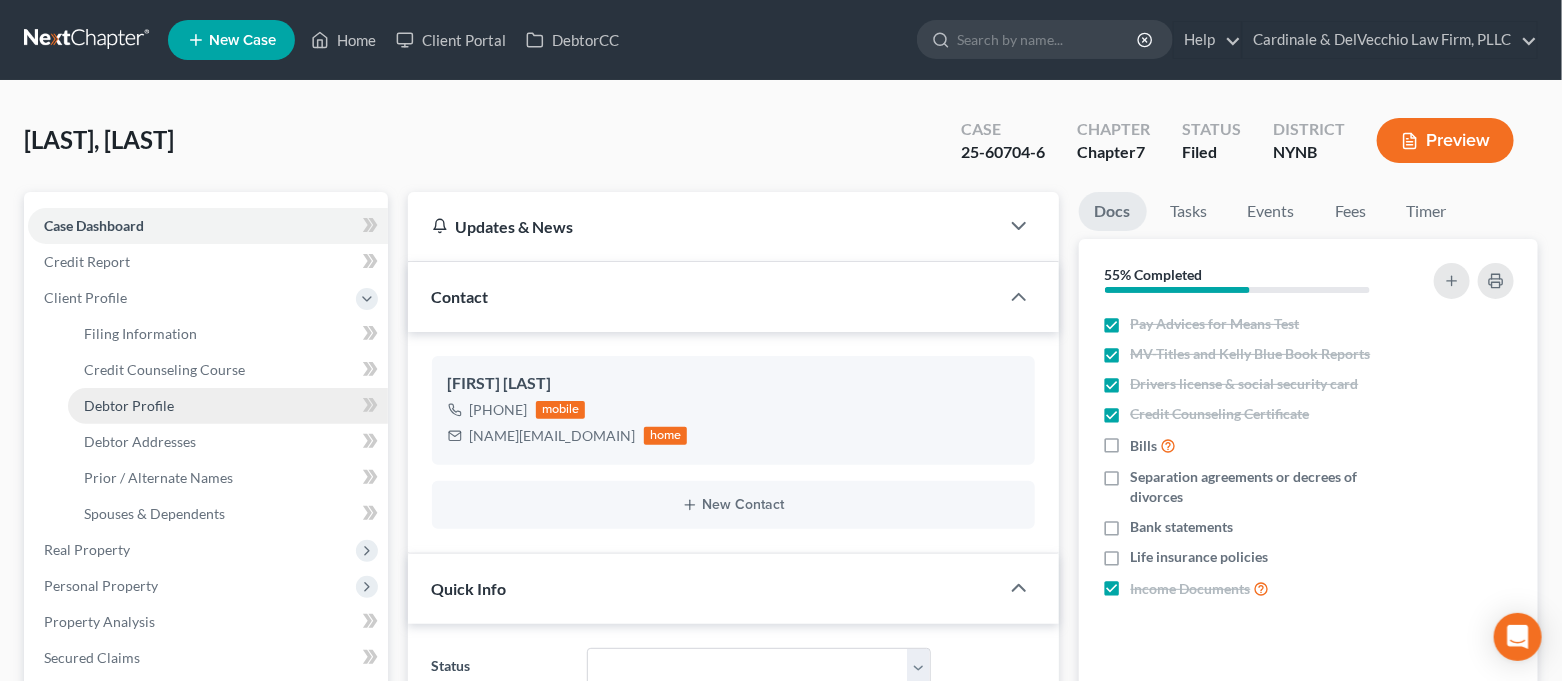 click on "Debtor Profile" at bounding box center (228, 406) 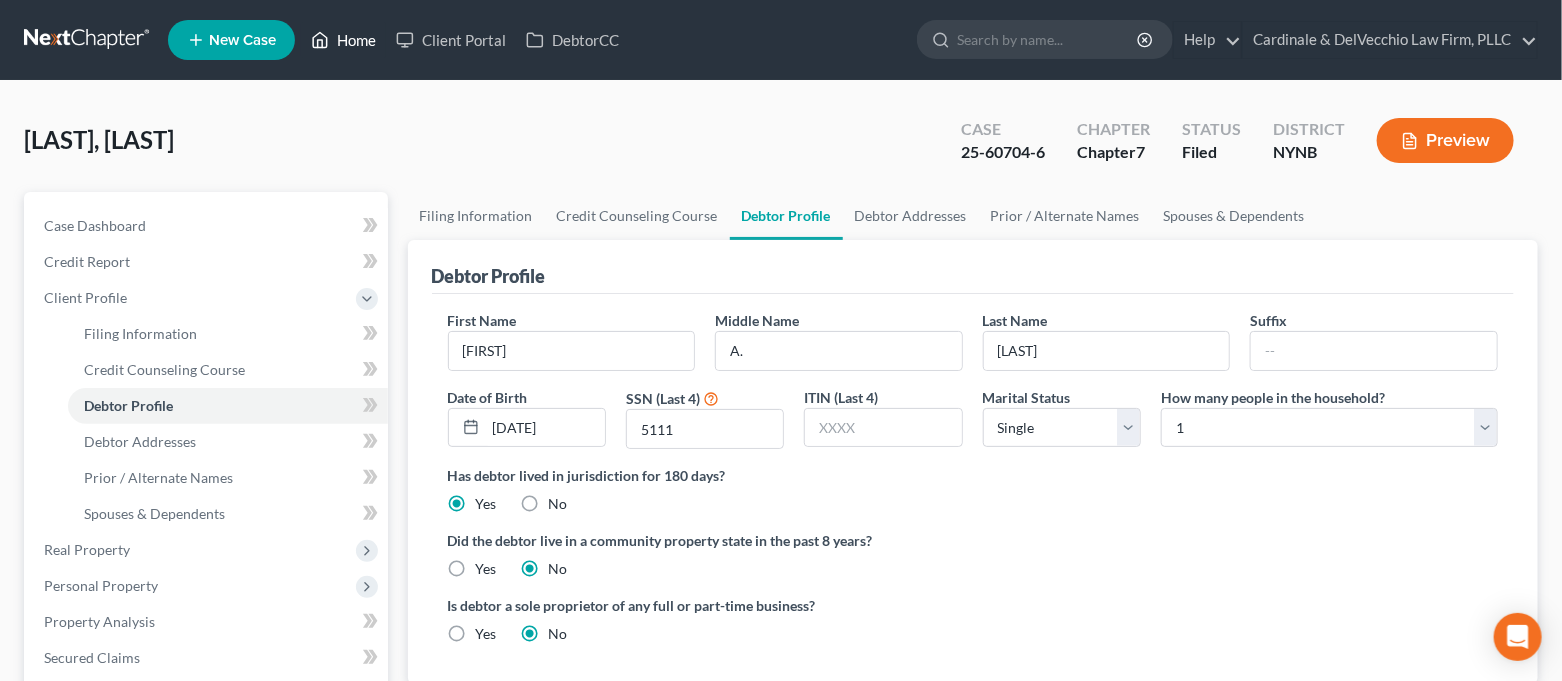 click on "Home" at bounding box center (343, 40) 